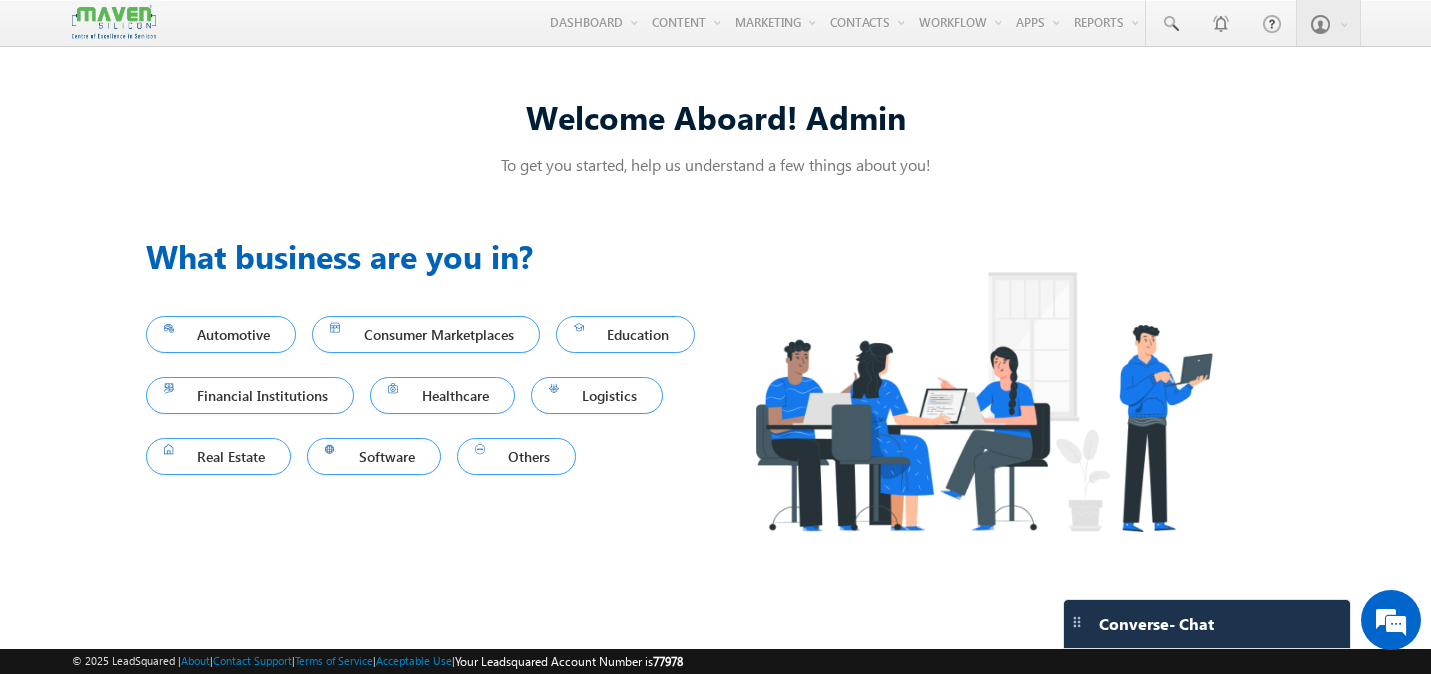 scroll, scrollTop: 0, scrollLeft: 0, axis: both 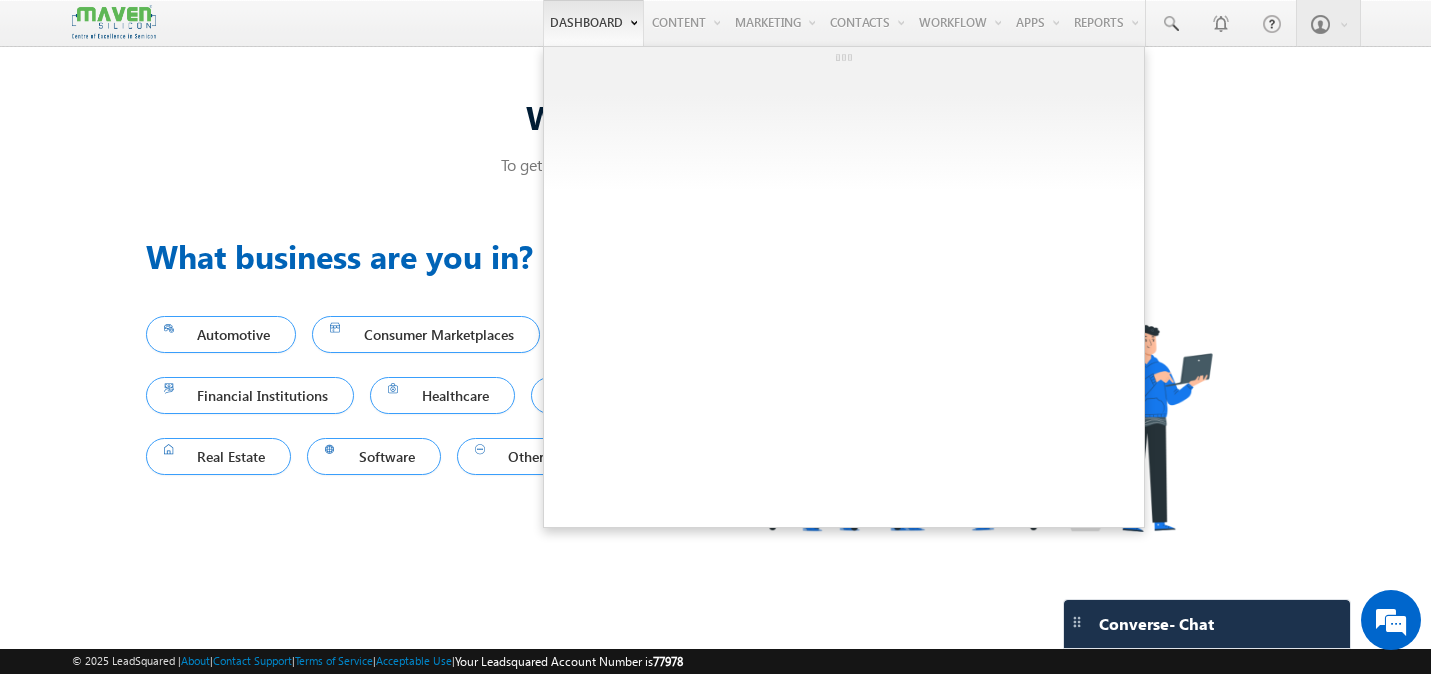 click on "Dashboard" at bounding box center (593, 23) 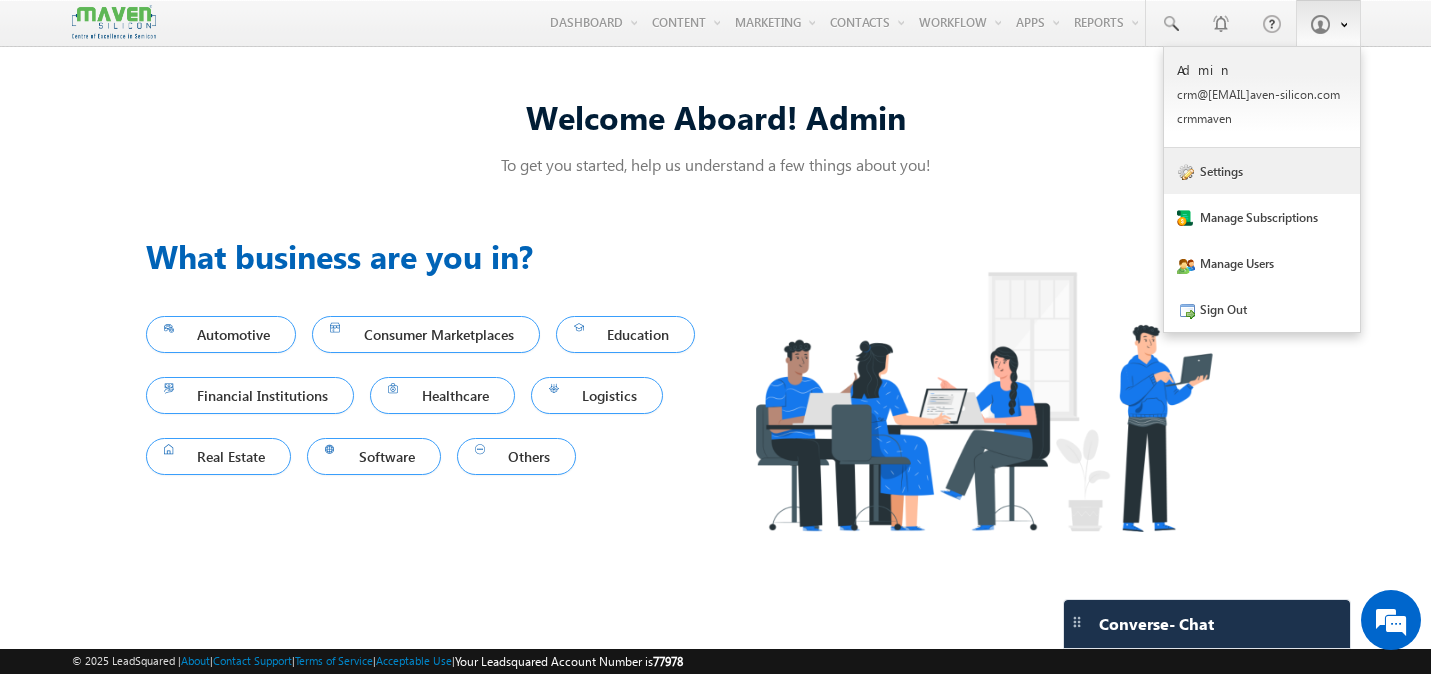 click on "Settings" at bounding box center [1262, 171] 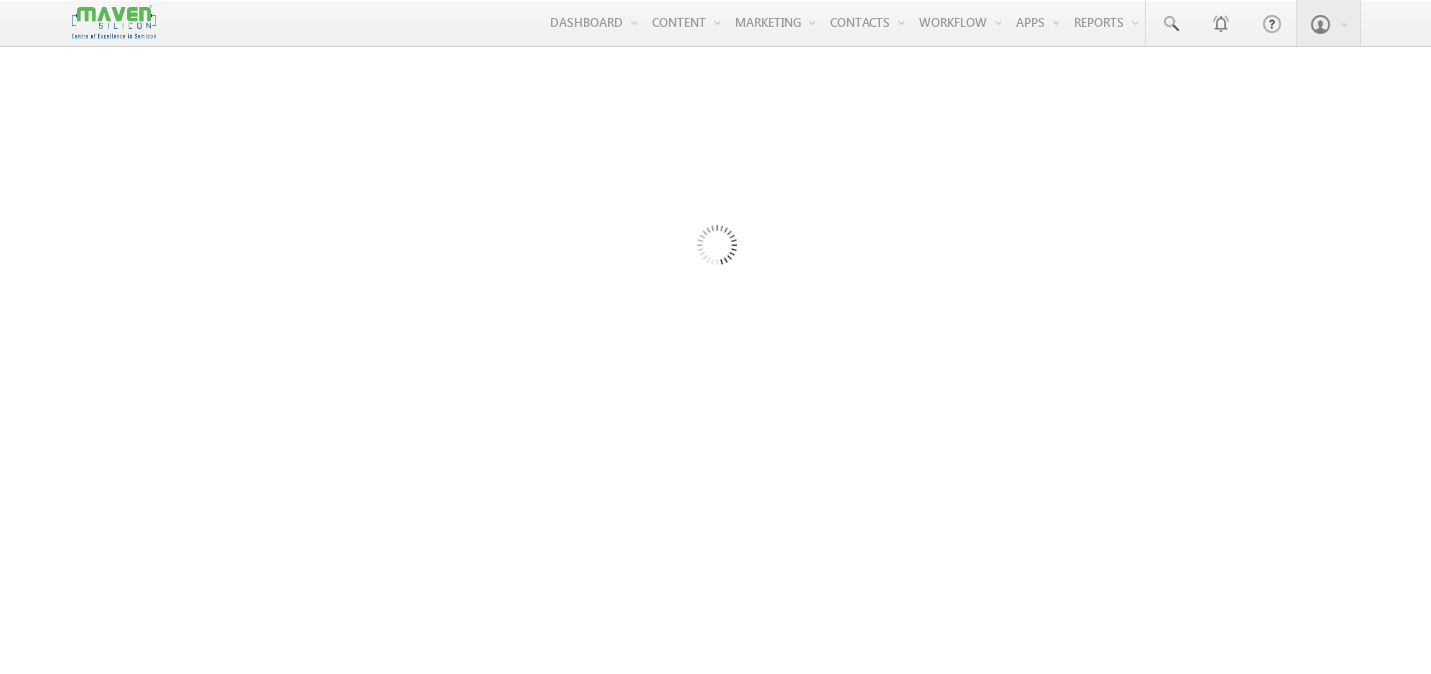 scroll, scrollTop: 0, scrollLeft: 0, axis: both 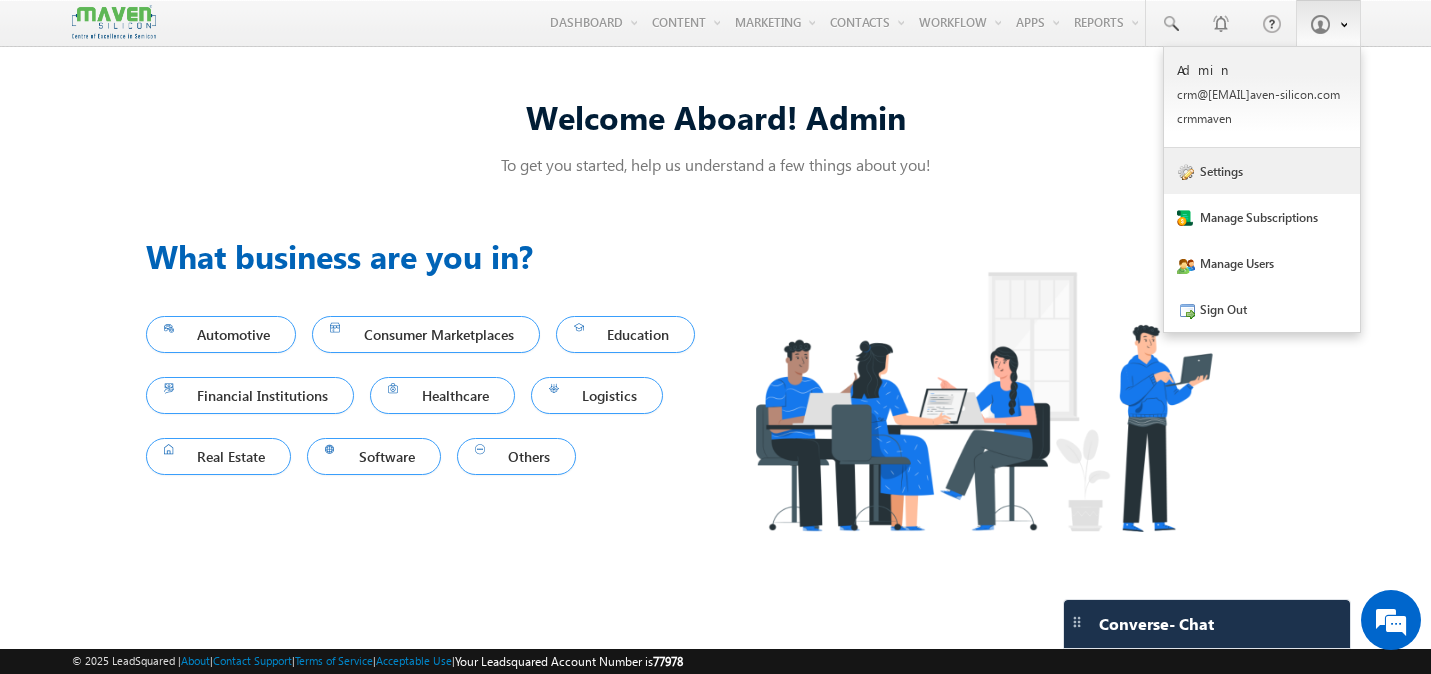 click on "Settings" at bounding box center (1262, 171) 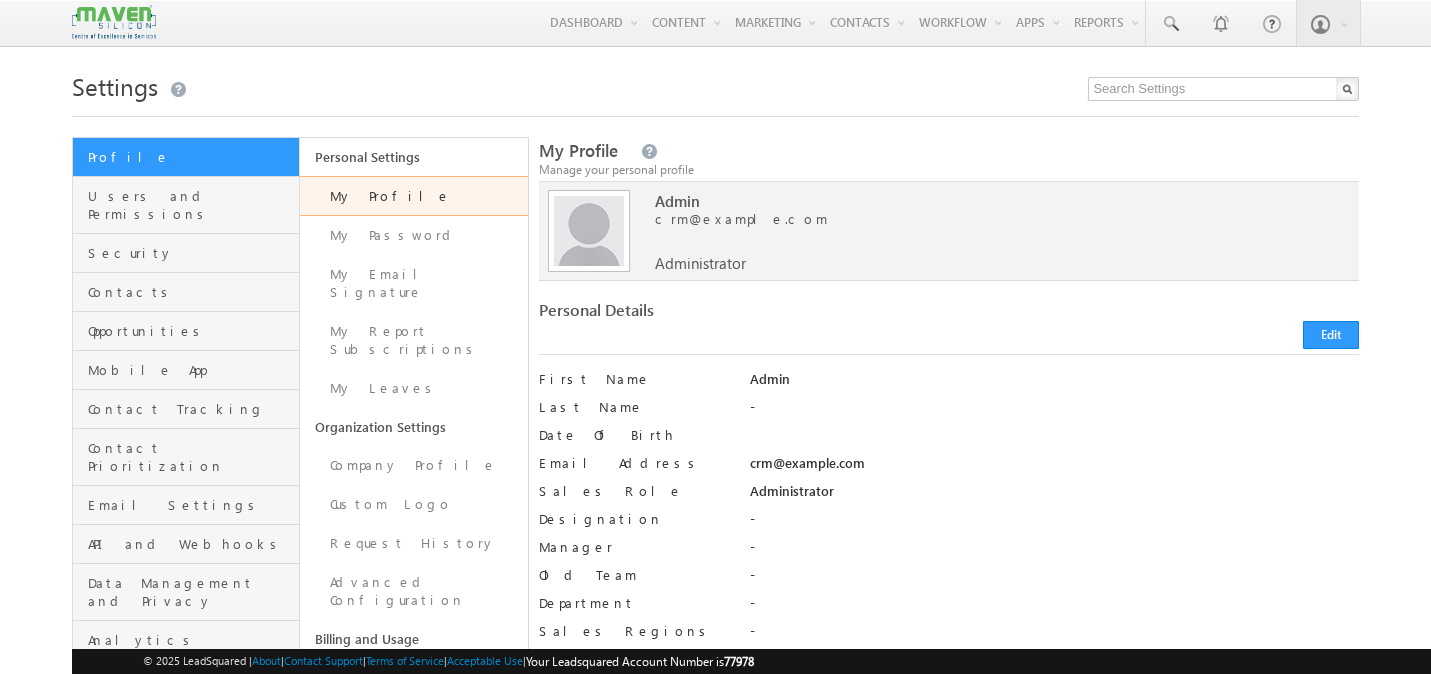 scroll, scrollTop: 0, scrollLeft: 0, axis: both 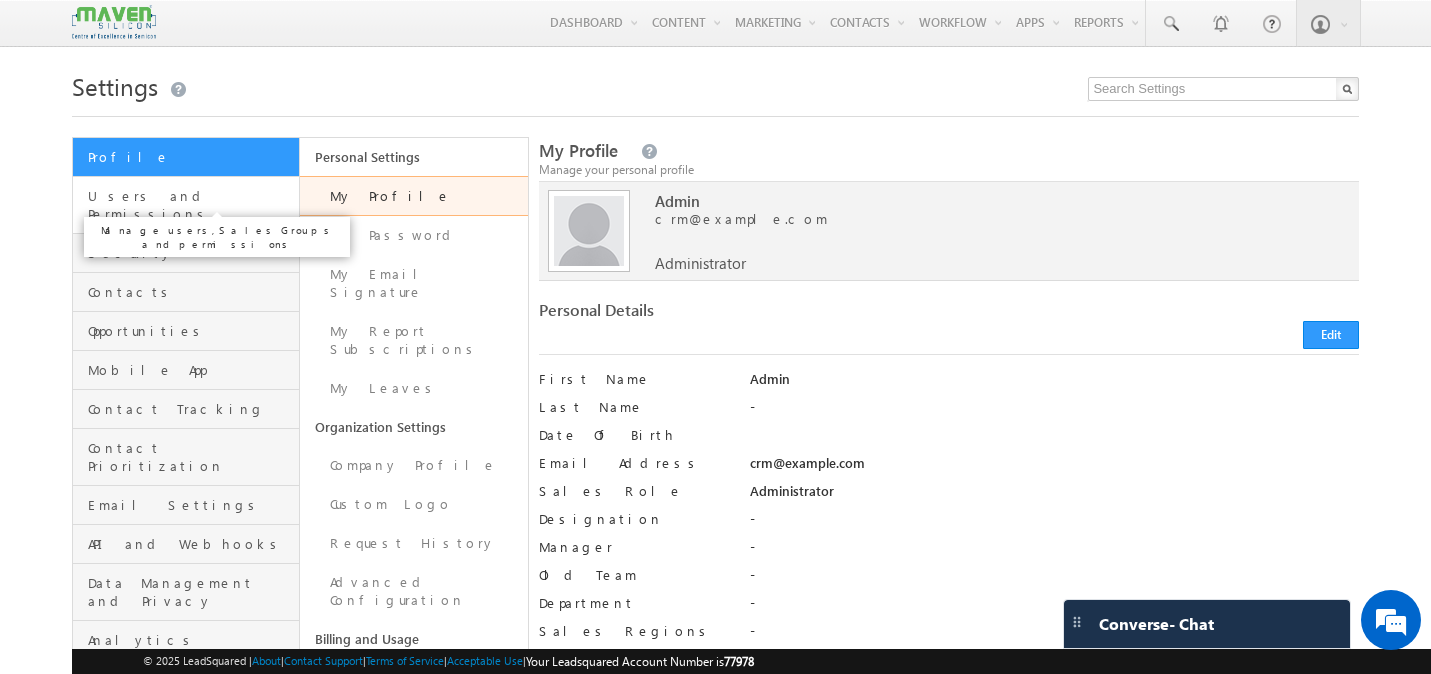 click on "Users and Permissions" at bounding box center [191, 205] 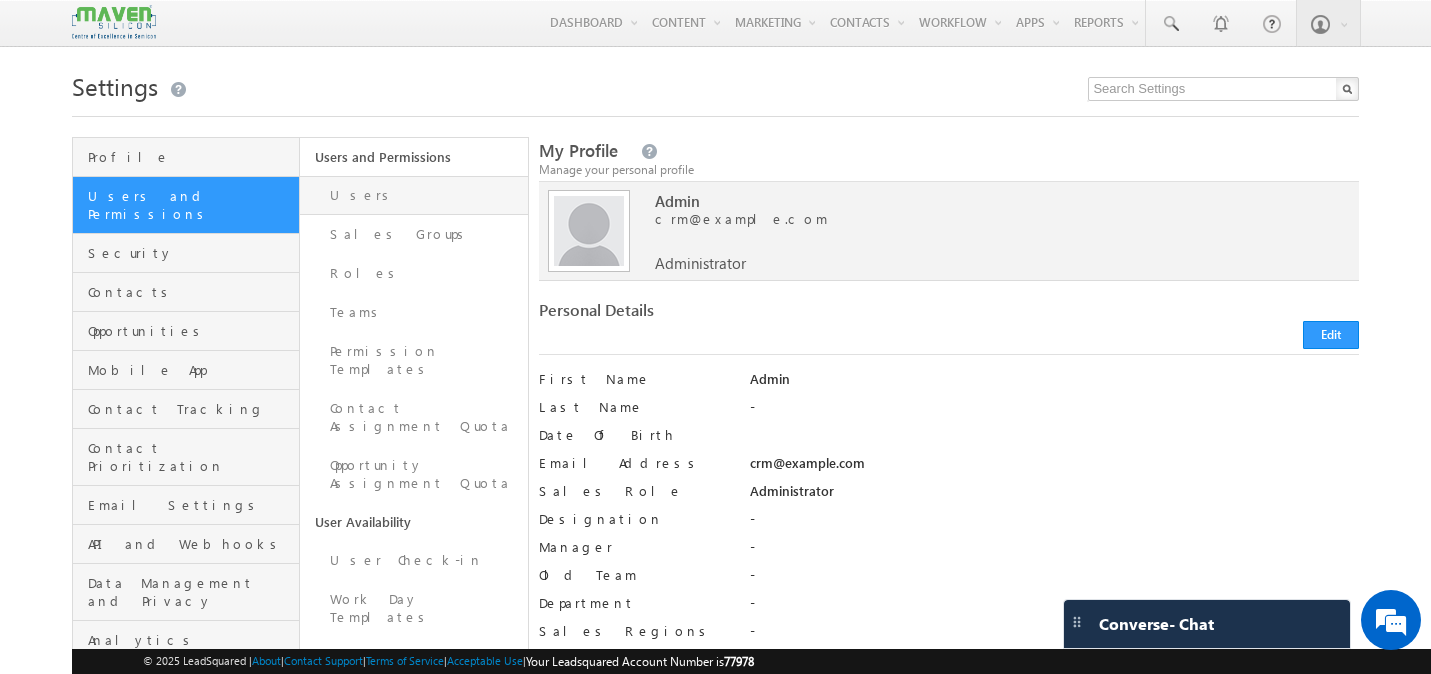click on "Users" at bounding box center [414, 195] 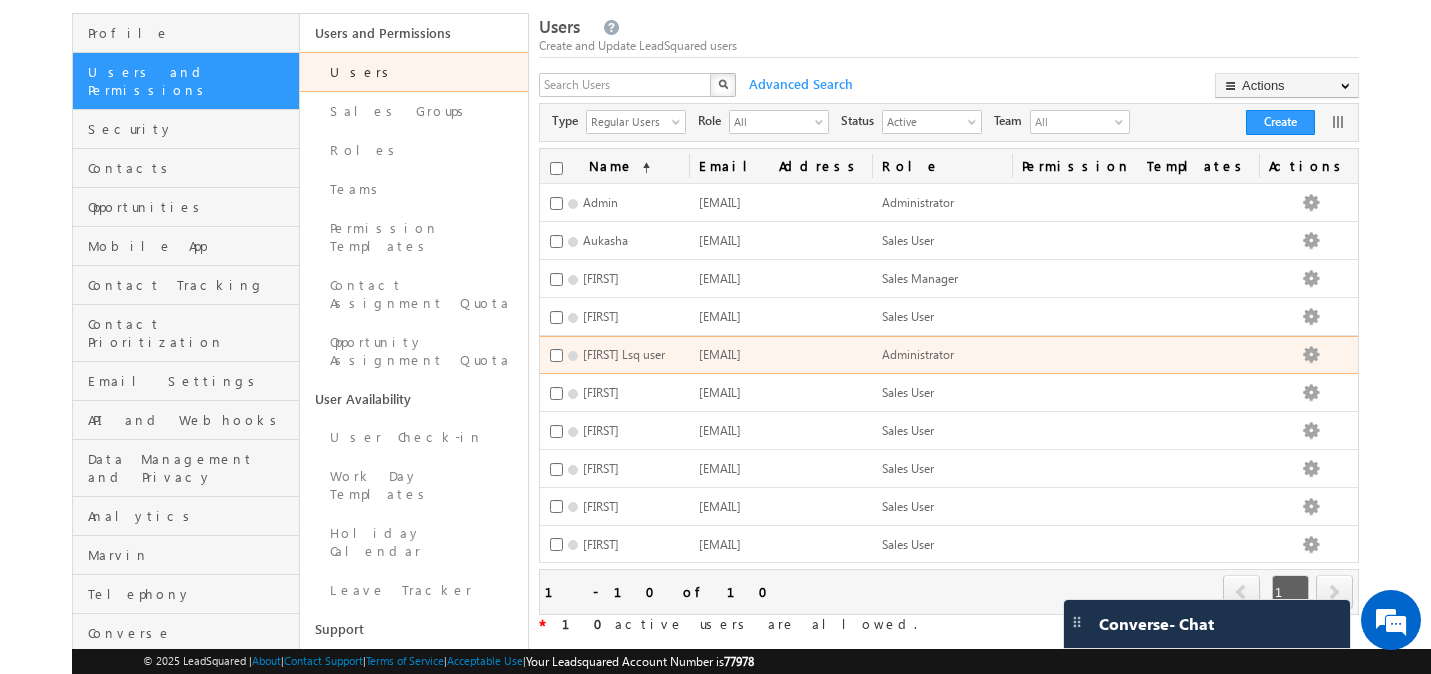 scroll, scrollTop: 138, scrollLeft: 0, axis: vertical 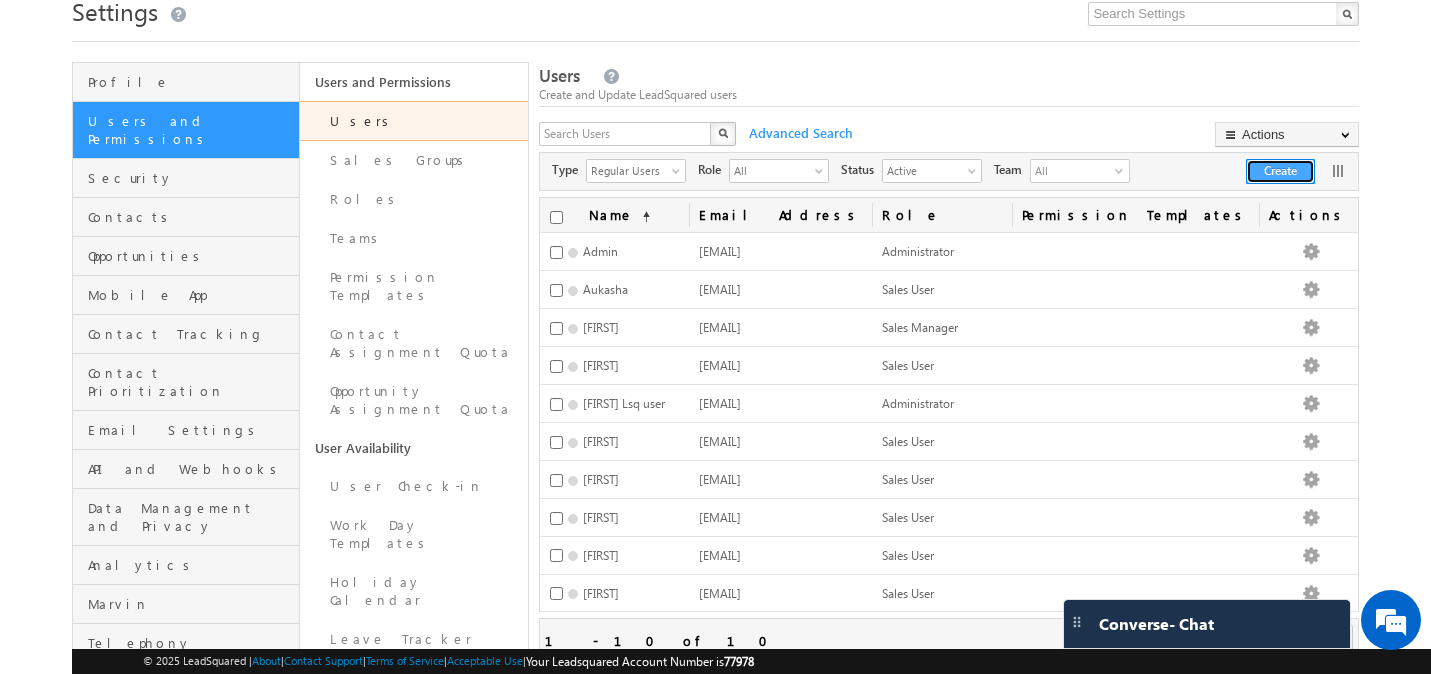 click on "Create" at bounding box center (1280, 171) 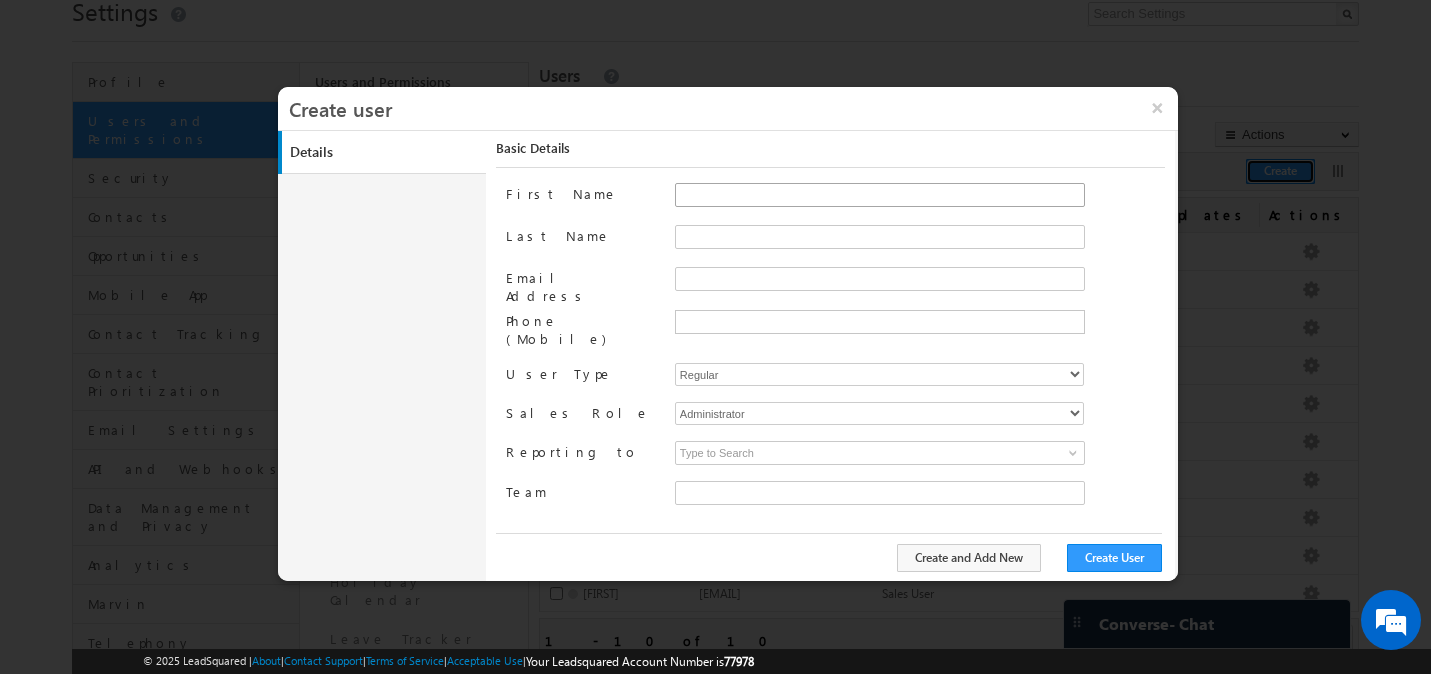 type on "67fa2b24-4da1-11f0-b1e3-0623476dd86d" 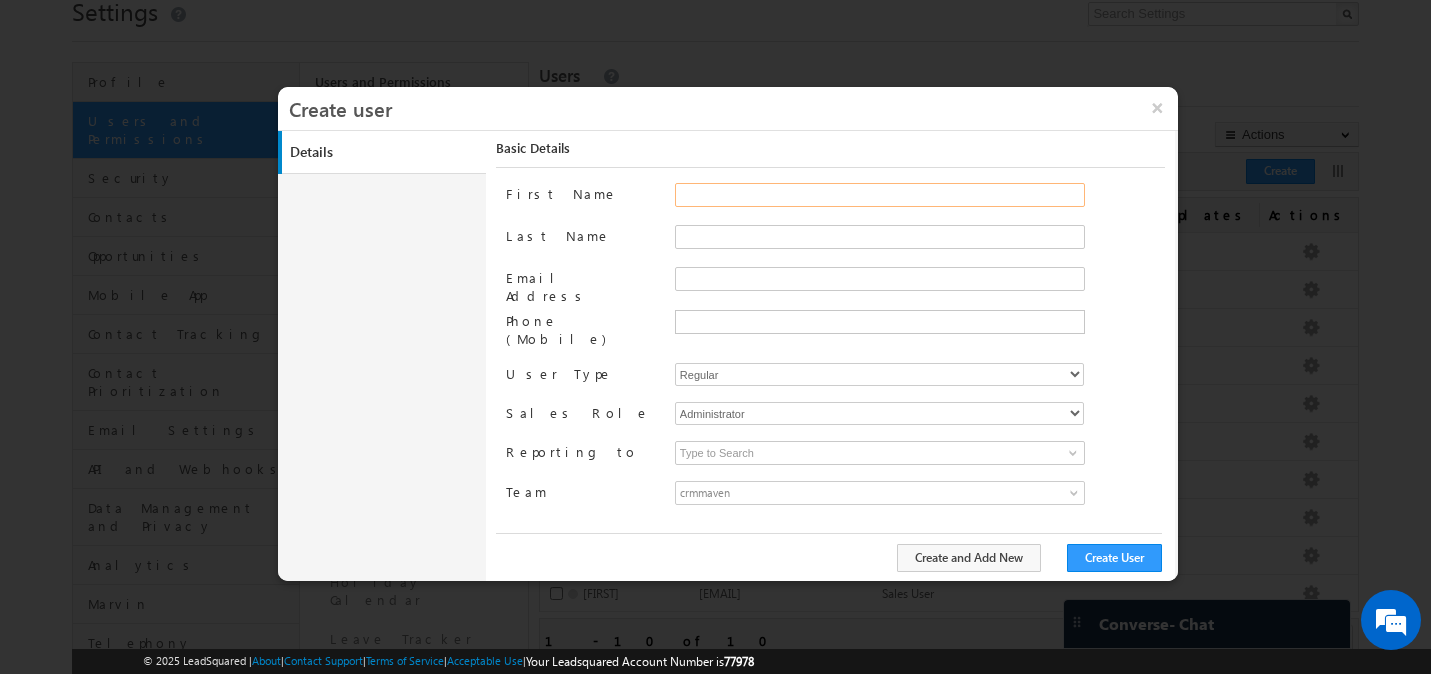 click on "First Name" at bounding box center (880, 195) 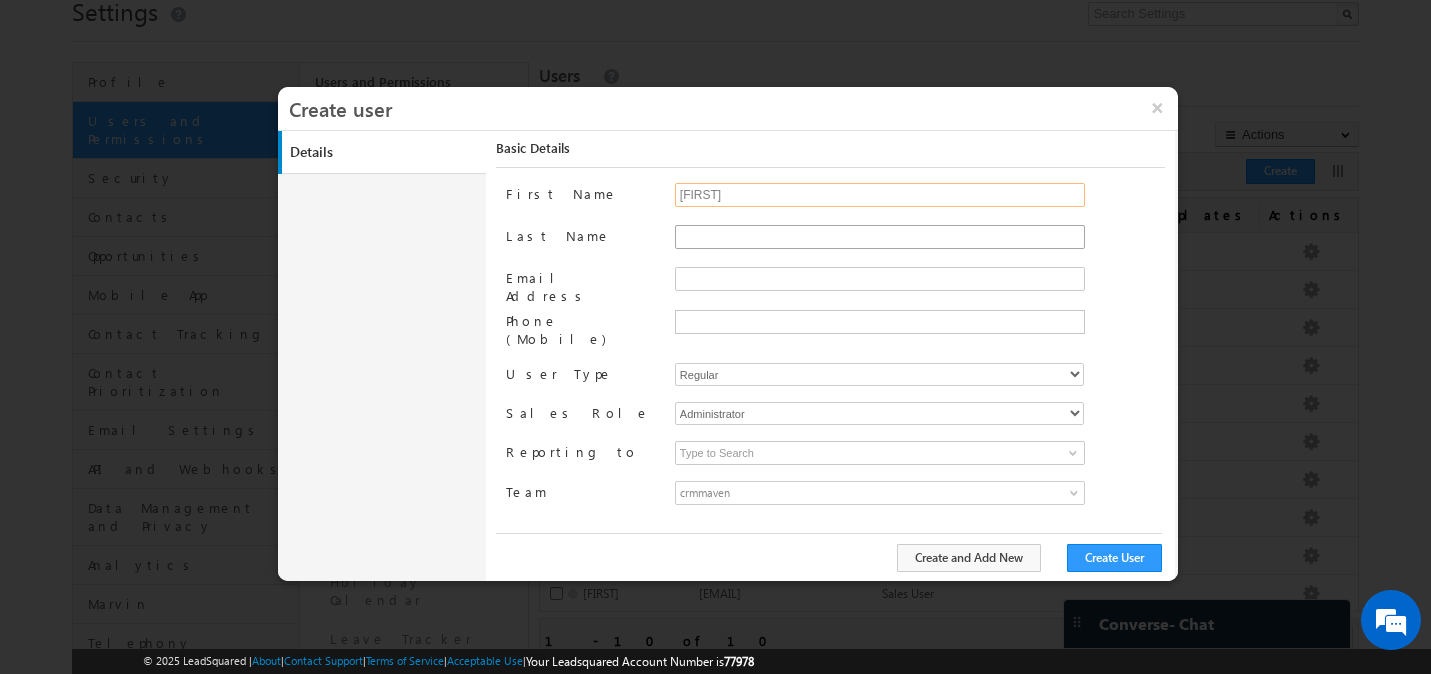 type on "Nayana" 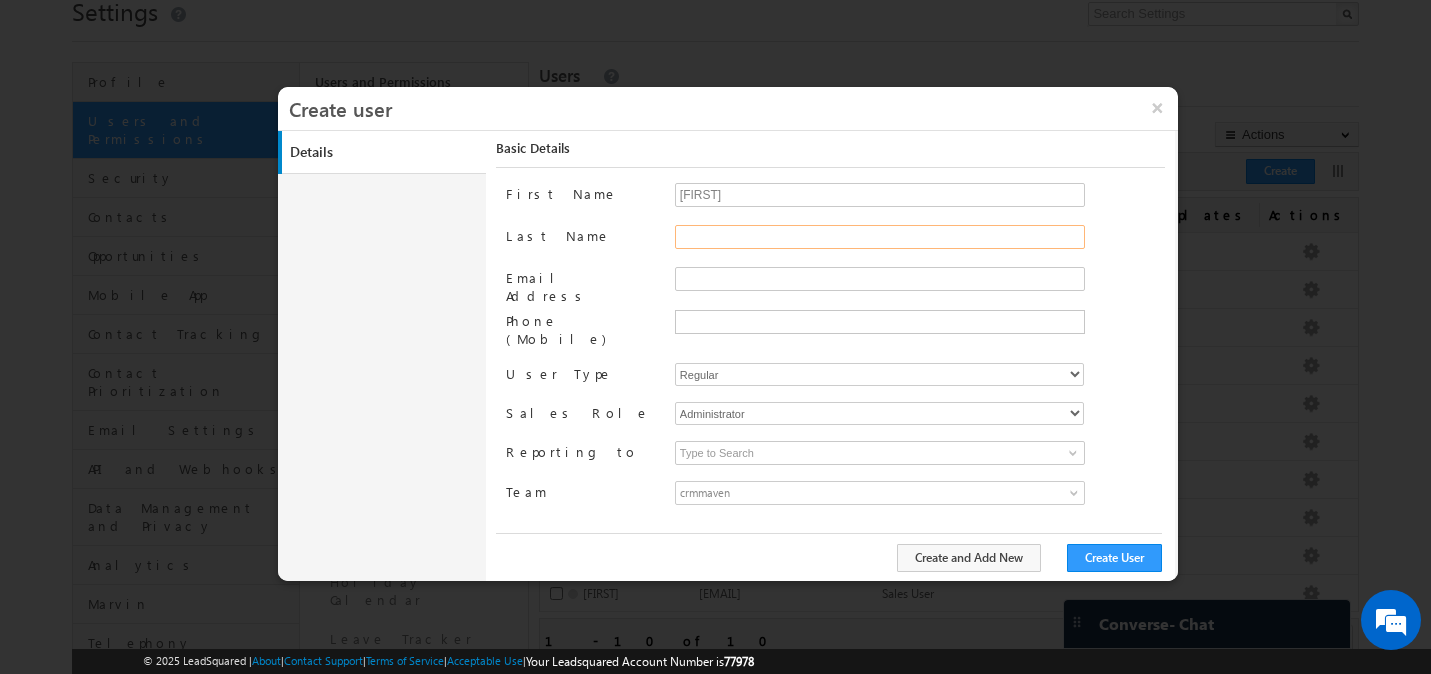 click on "Last Name" at bounding box center [880, 237] 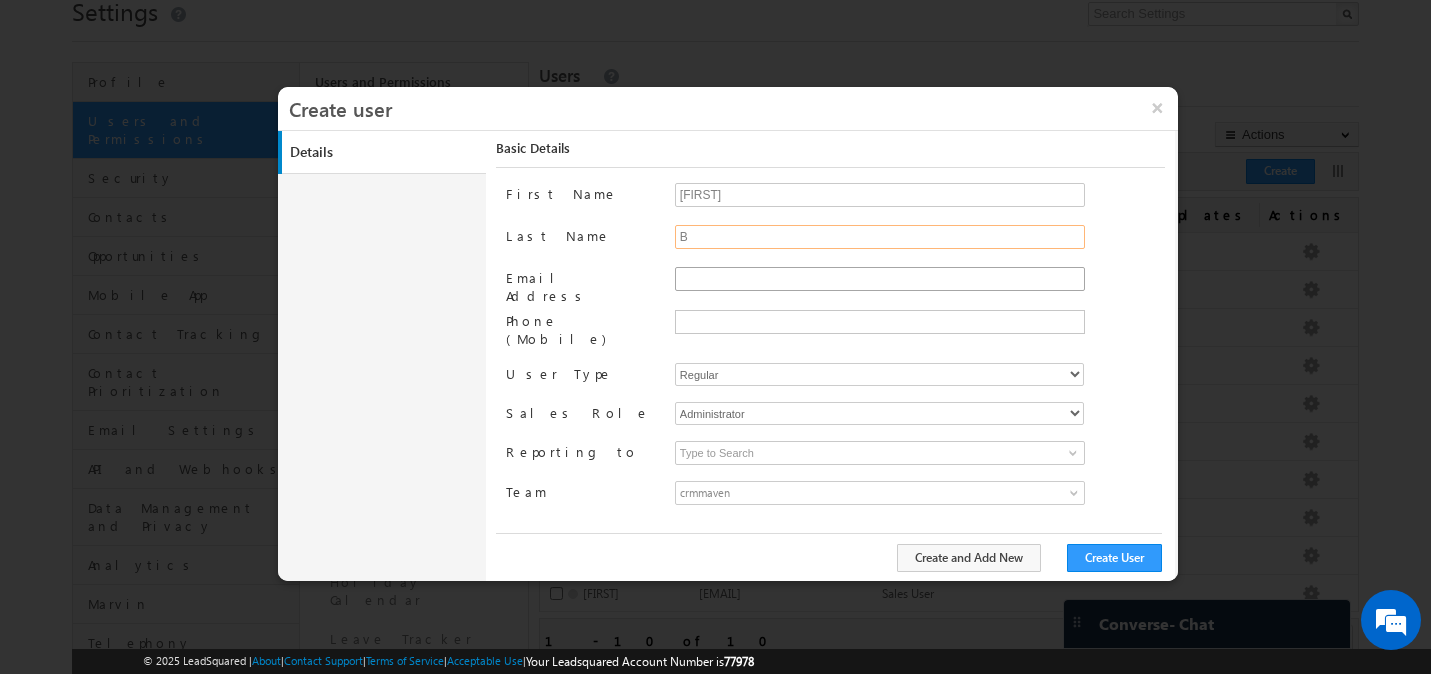 type on "B" 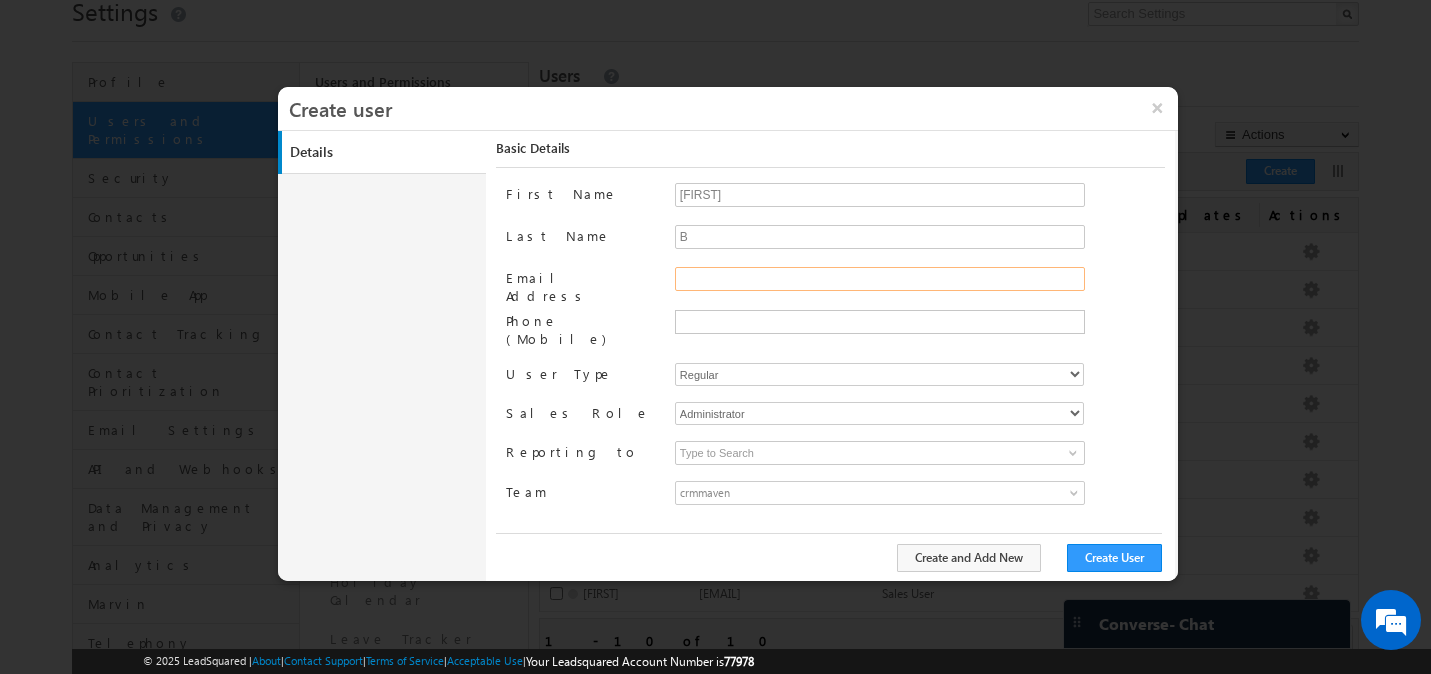 click on "Email Address" at bounding box center (880, 279) 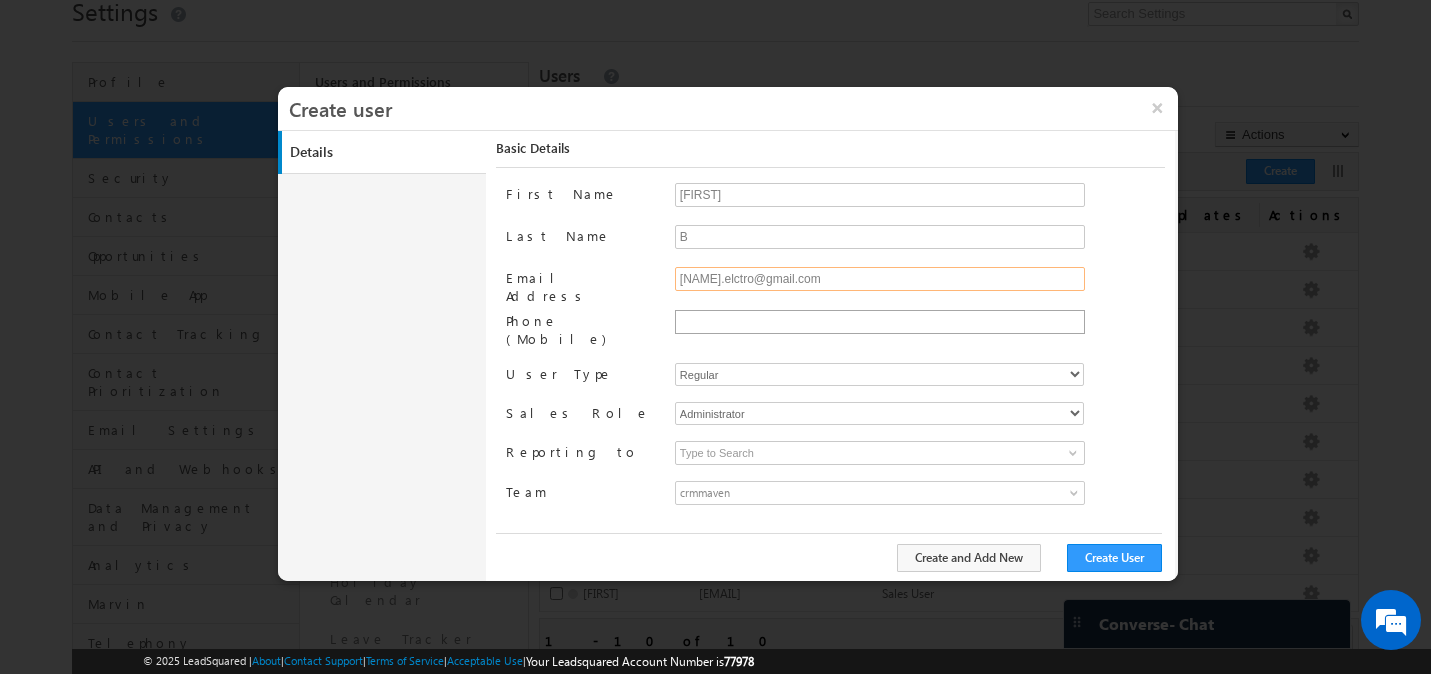 type on "nayana.elctro@gmail.com" 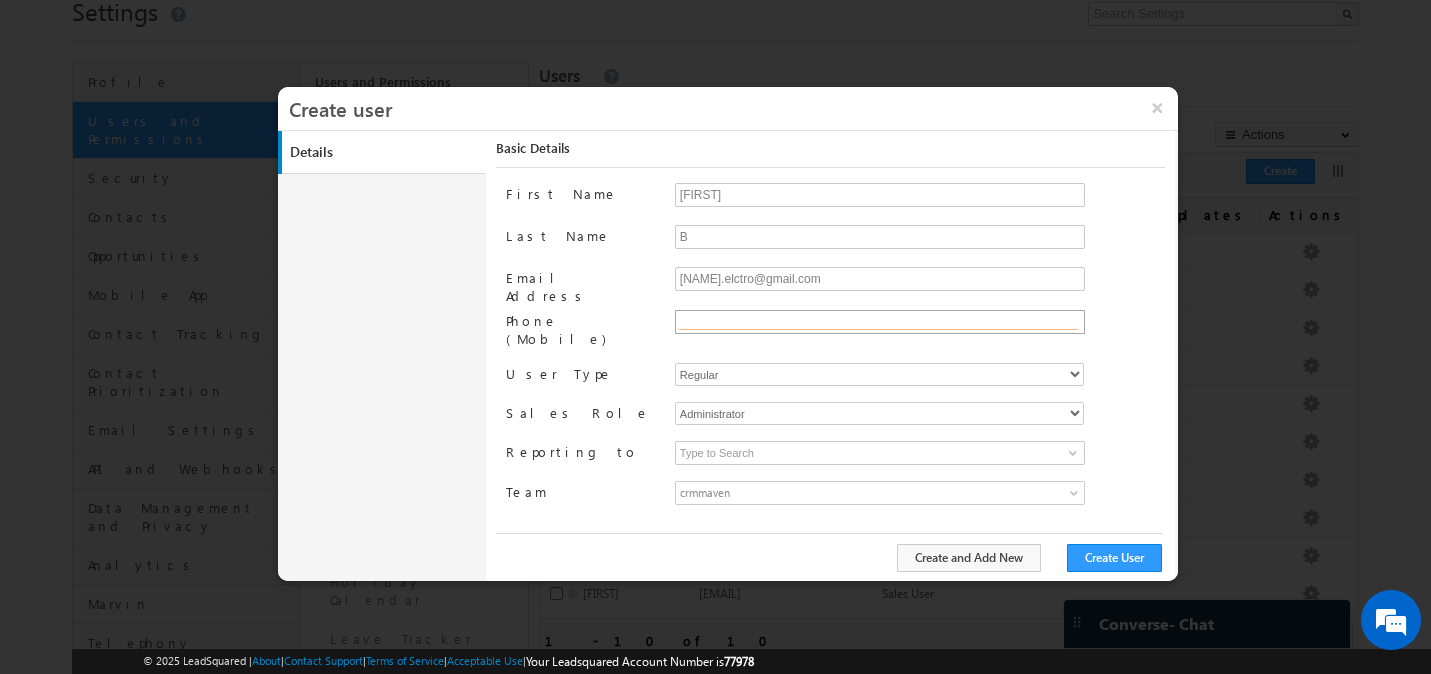 click at bounding box center (878, 322) 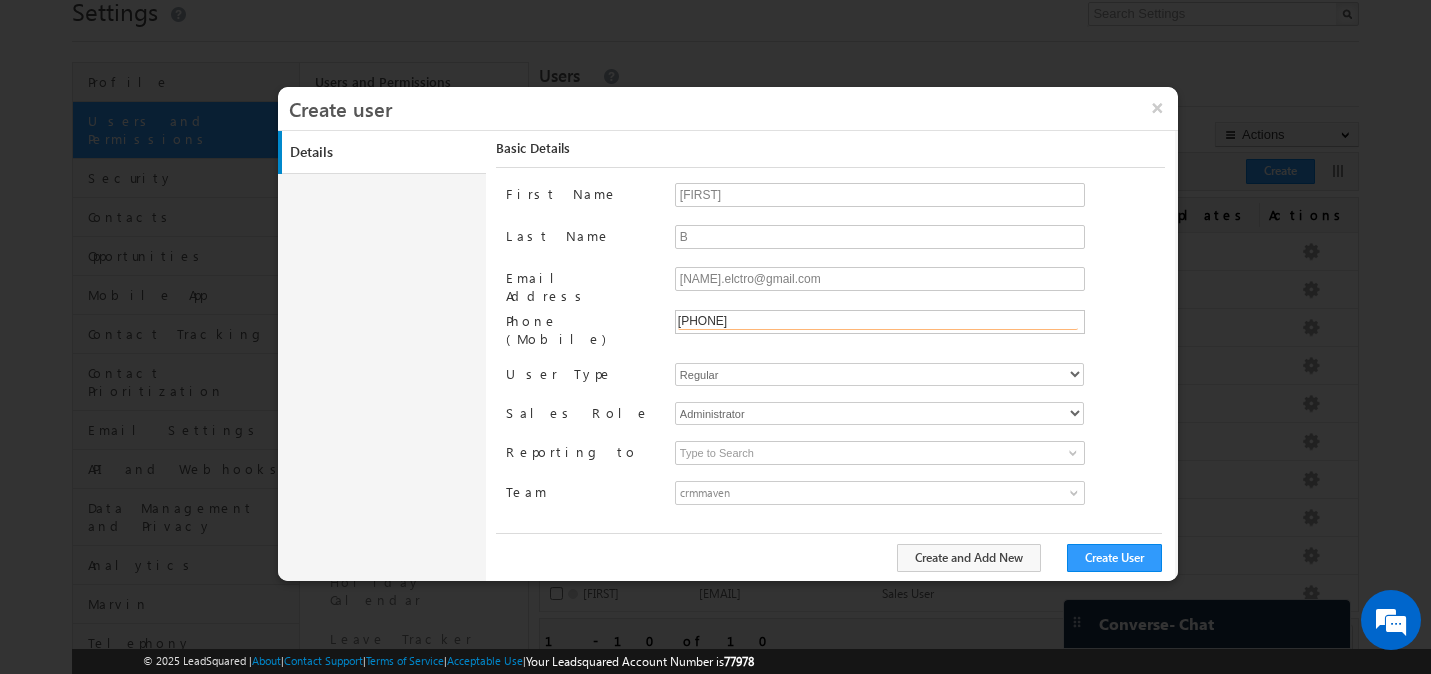 type on "9108490555" 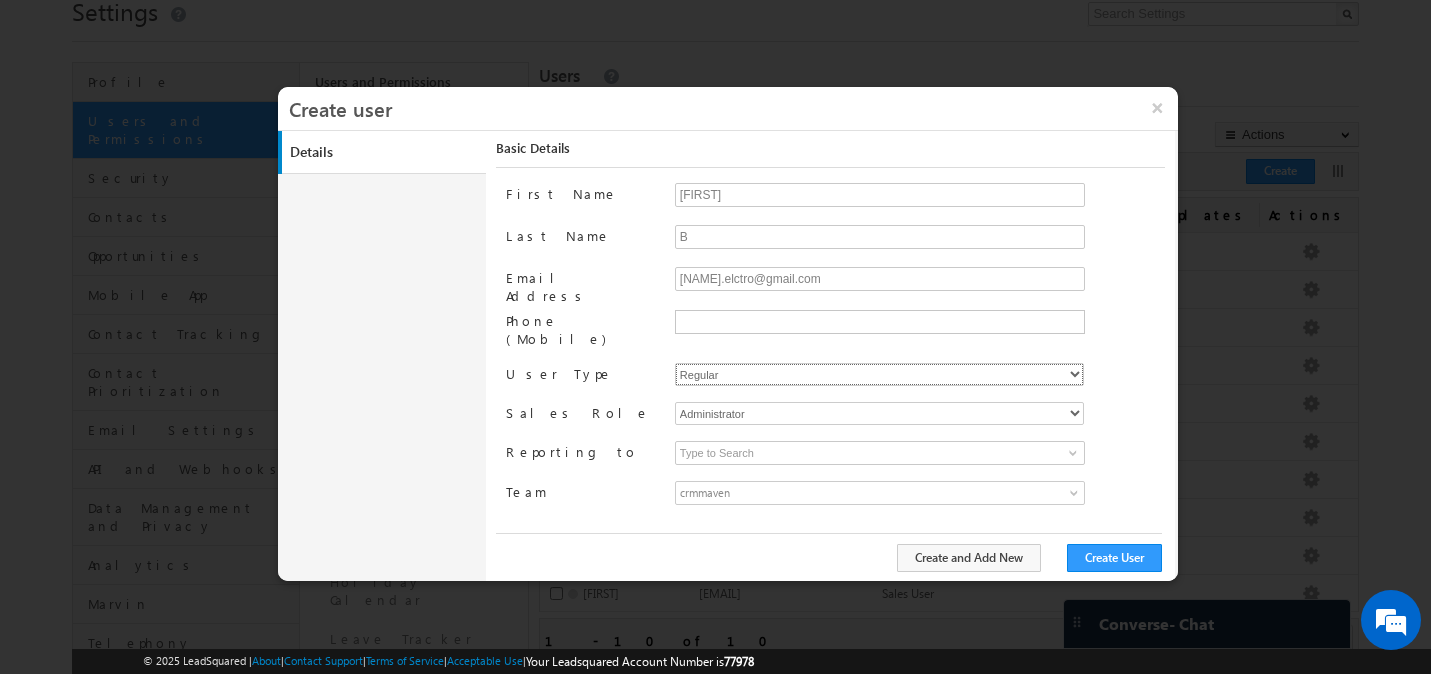 click on "First Name
Nayana
Last Name
B
Email Address
nayana.elctro@gmail.com
Phone (Mobile)
User Type
Regular
Sales Role
Administrator Marketing User Sales Manager" at bounding box center (835, 357) 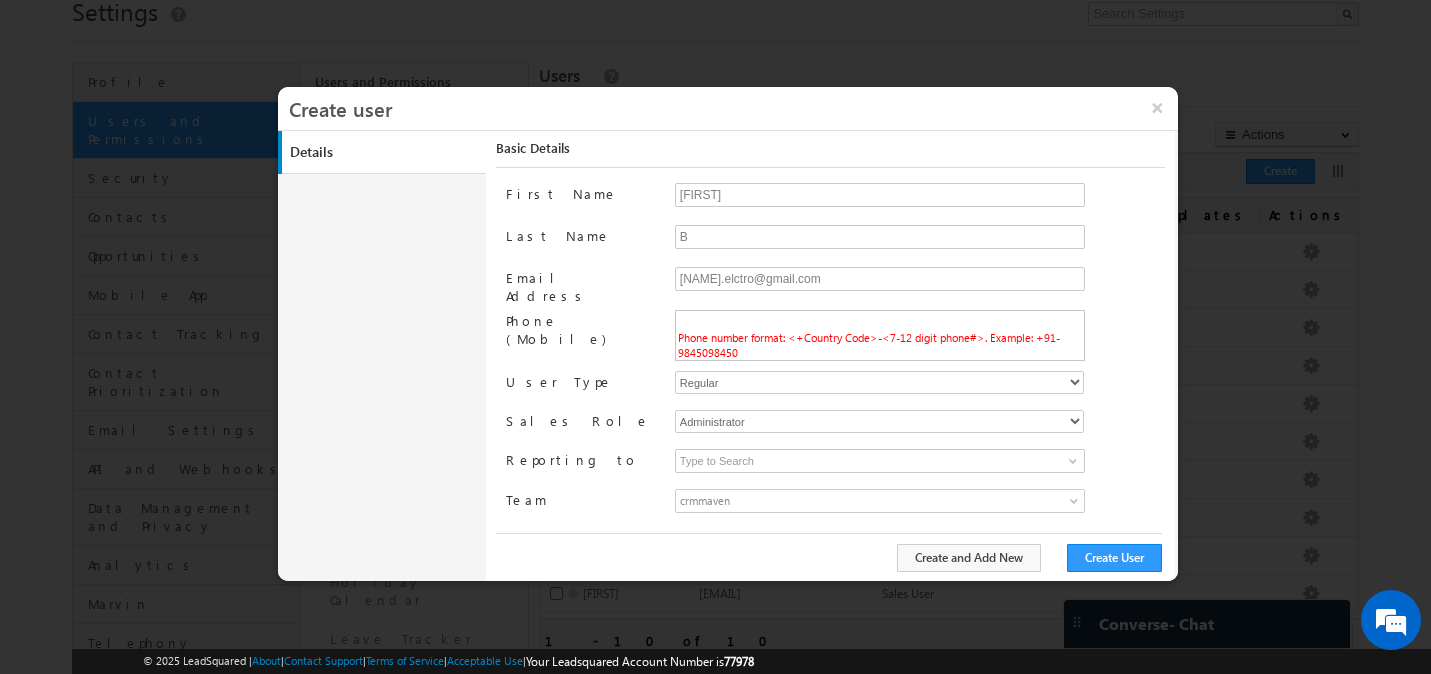 click on "Phone (Mobile)" at bounding box center (582, 331) 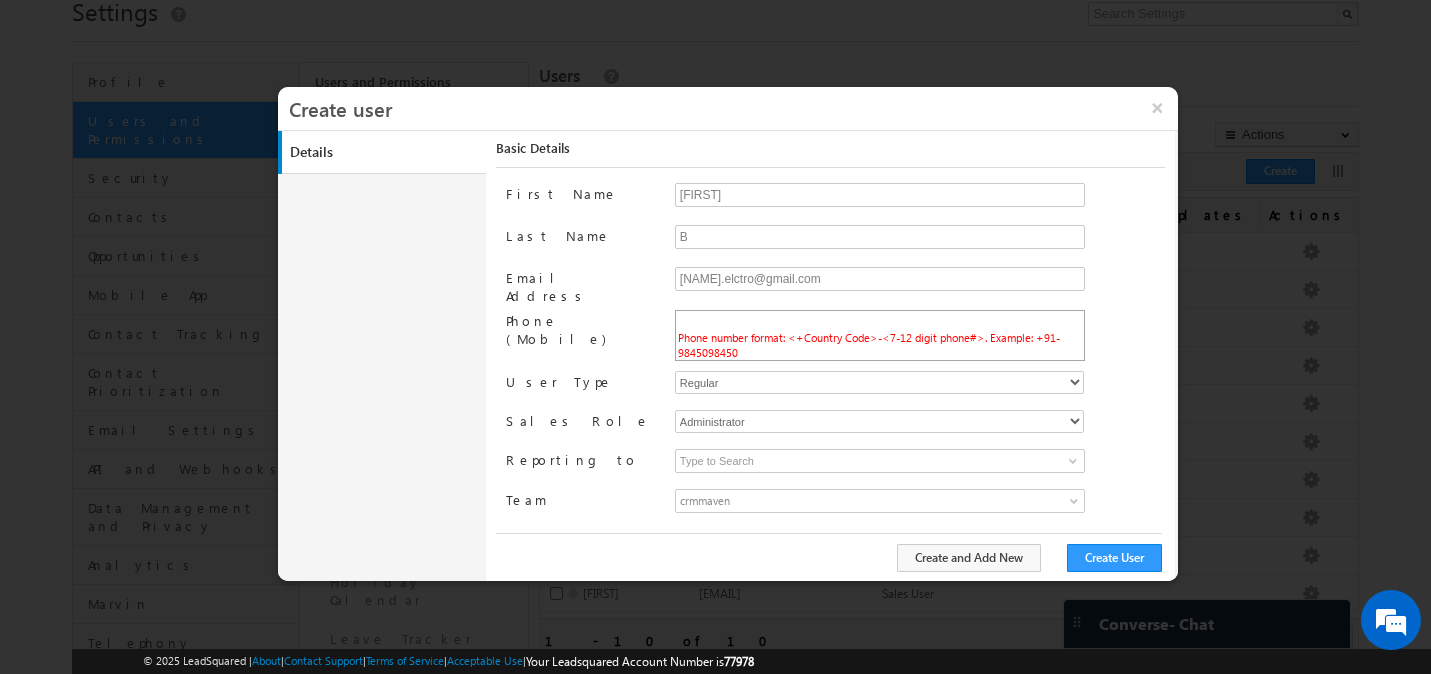 click on "Phone number format: <+Country Code>-<7-12 digit phone#>. Example: +91-9845098450" at bounding box center [869, 345] 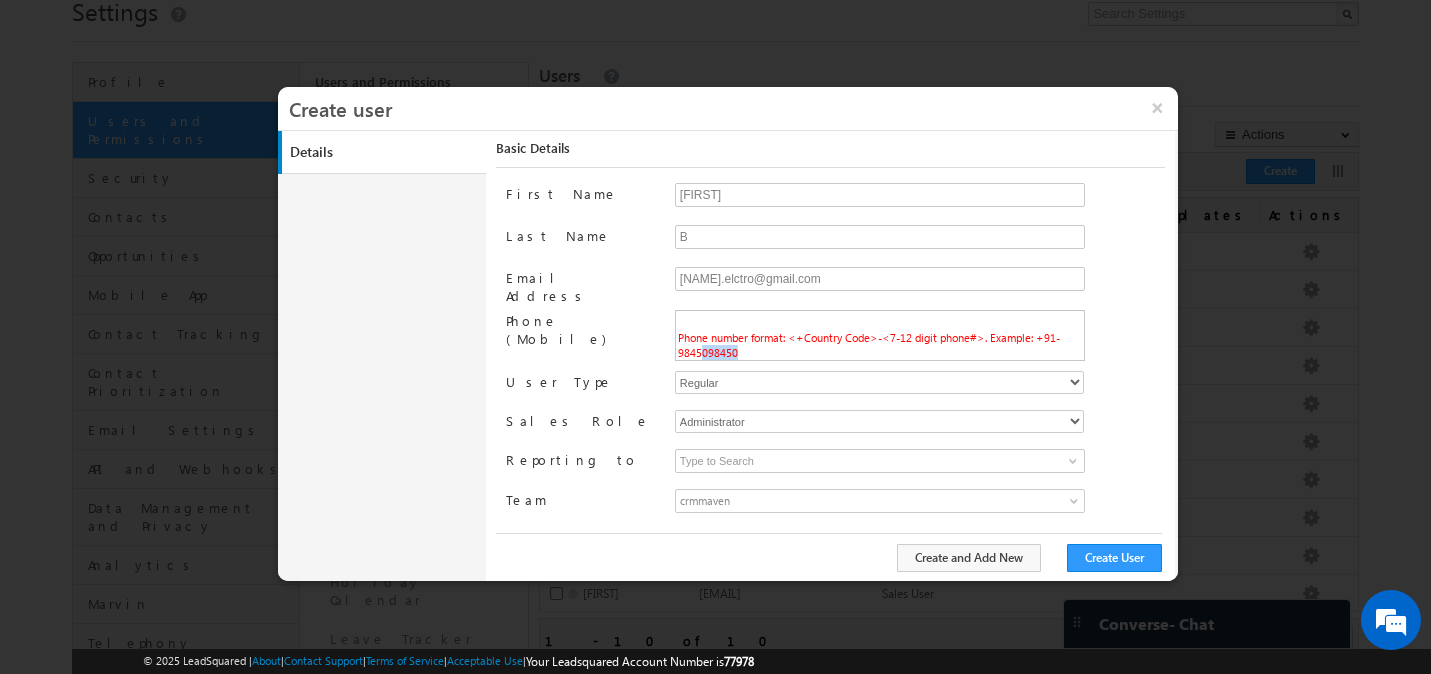 scroll, scrollTop: 1, scrollLeft: 0, axis: vertical 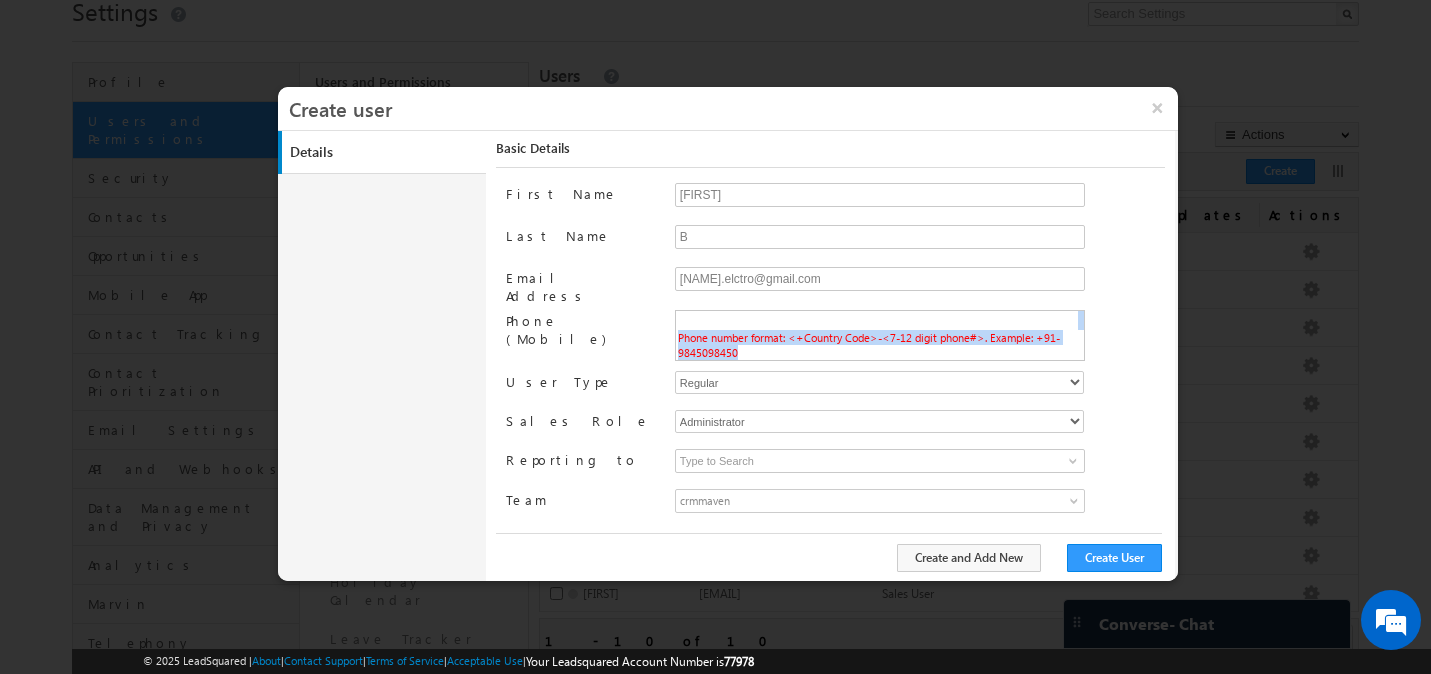 drag, startPoint x: 752, startPoint y: 352, endPoint x: 652, endPoint y: 345, distance: 100.2447 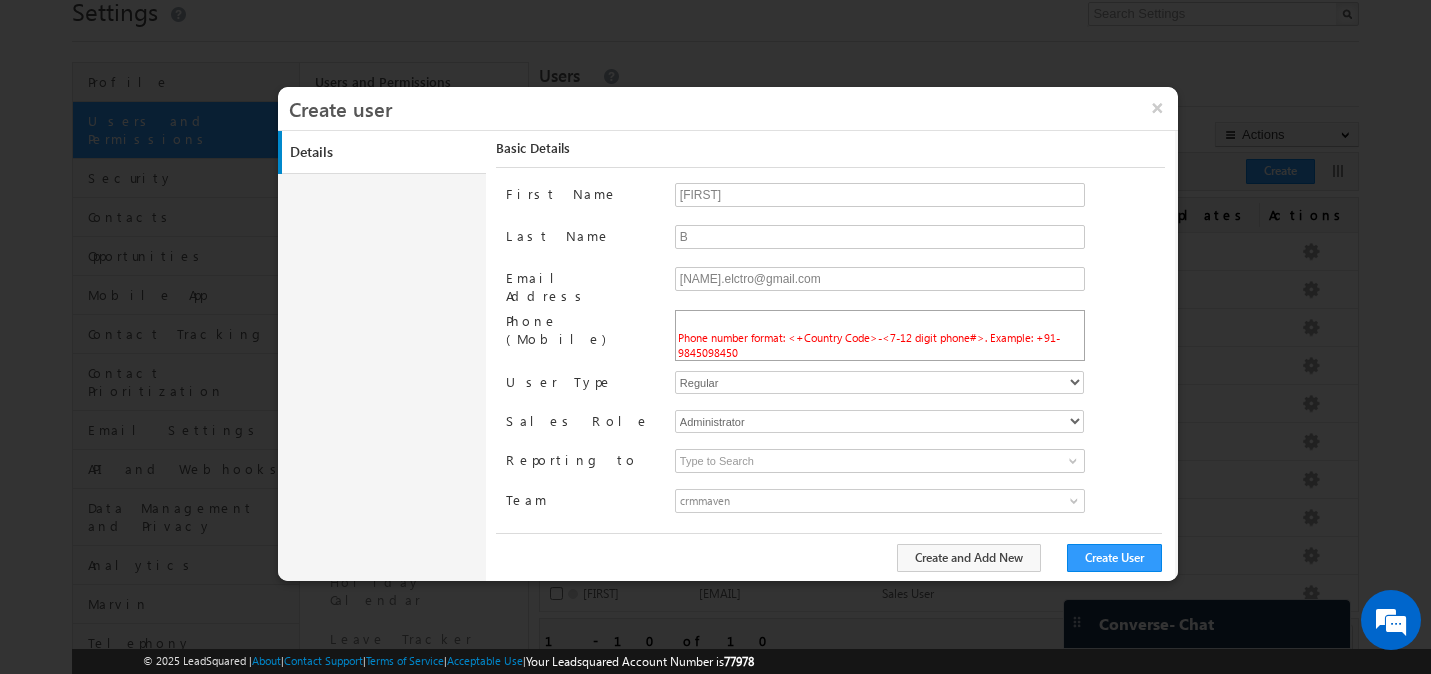 click on "Phone number format: <+Country Code>-<7-12 digit phone#>. Example: +91-9845098450" at bounding box center [869, 345] 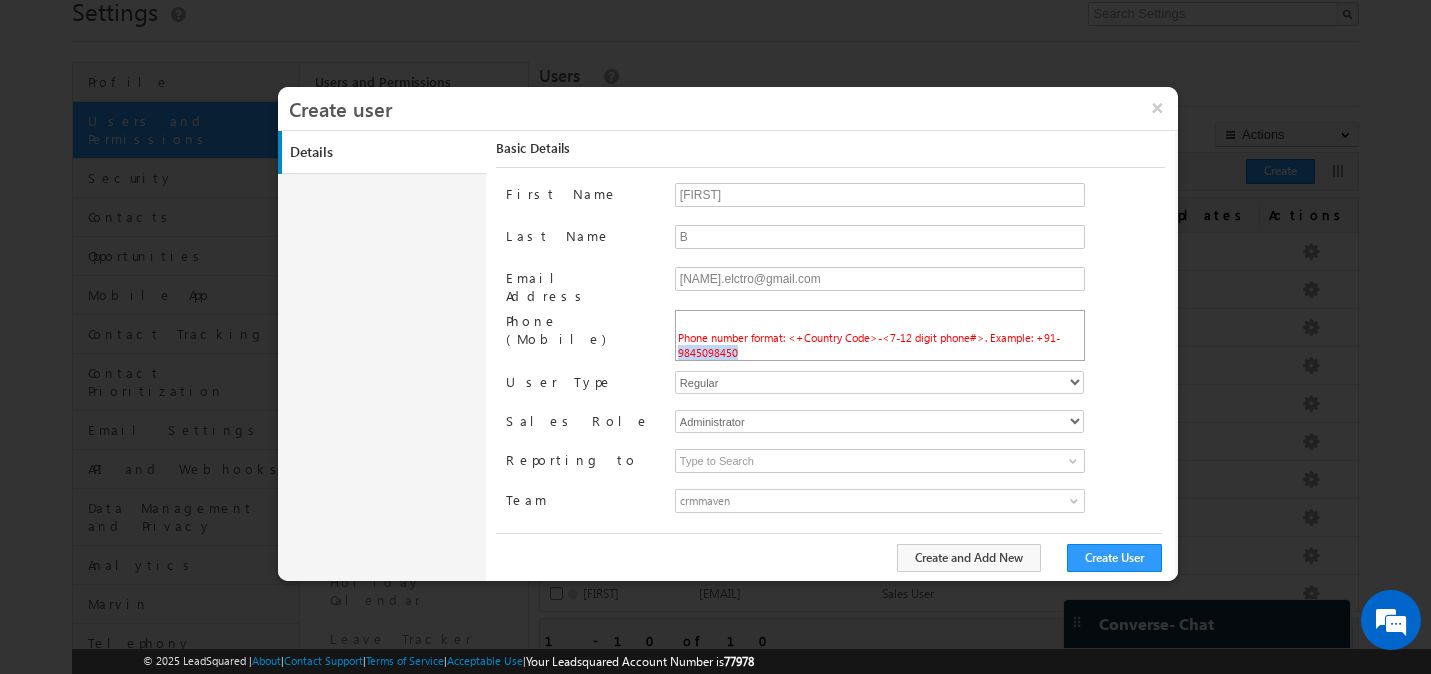 drag, startPoint x: 680, startPoint y: 347, endPoint x: 734, endPoint y: 348, distance: 54.00926 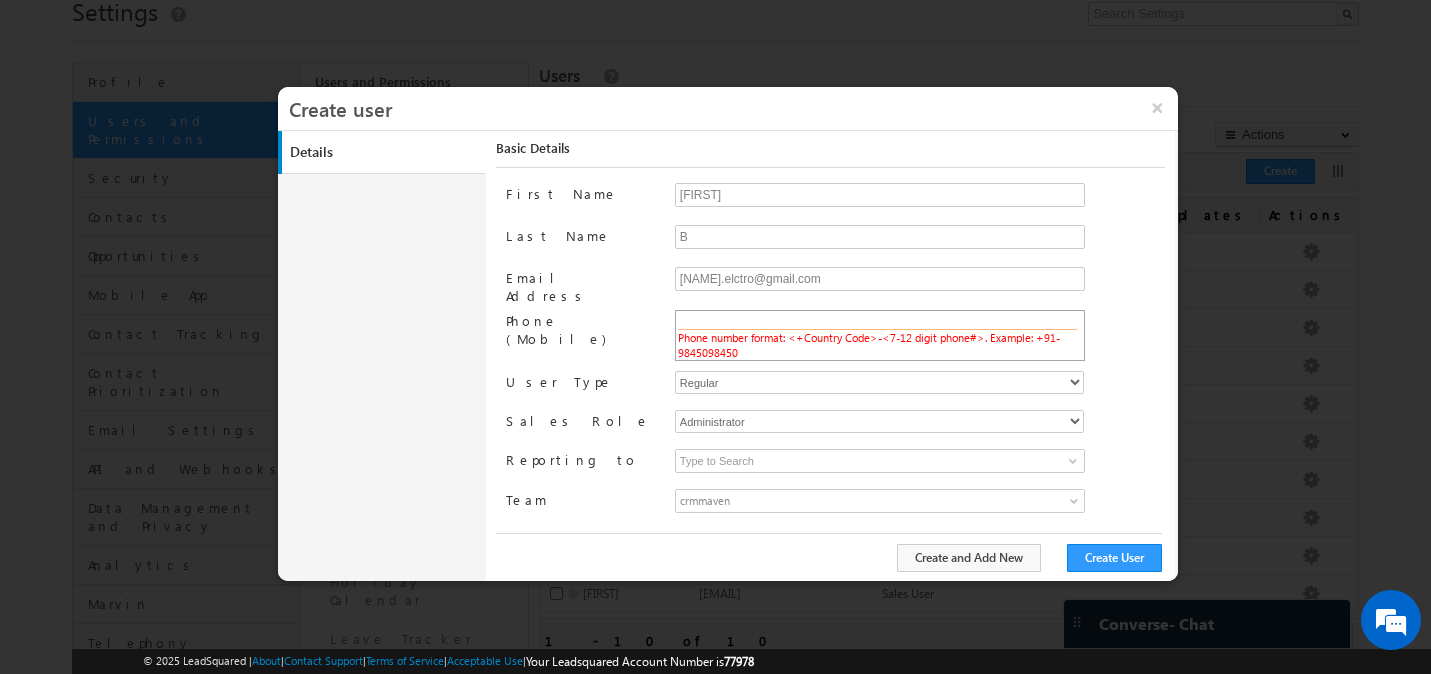 paste on "784172" 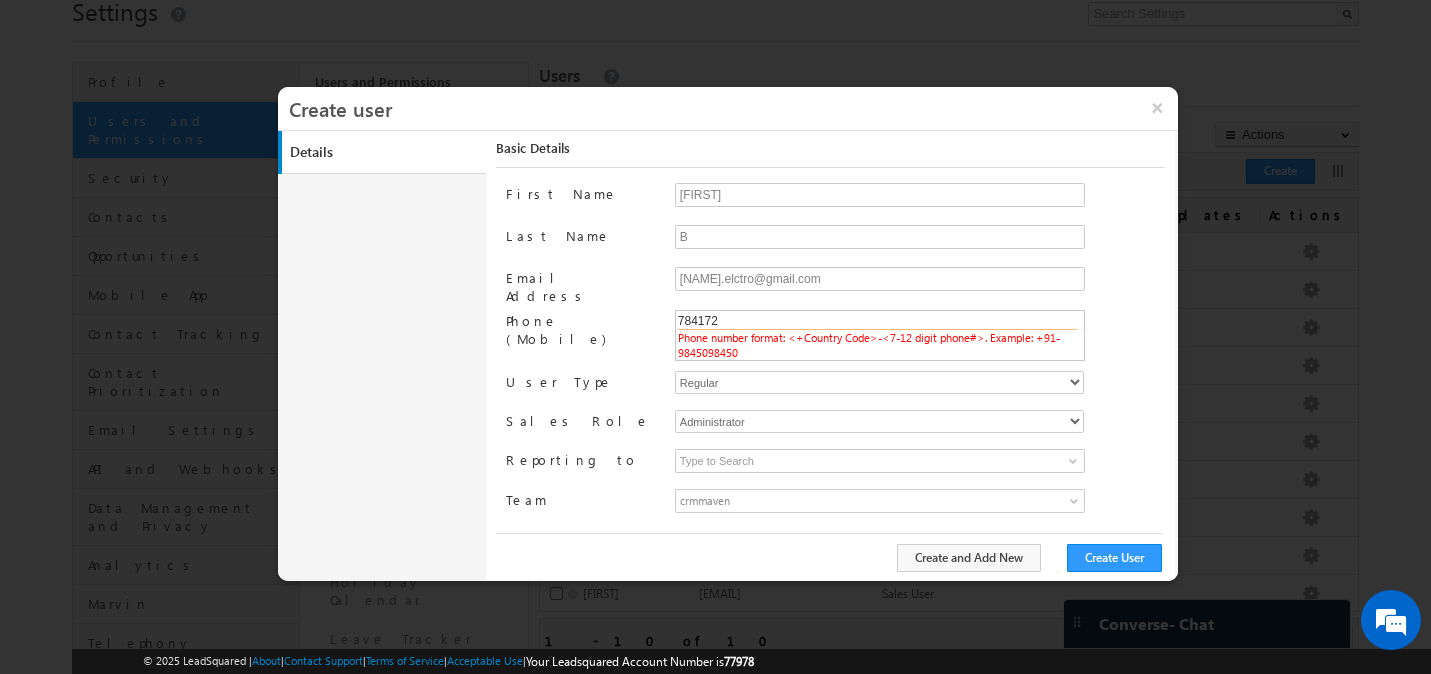 drag, startPoint x: 733, startPoint y: 322, endPoint x: 608, endPoint y: 322, distance: 125 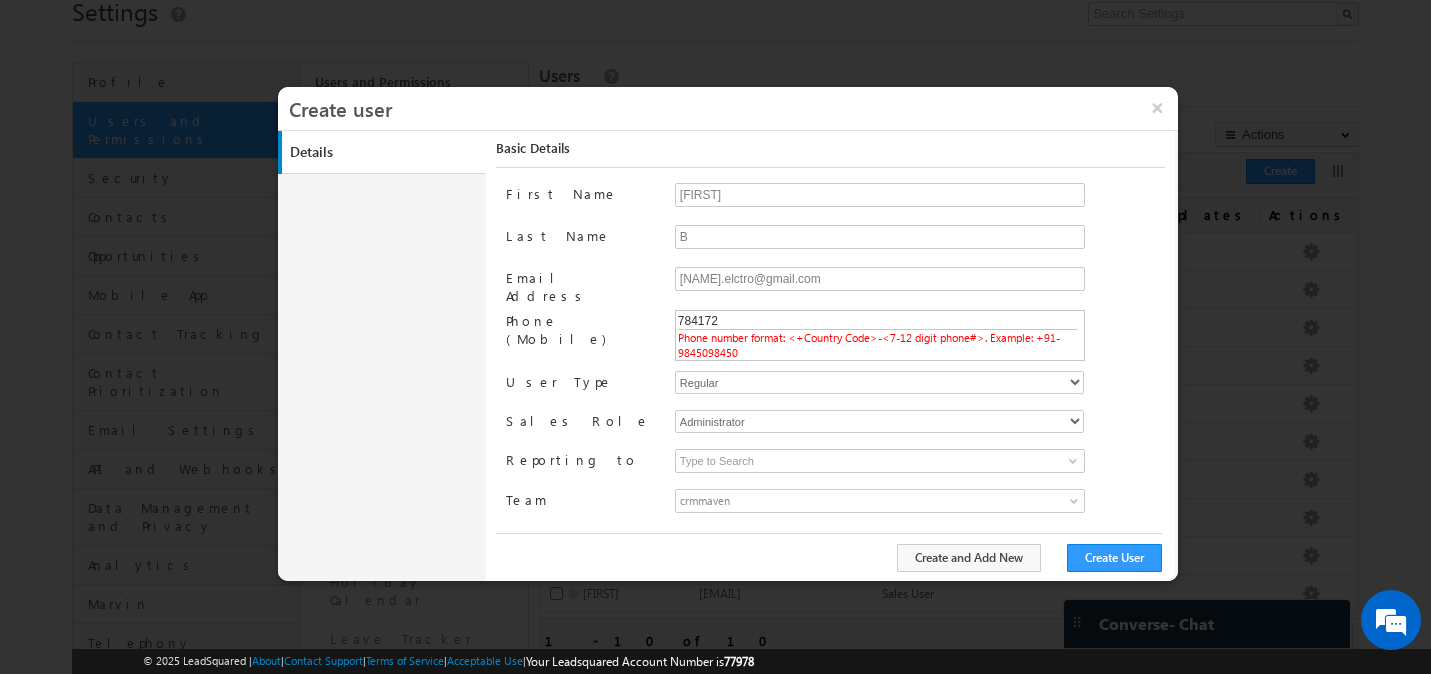 type on "9" 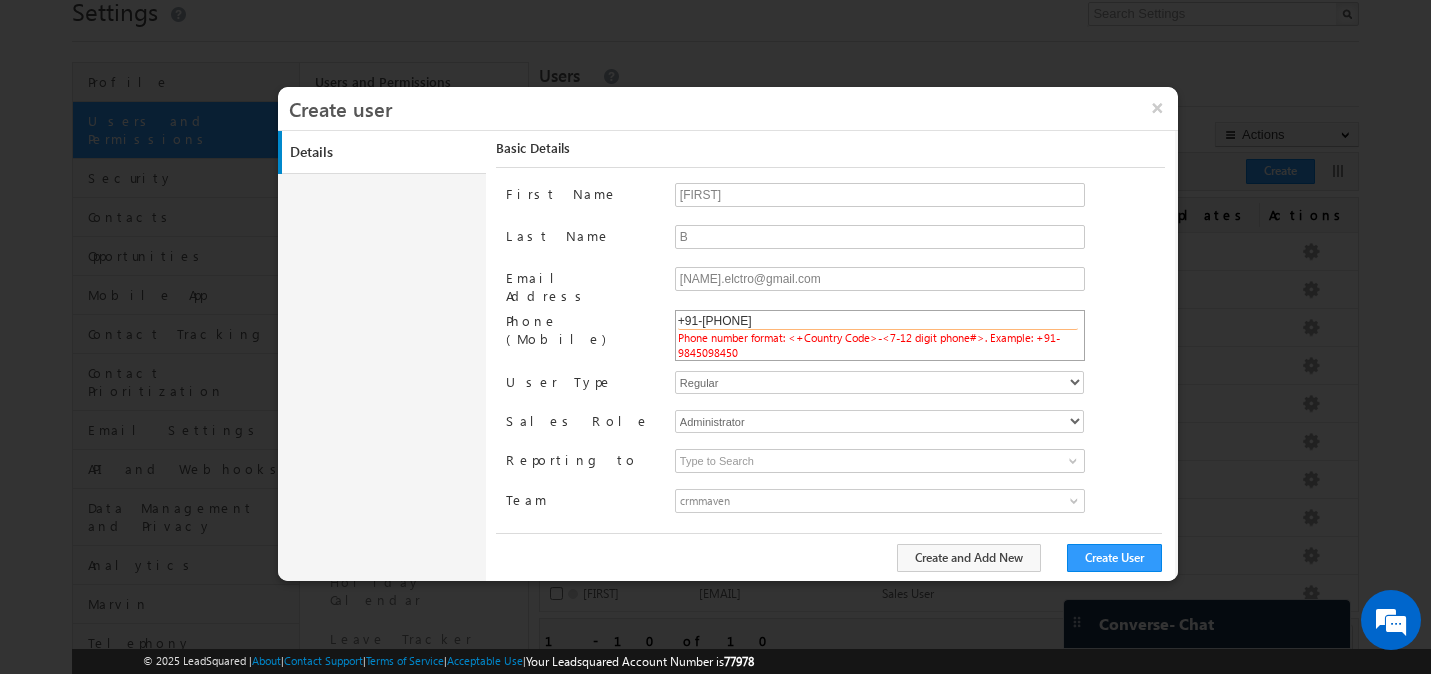 click on "+91-8108490" at bounding box center (878, 322) 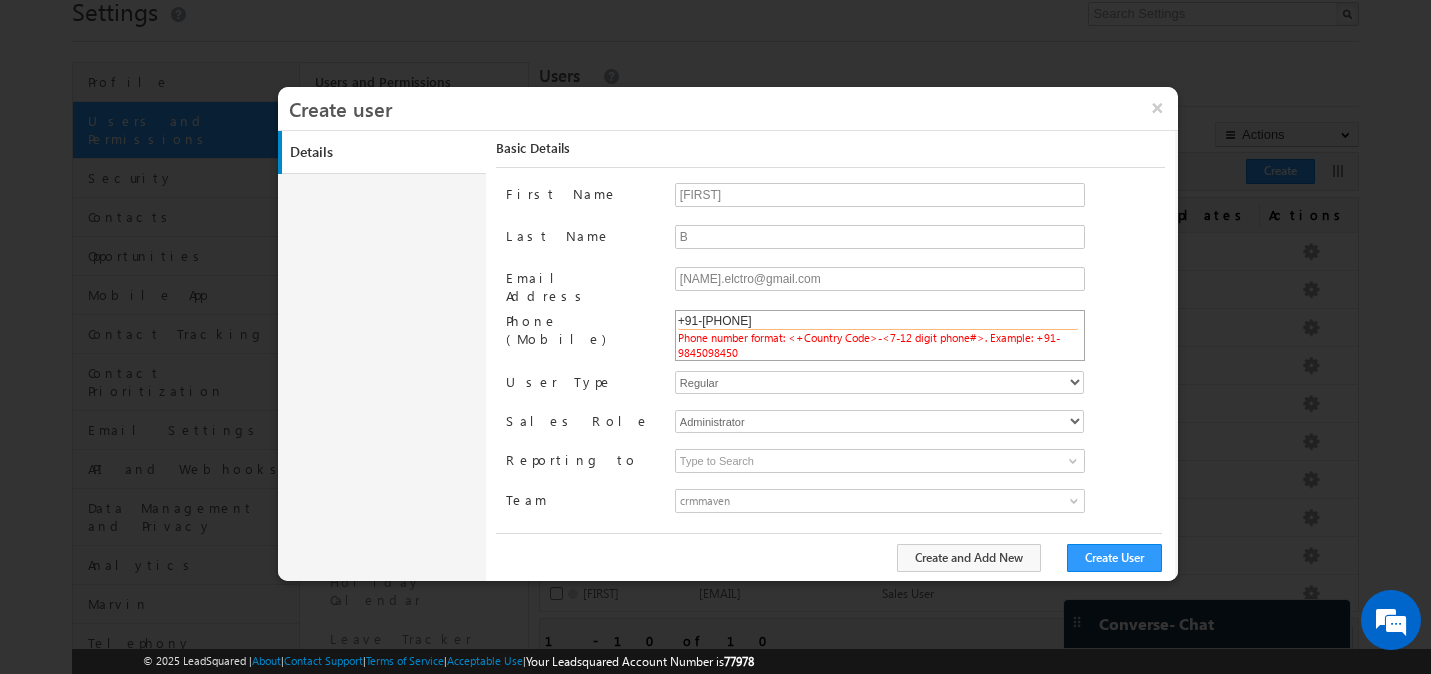 click on "+91-9108490" at bounding box center [878, 322] 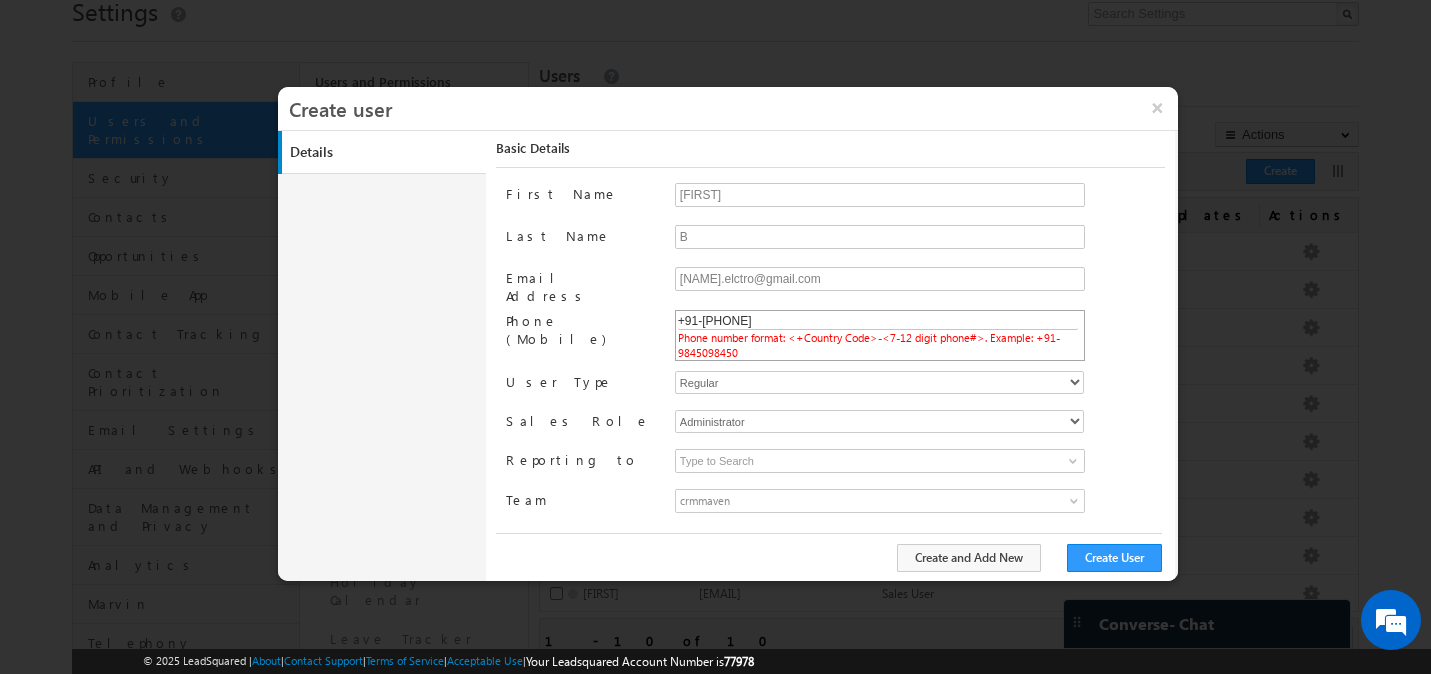type on "+91-9108490555" 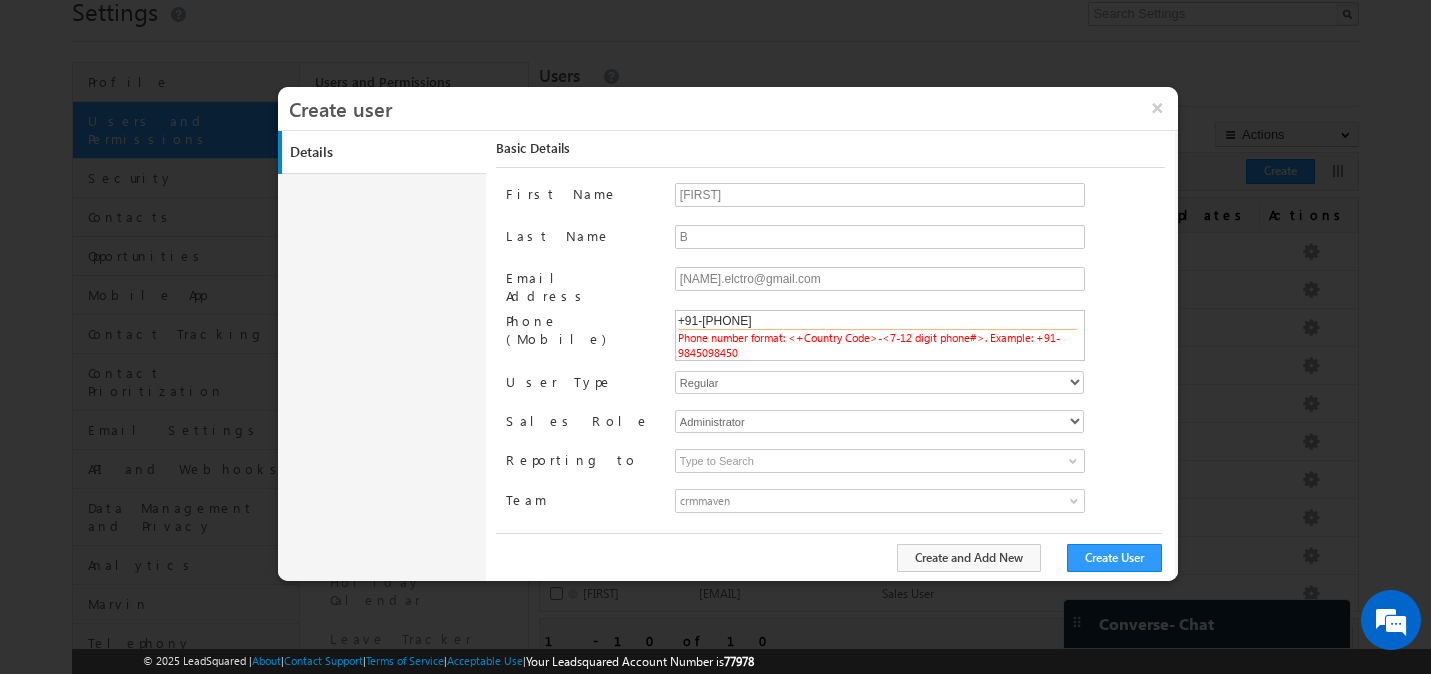 drag, startPoint x: 790, startPoint y: 318, endPoint x: 606, endPoint y: 312, distance: 184.0978 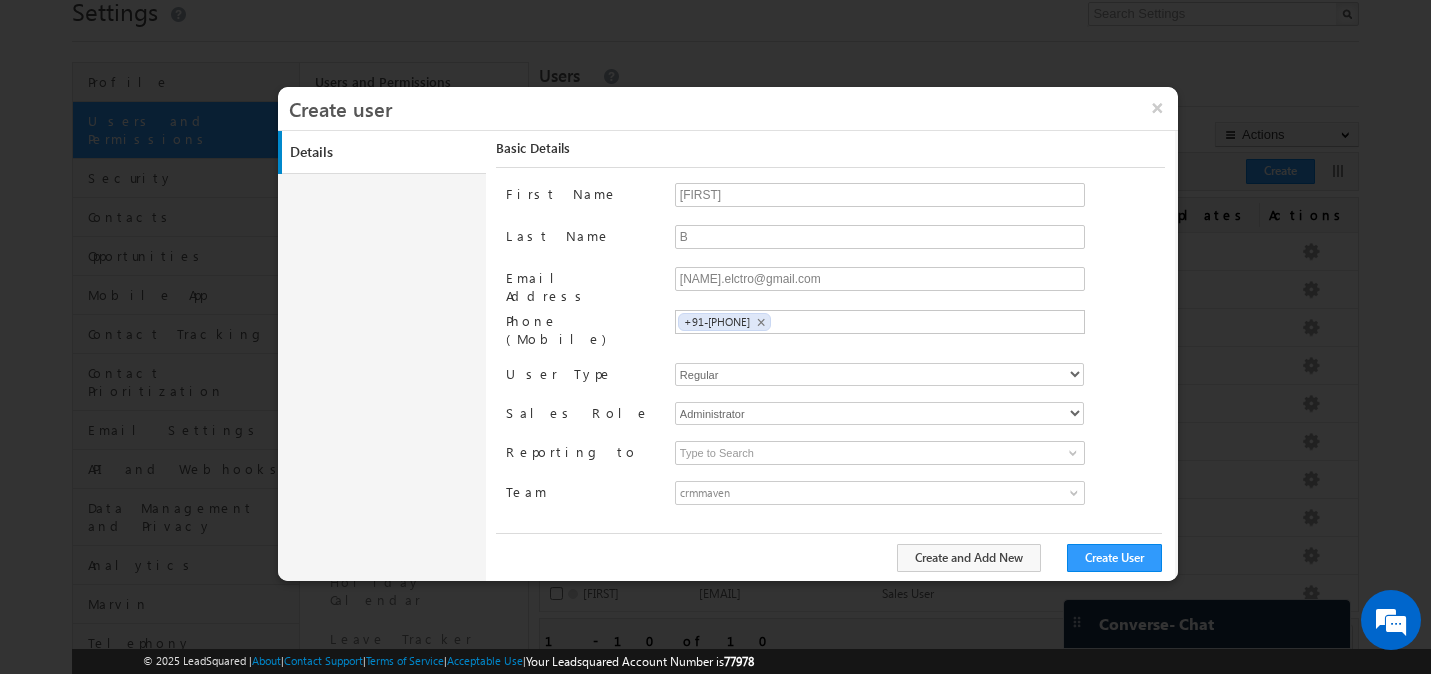 click on "Phone (Mobile)" at bounding box center (582, 329) 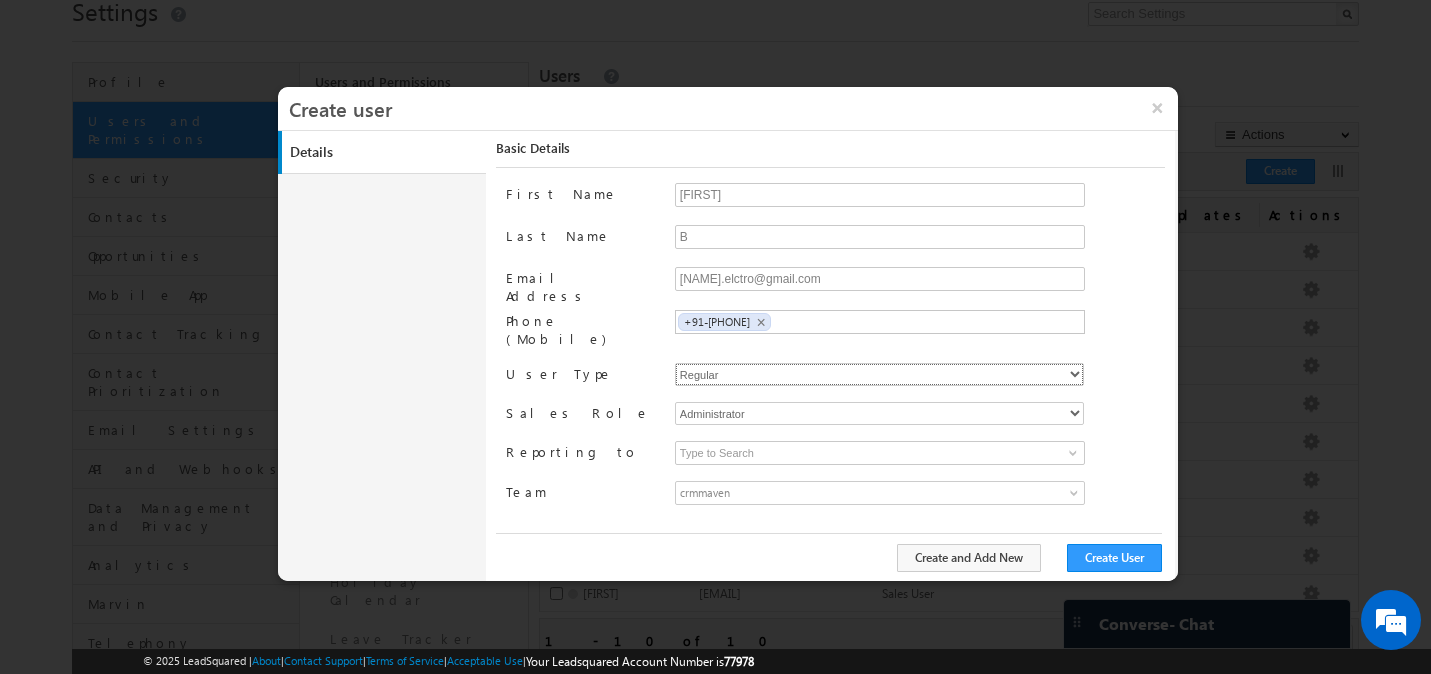 click on "Regular" at bounding box center [879, 374] 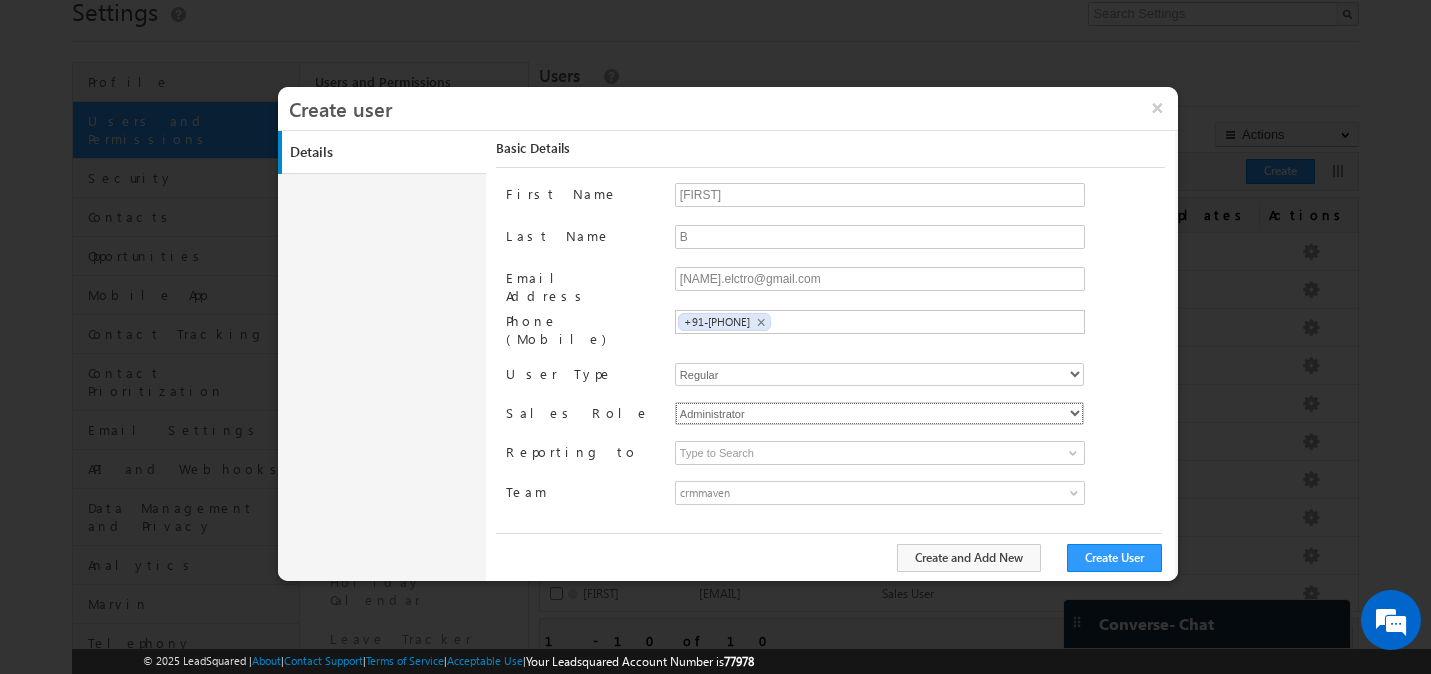 click on "Administrator Marketing User Sales Manager Sales User" at bounding box center [879, 413] 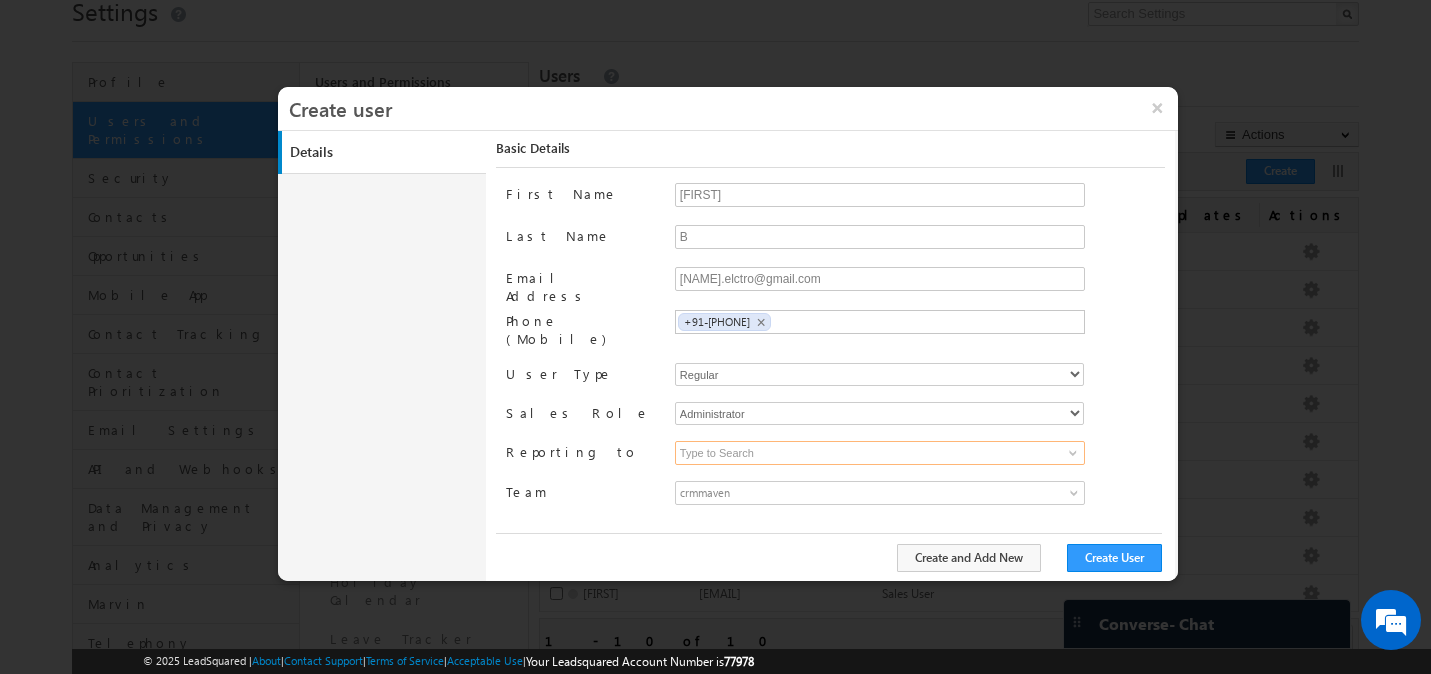 click at bounding box center [880, 453] 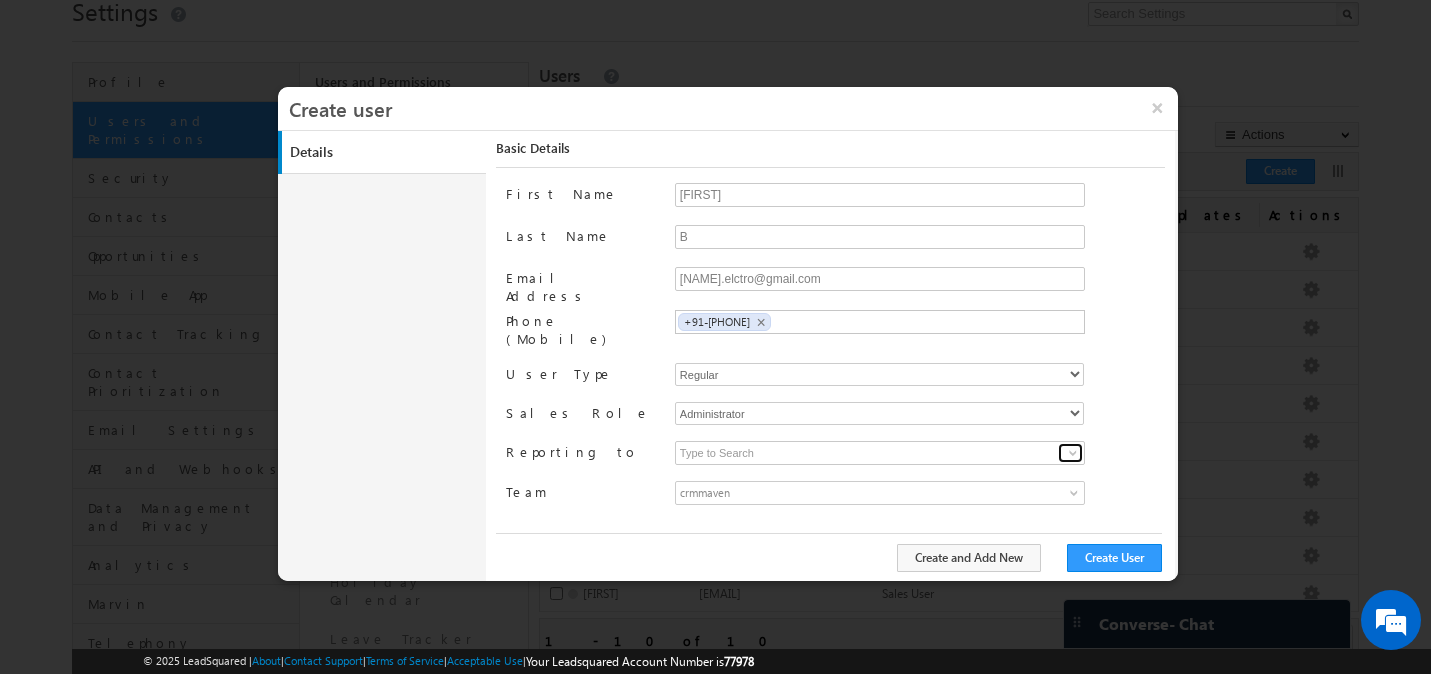 click at bounding box center (1073, 453) 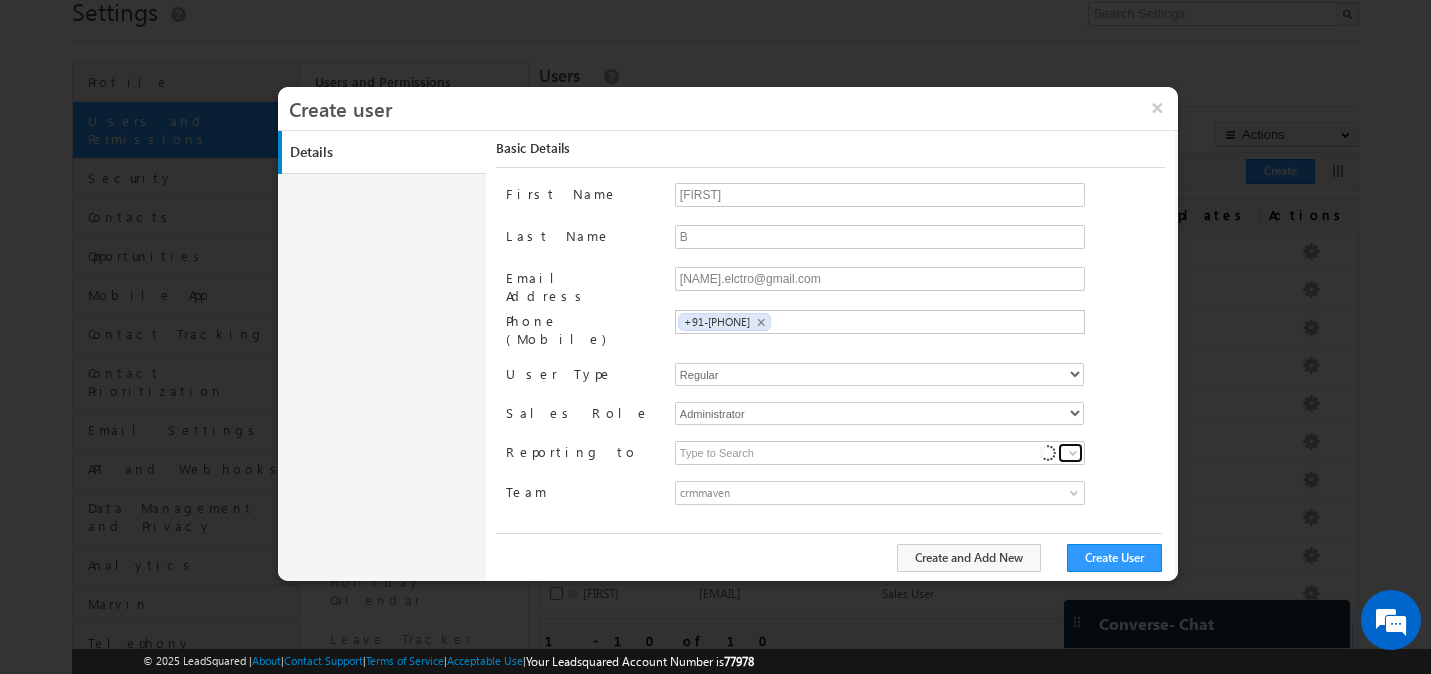 click at bounding box center (1073, 453) 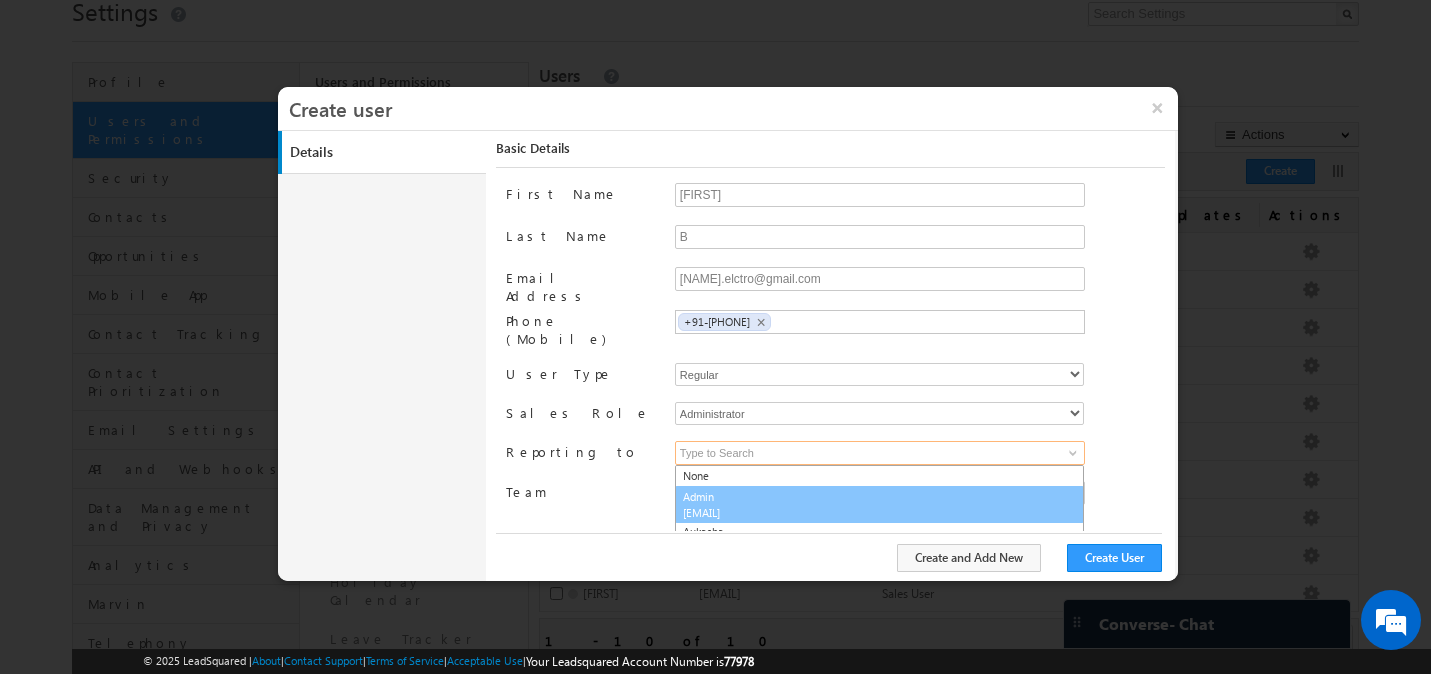 click on "Admin    crm@maven-silicon.com" at bounding box center [879, 505] 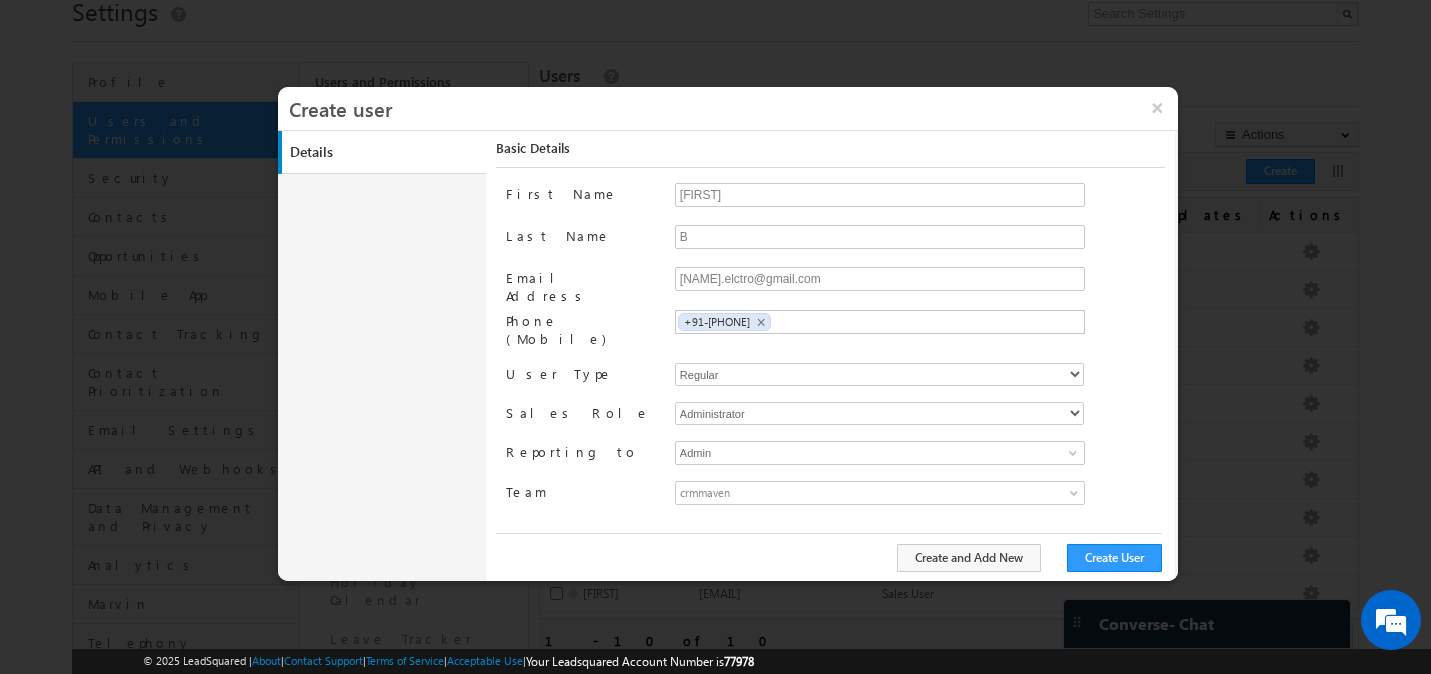 click on "crmmaven" at bounding box center (829, 493) 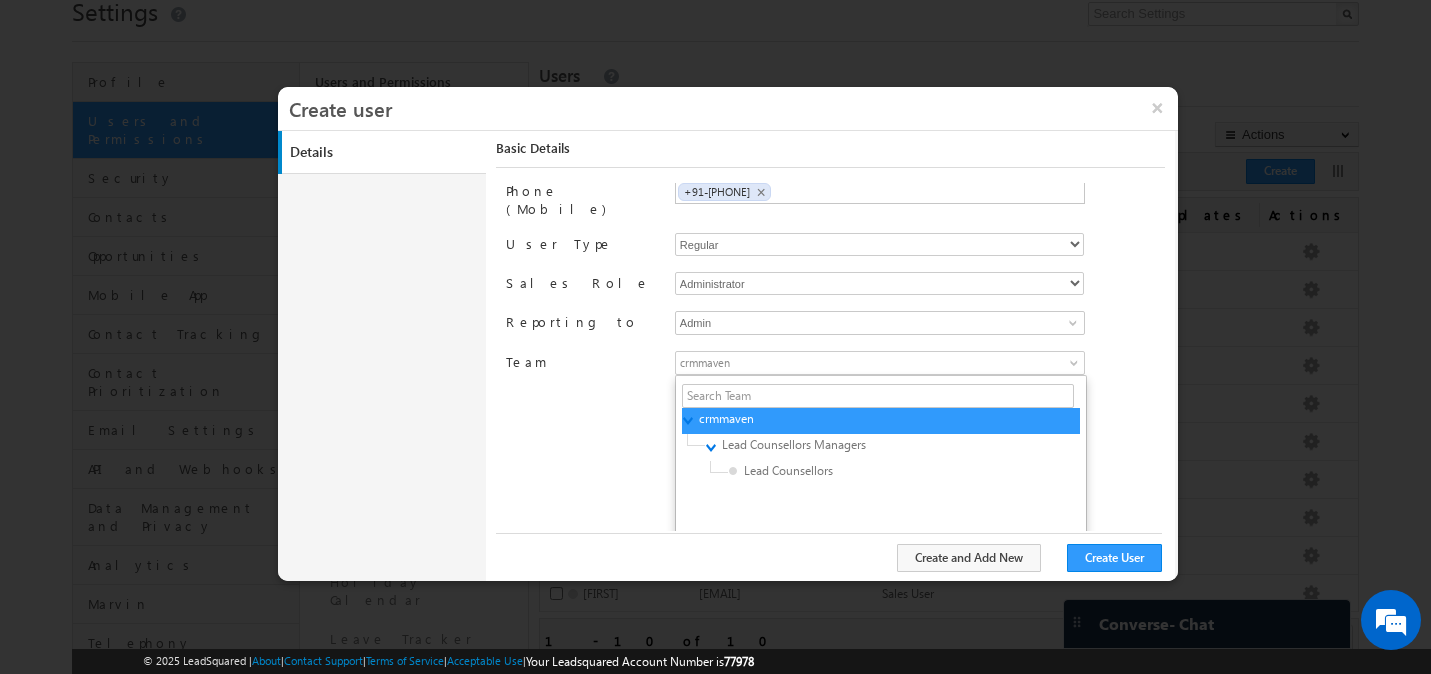 scroll, scrollTop: 132, scrollLeft: 0, axis: vertical 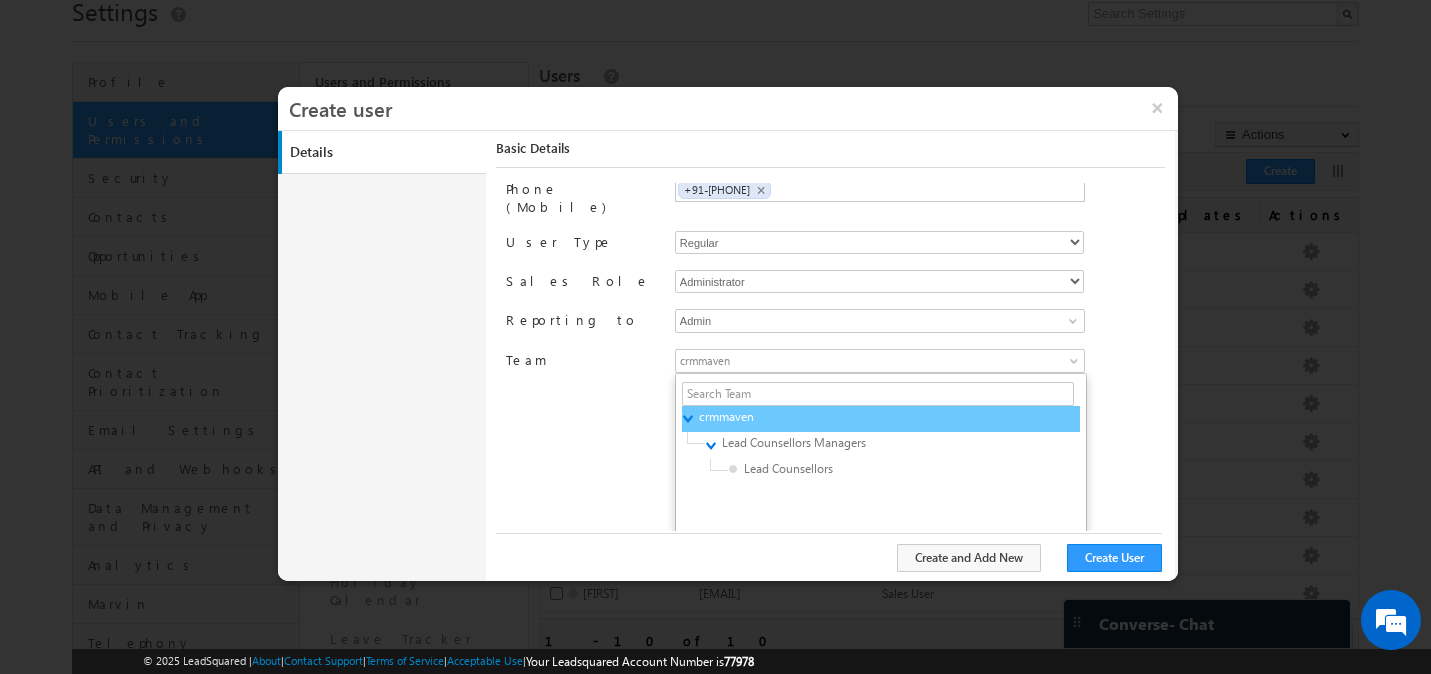 click on "crmmaven" at bounding box center [794, 417] 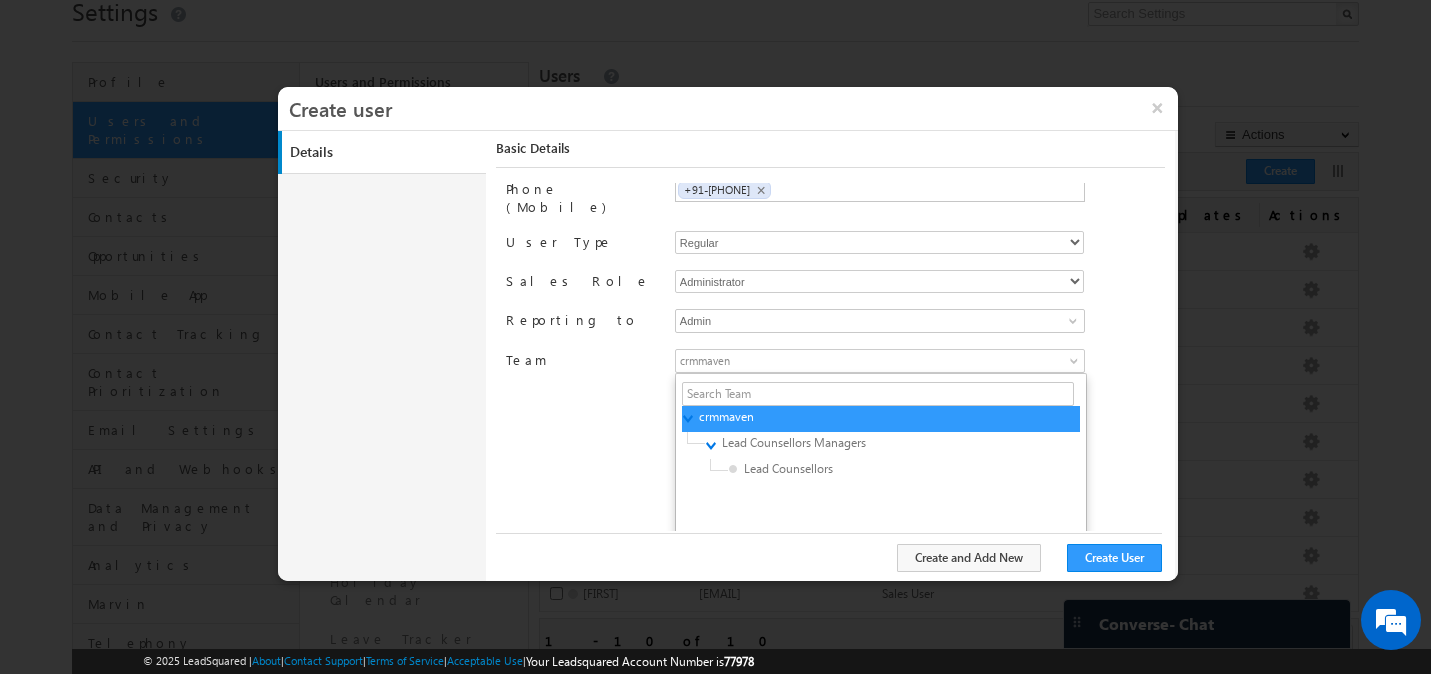 click on "First Name
Nayana
Last Name
B
Email Address
nayana.elctro@gmail.com
Phone (Mobile)
+91-9108490555 +91-9108490555 ×
User Type
Regular
Sales Role
Sales User" at bounding box center [835, 357] 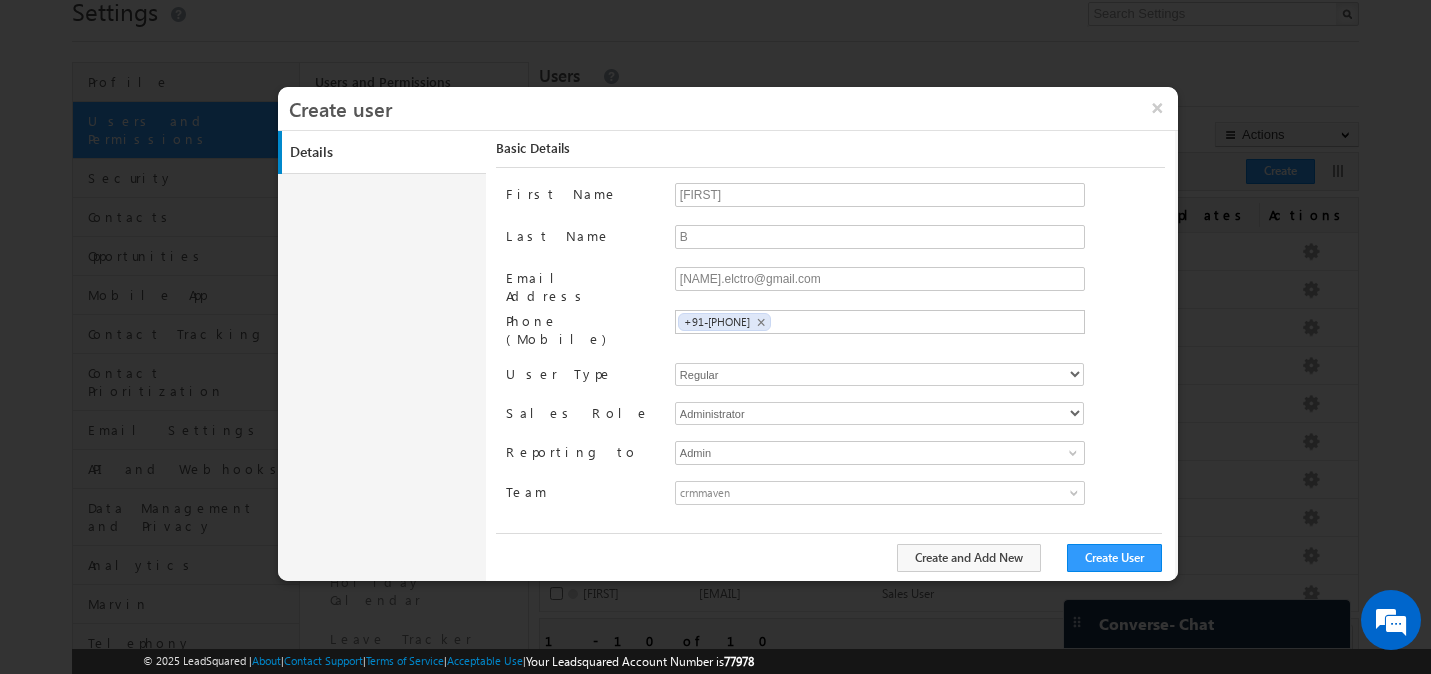 scroll, scrollTop: 0, scrollLeft: 0, axis: both 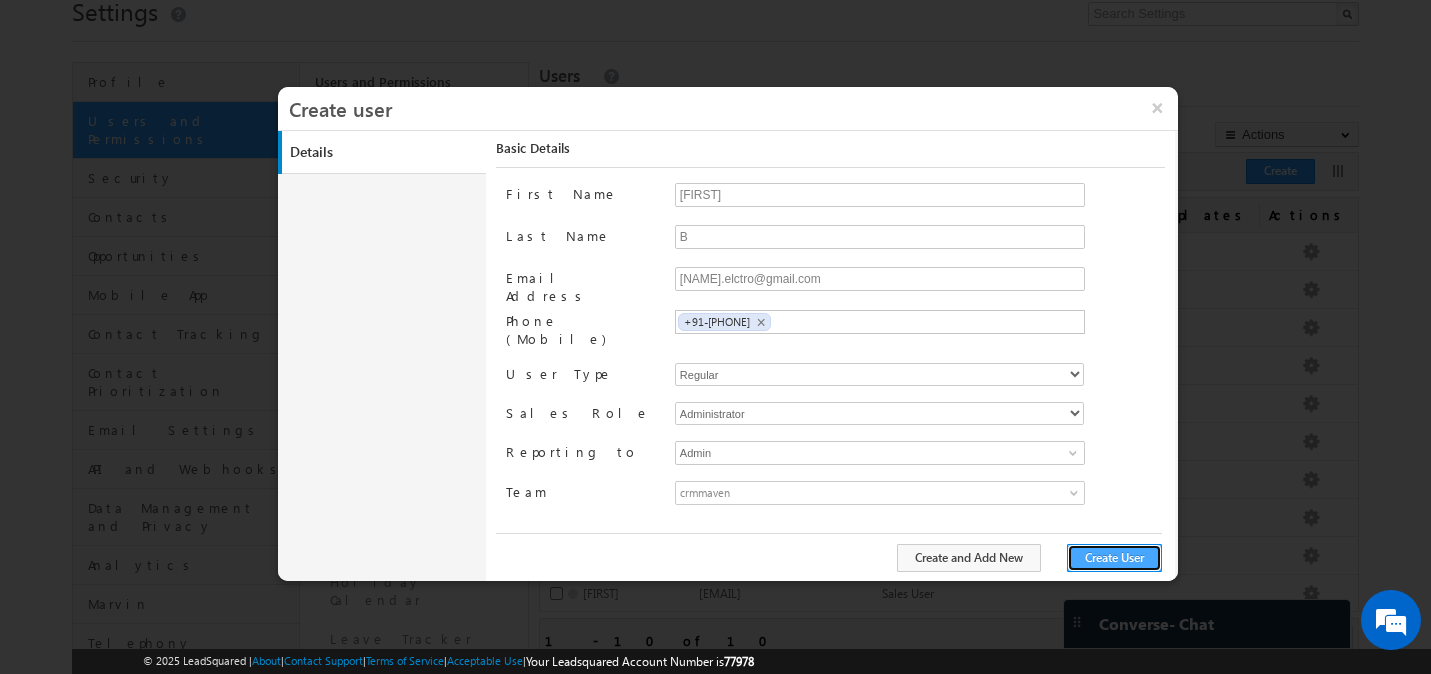 click on "Create User" at bounding box center [1114, 558] 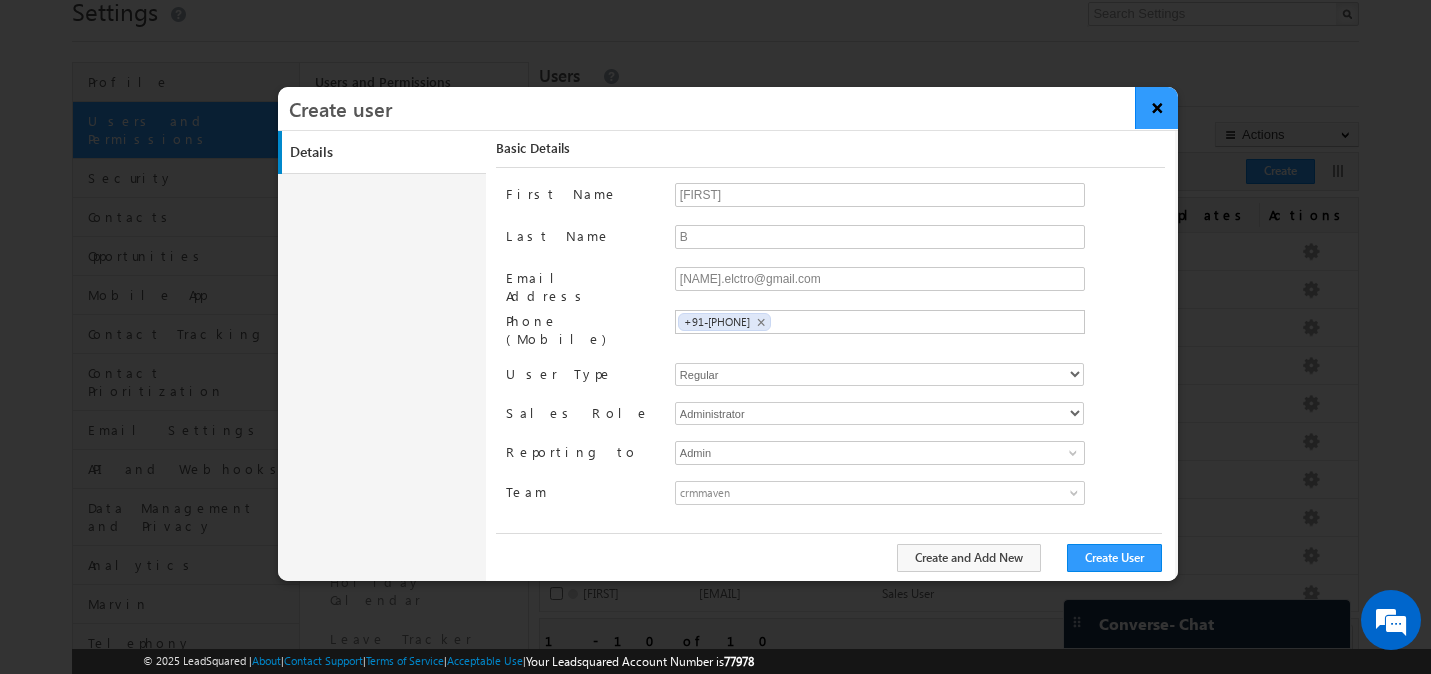 click on "×" at bounding box center (1156, 108) 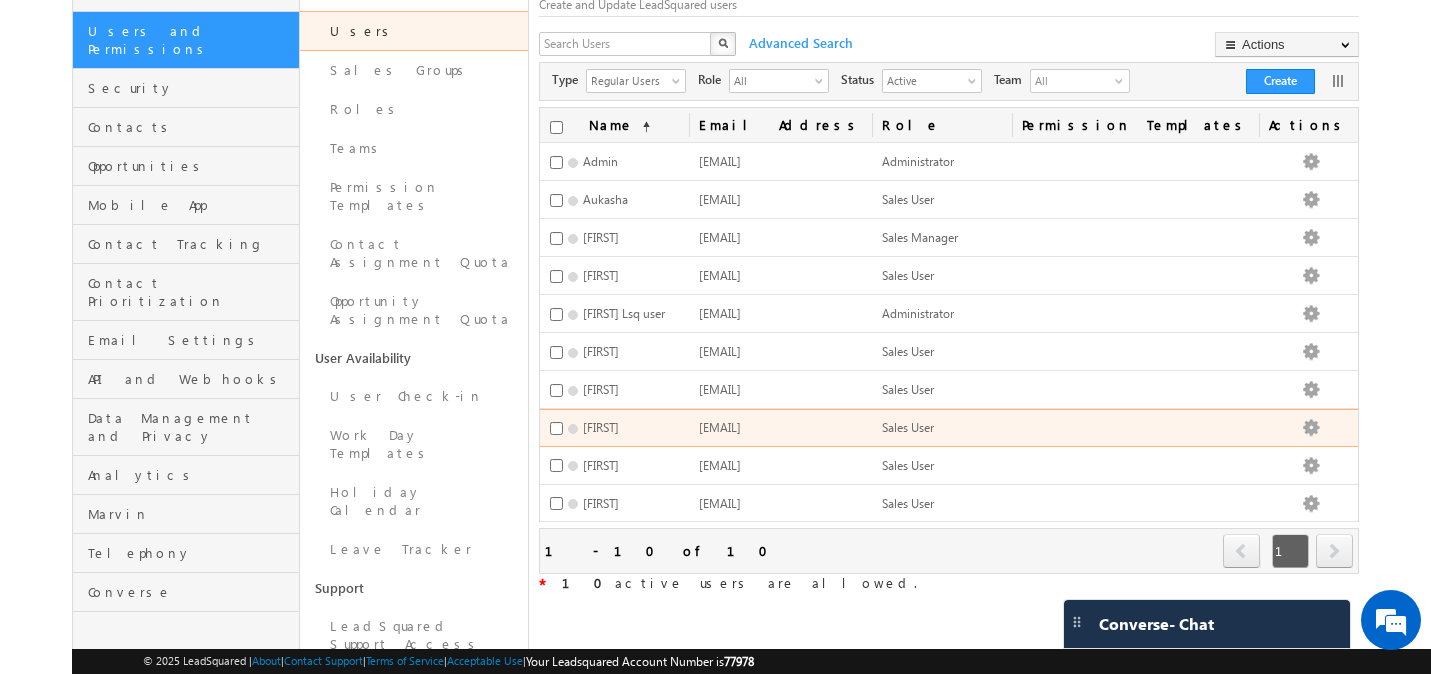 scroll, scrollTop: 168, scrollLeft: 0, axis: vertical 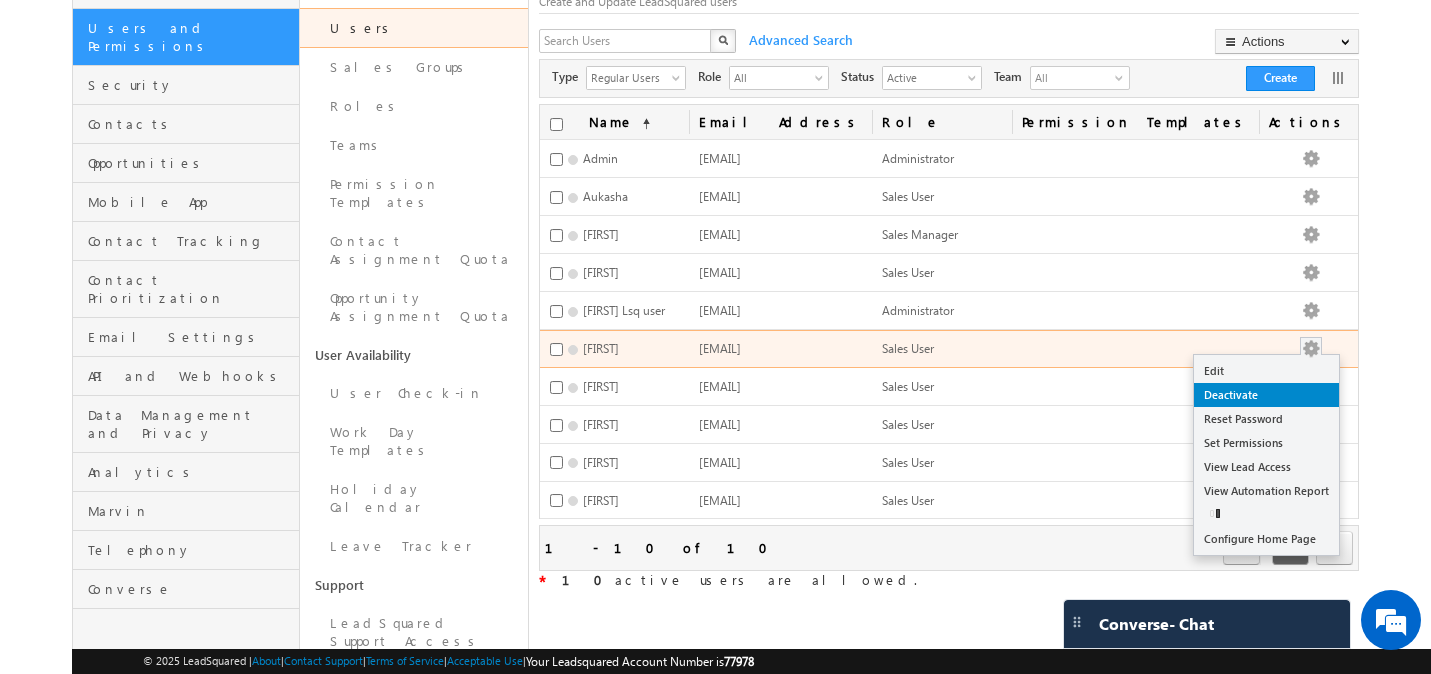 click on "Deactivate" at bounding box center (1266, 395) 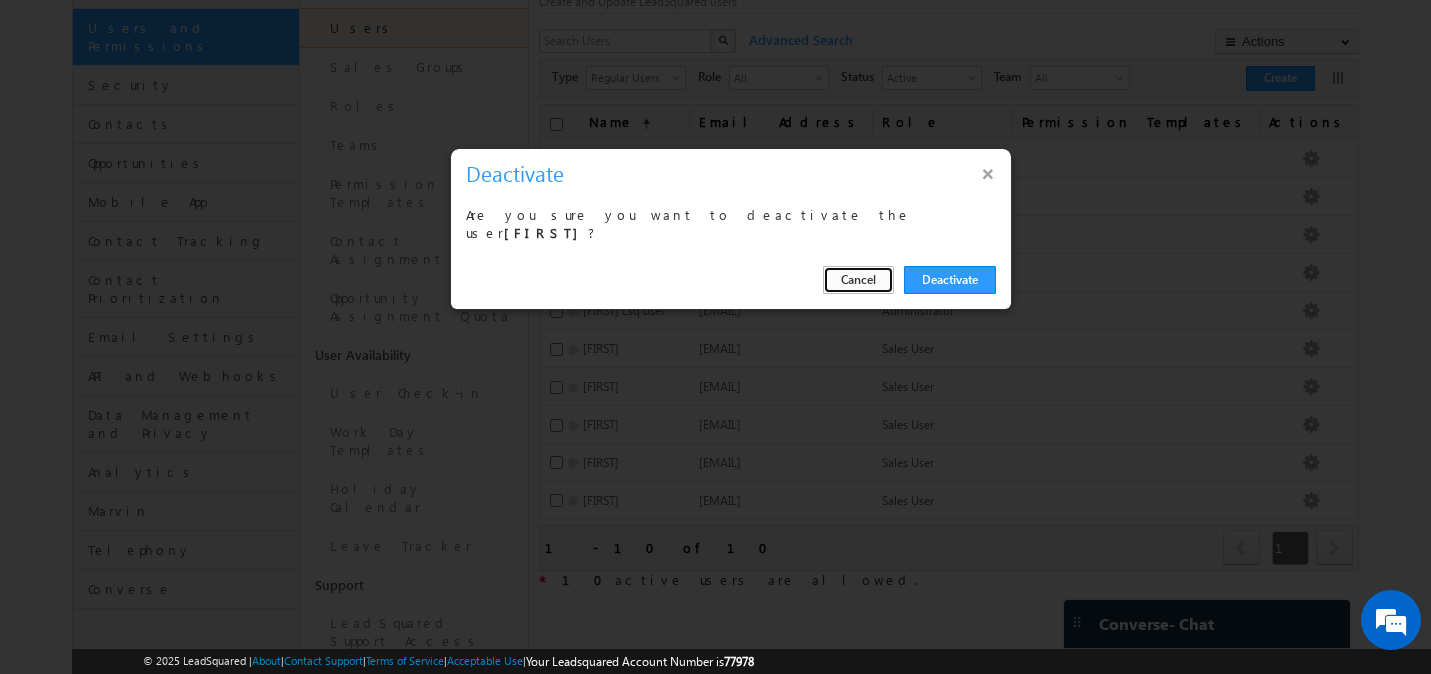 click on "Cancel" at bounding box center [858, 280] 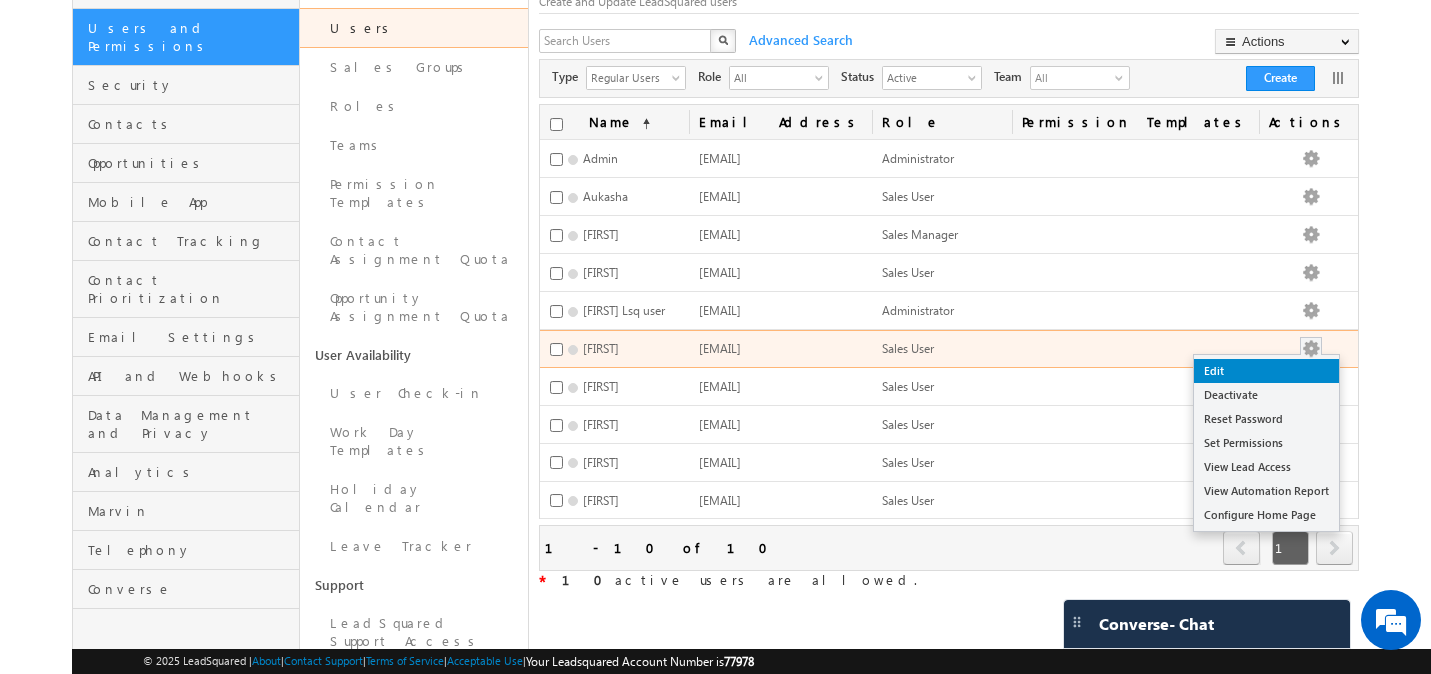click on "Edit" at bounding box center [1266, 371] 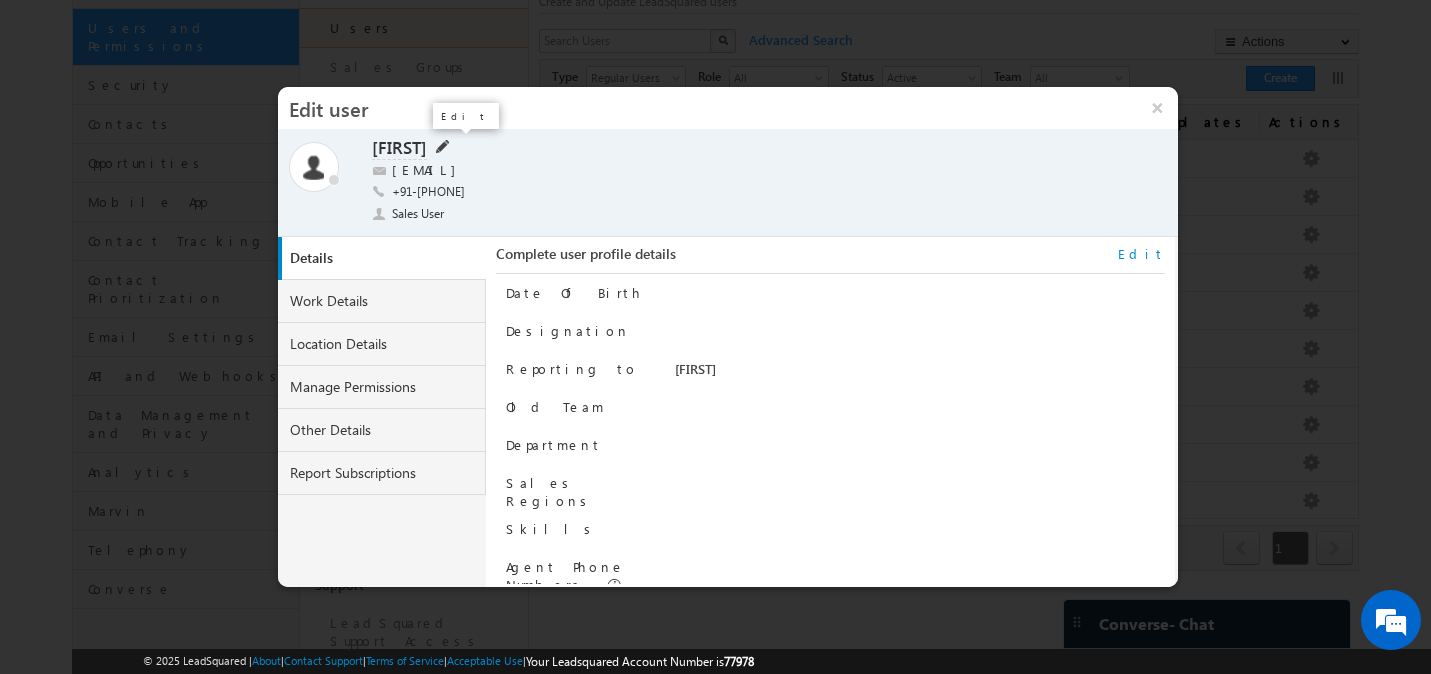 click at bounding box center (441, 145) 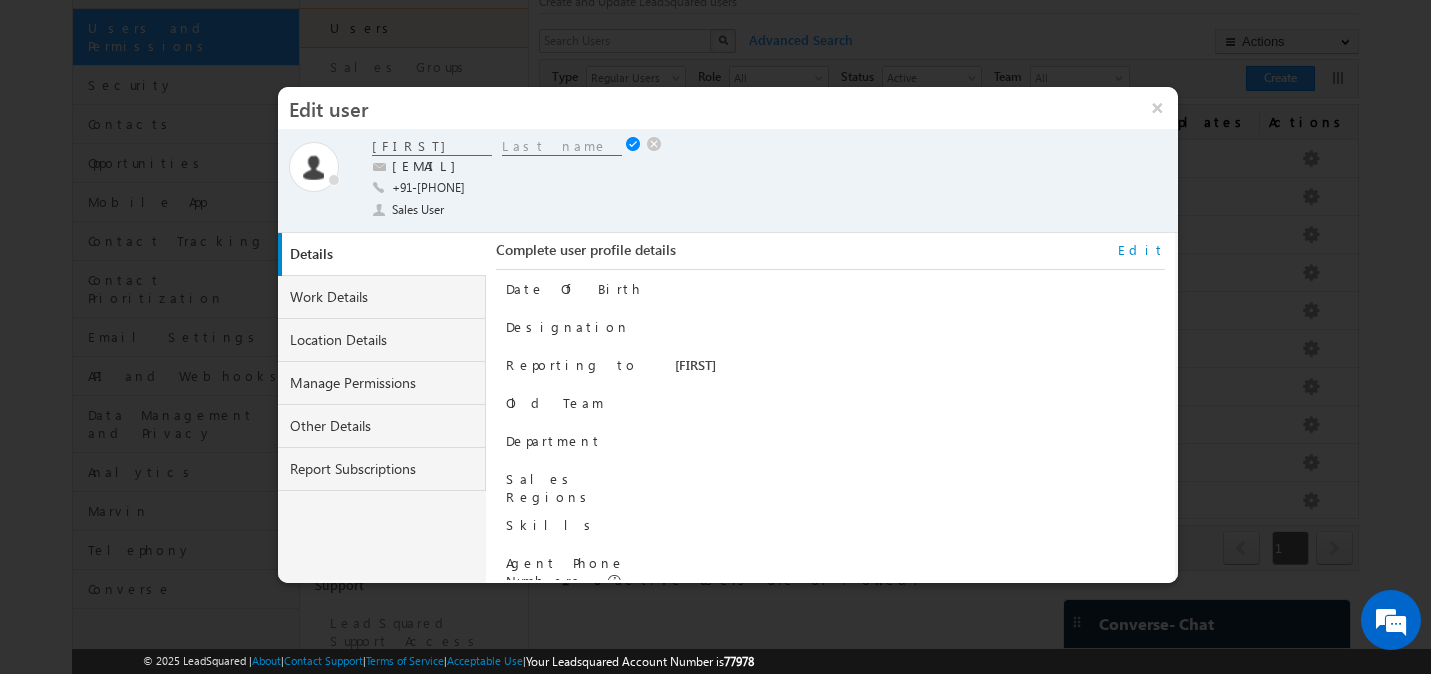 drag, startPoint x: 458, startPoint y: 144, endPoint x: 340, endPoint y: 142, distance: 118.016945 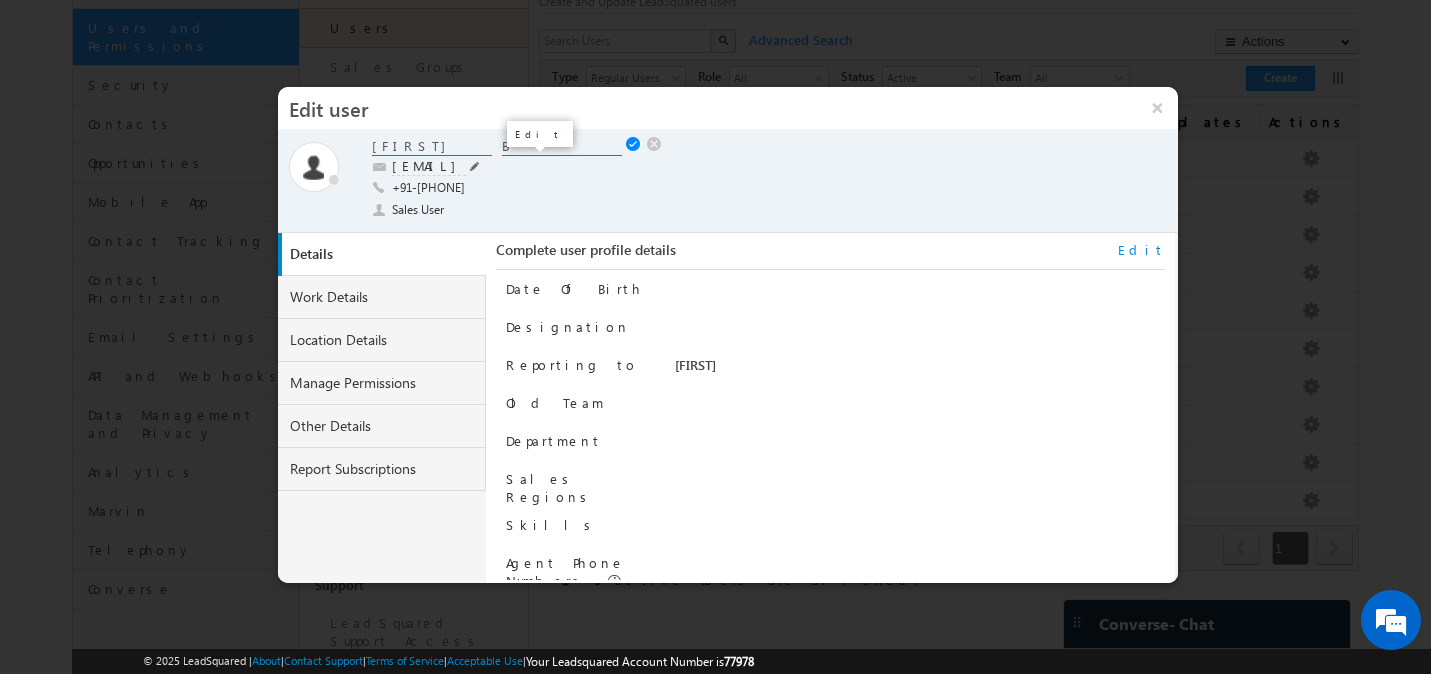 type on "B" 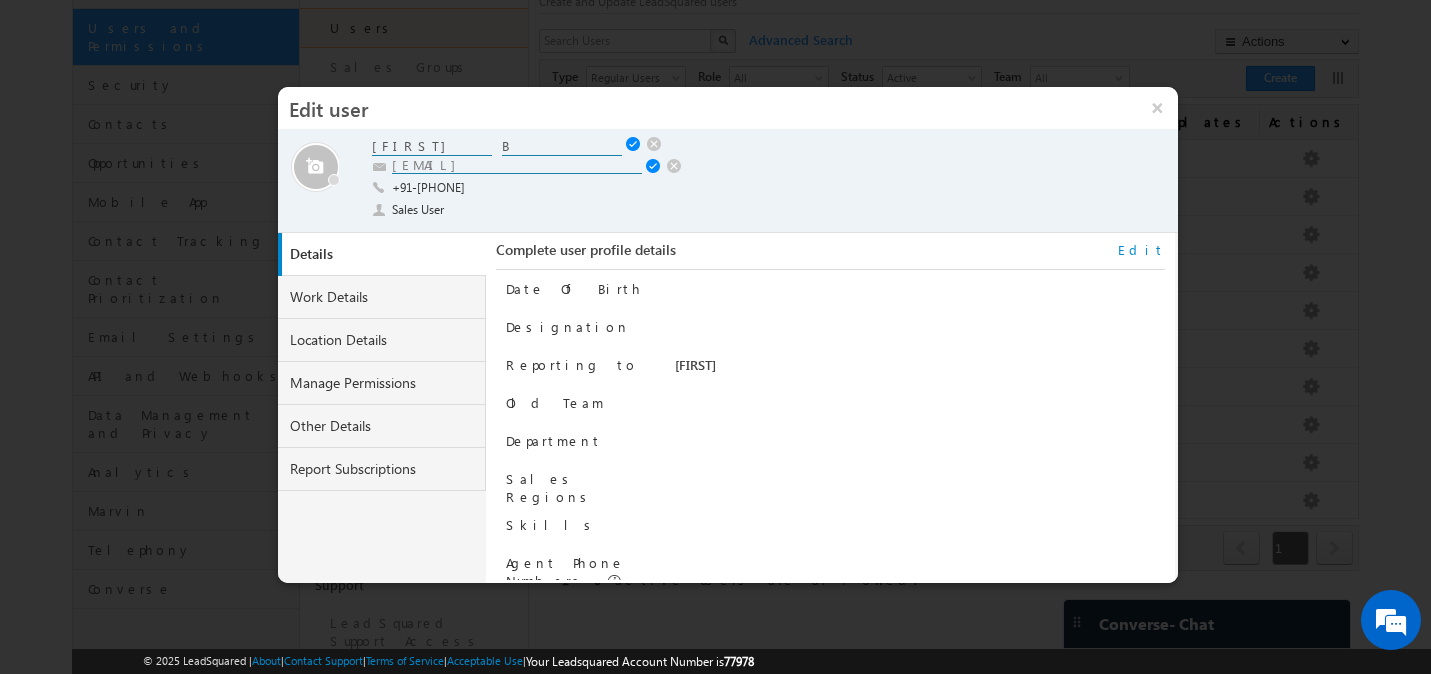 drag, startPoint x: 535, startPoint y: 165, endPoint x: 336, endPoint y: 165, distance: 199 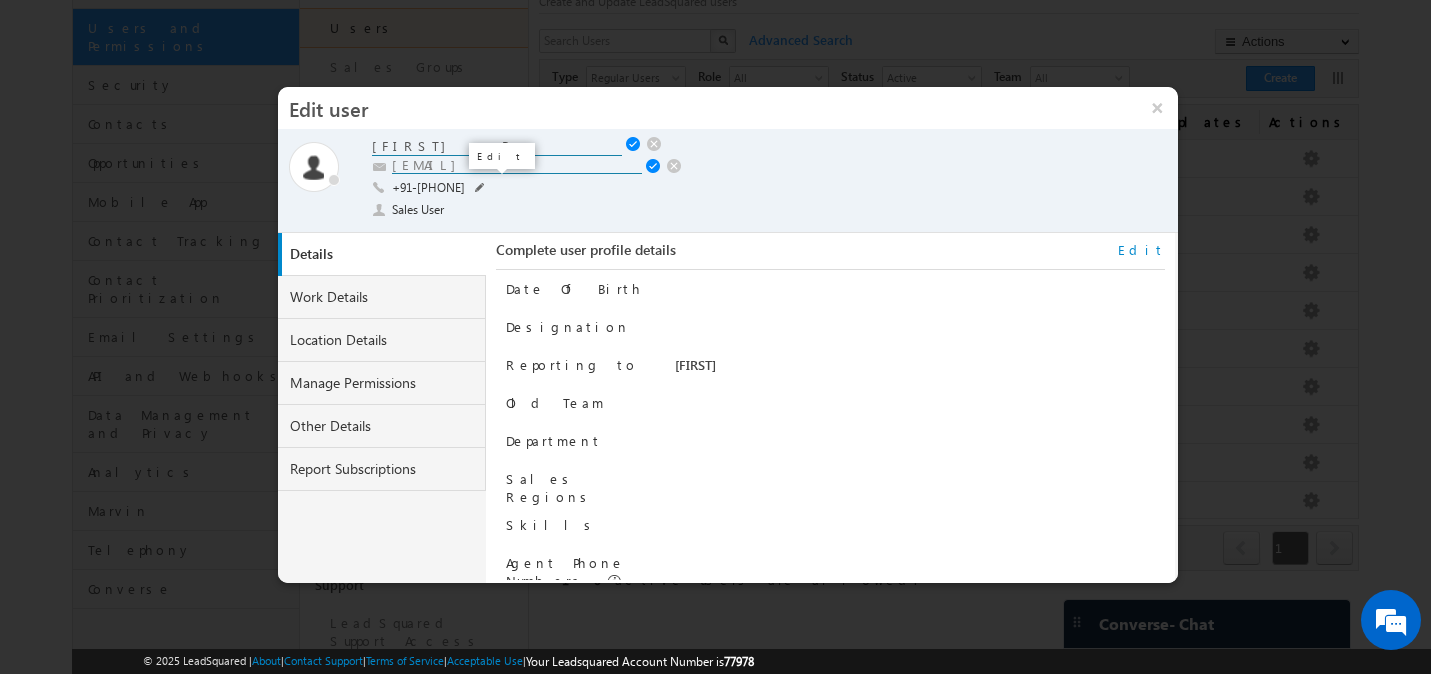 click at bounding box center (480, 188) 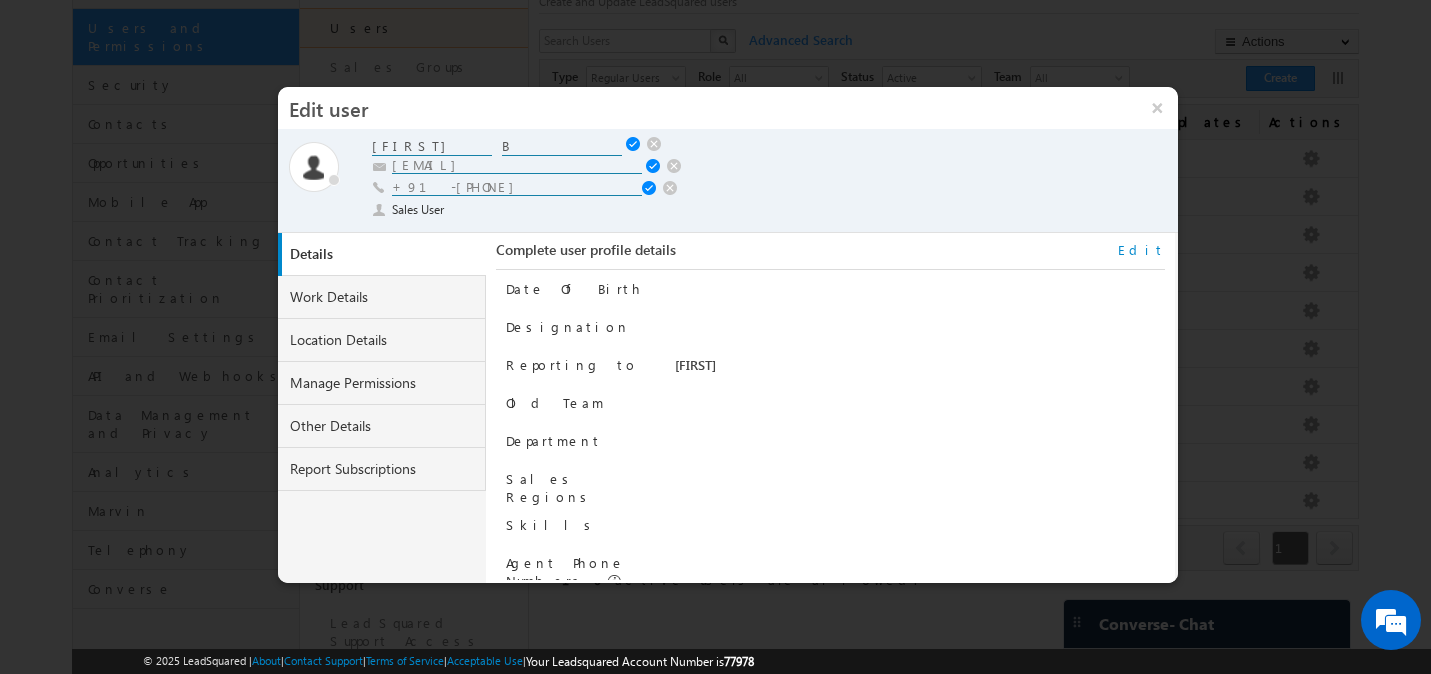 drag, startPoint x: 524, startPoint y: 189, endPoint x: 274, endPoint y: 176, distance: 250.33777 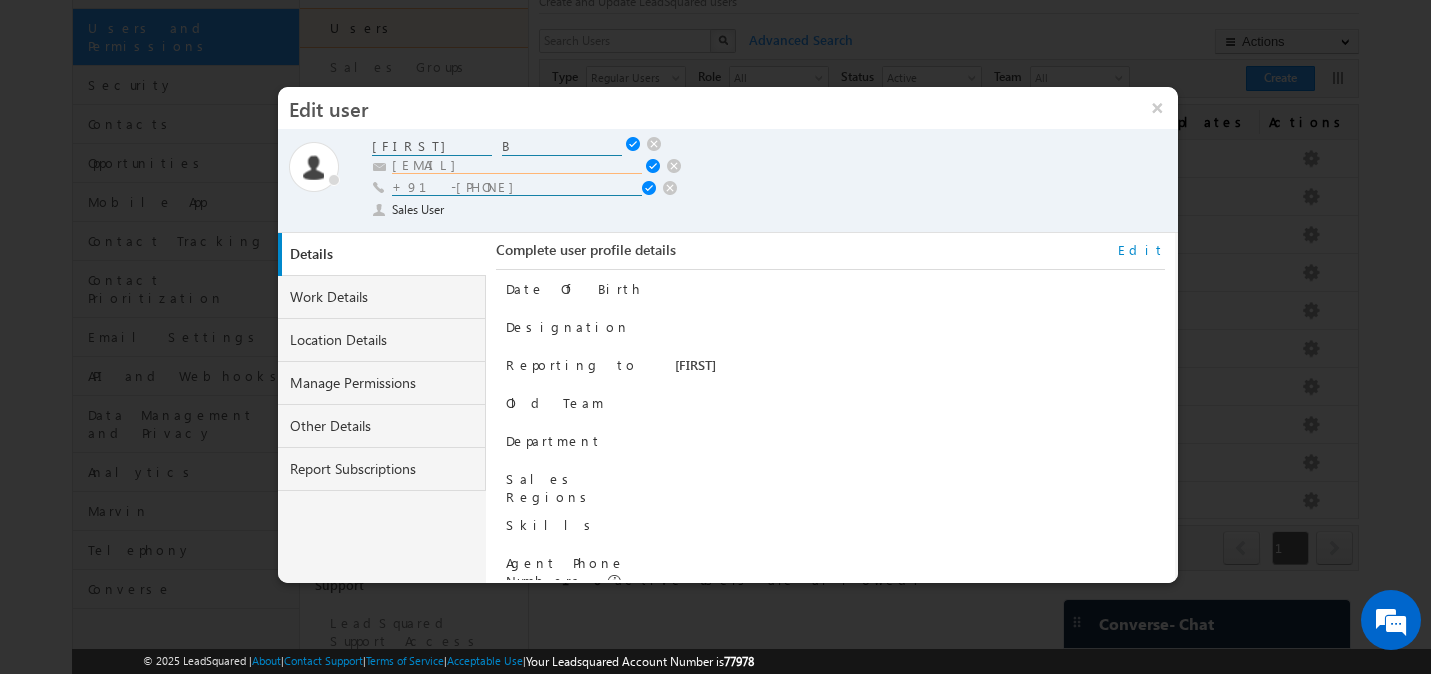 click on "pratiksha1@gmail.com" at bounding box center (517, 165) 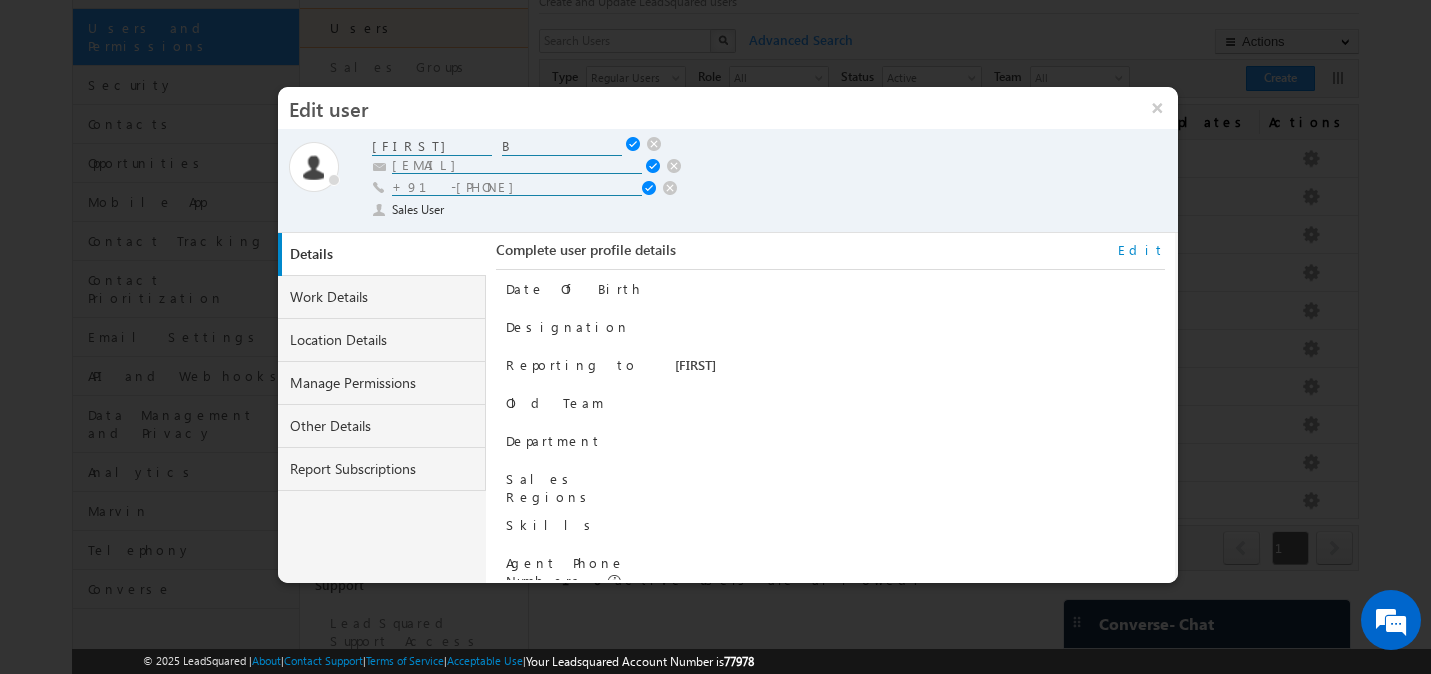 drag, startPoint x: 463, startPoint y: 163, endPoint x: 209, endPoint y: 154, distance: 254.1594 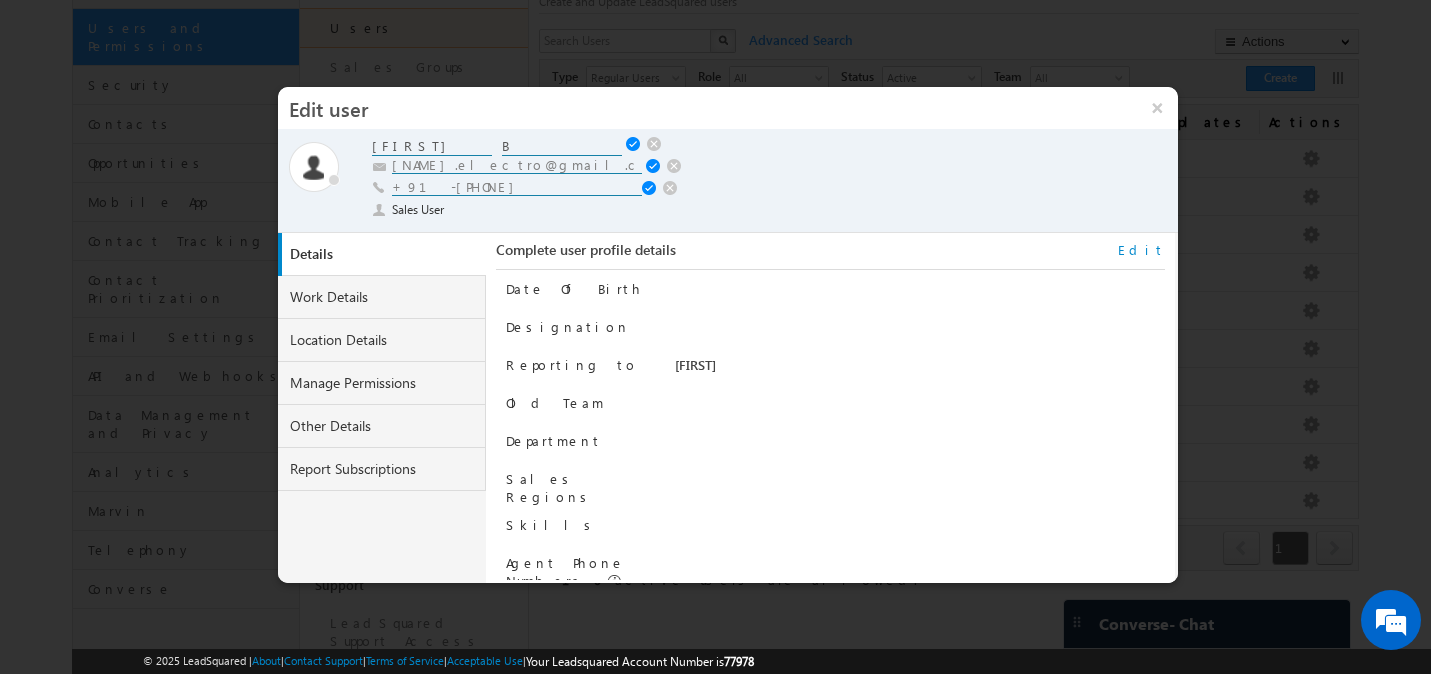type on "nayana.electro@gmail.com" 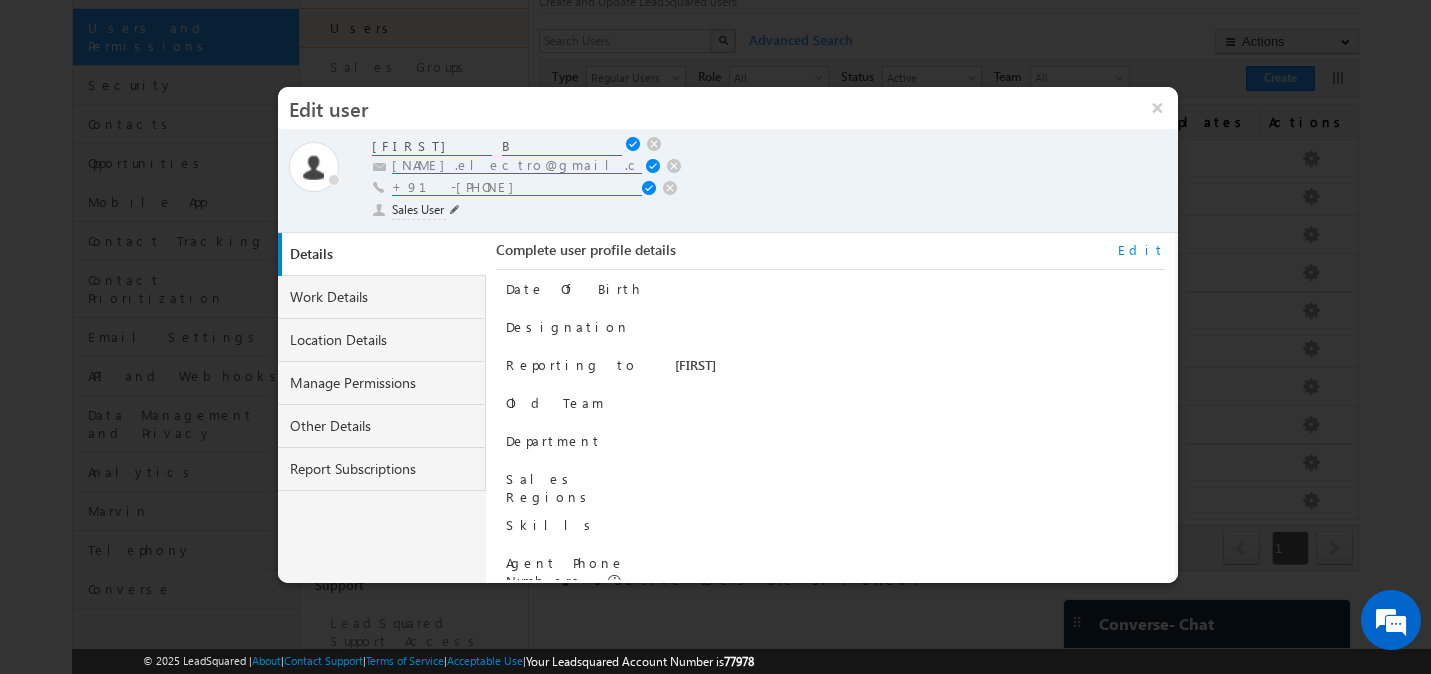 click on "Edit" at bounding box center [474, 190] 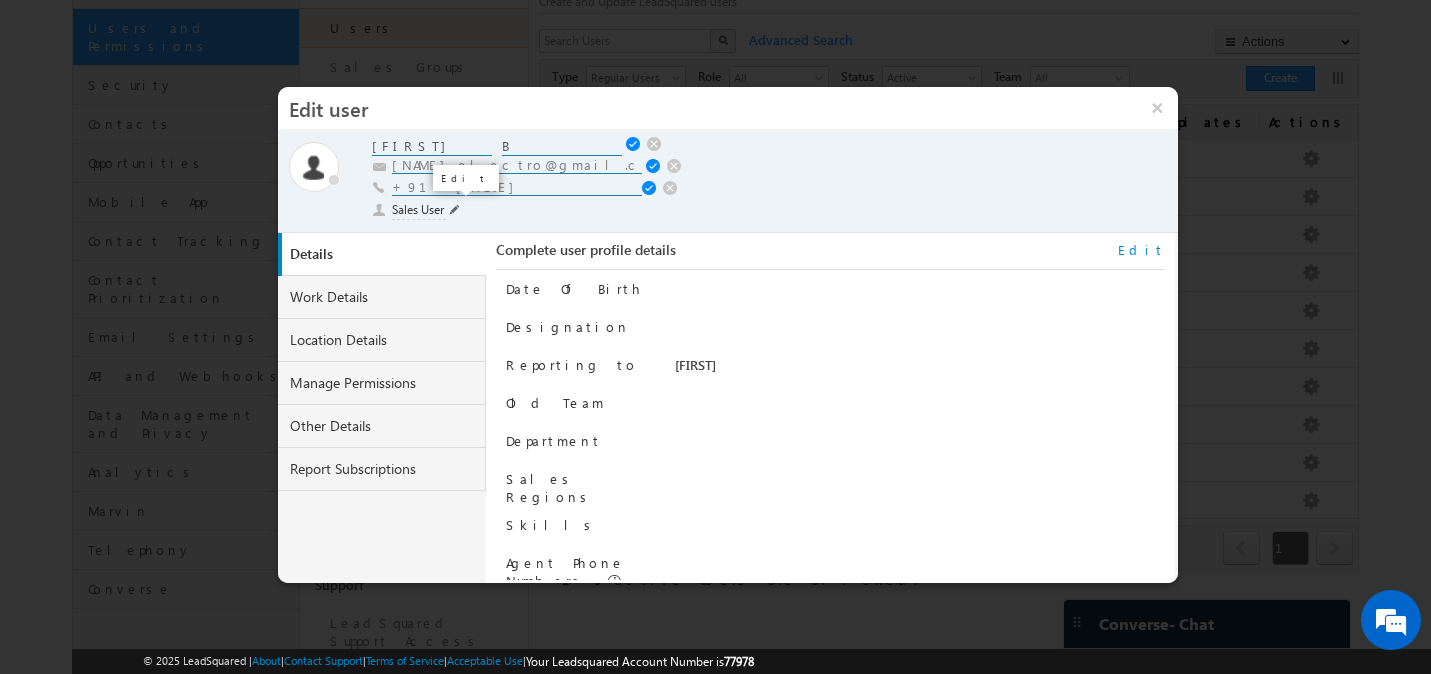 click at bounding box center (455, 210) 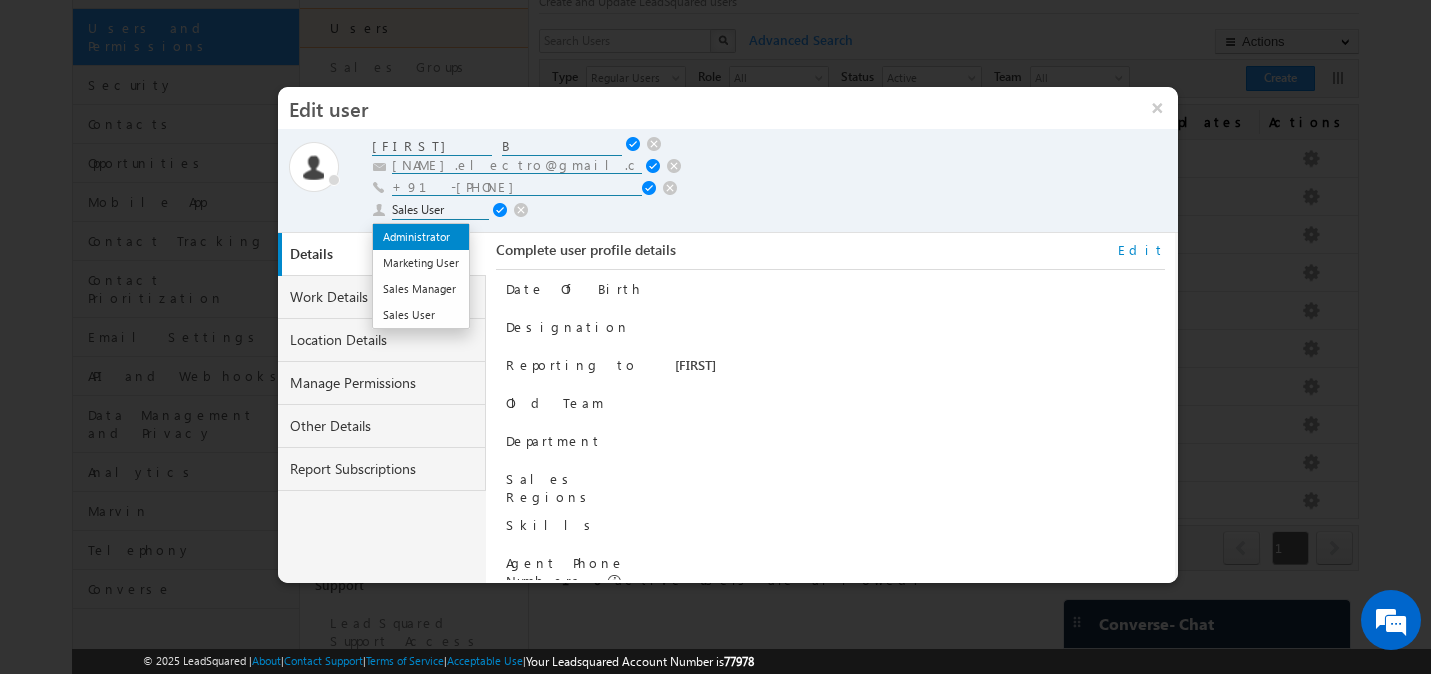 click on "Administrator" at bounding box center [421, 237] 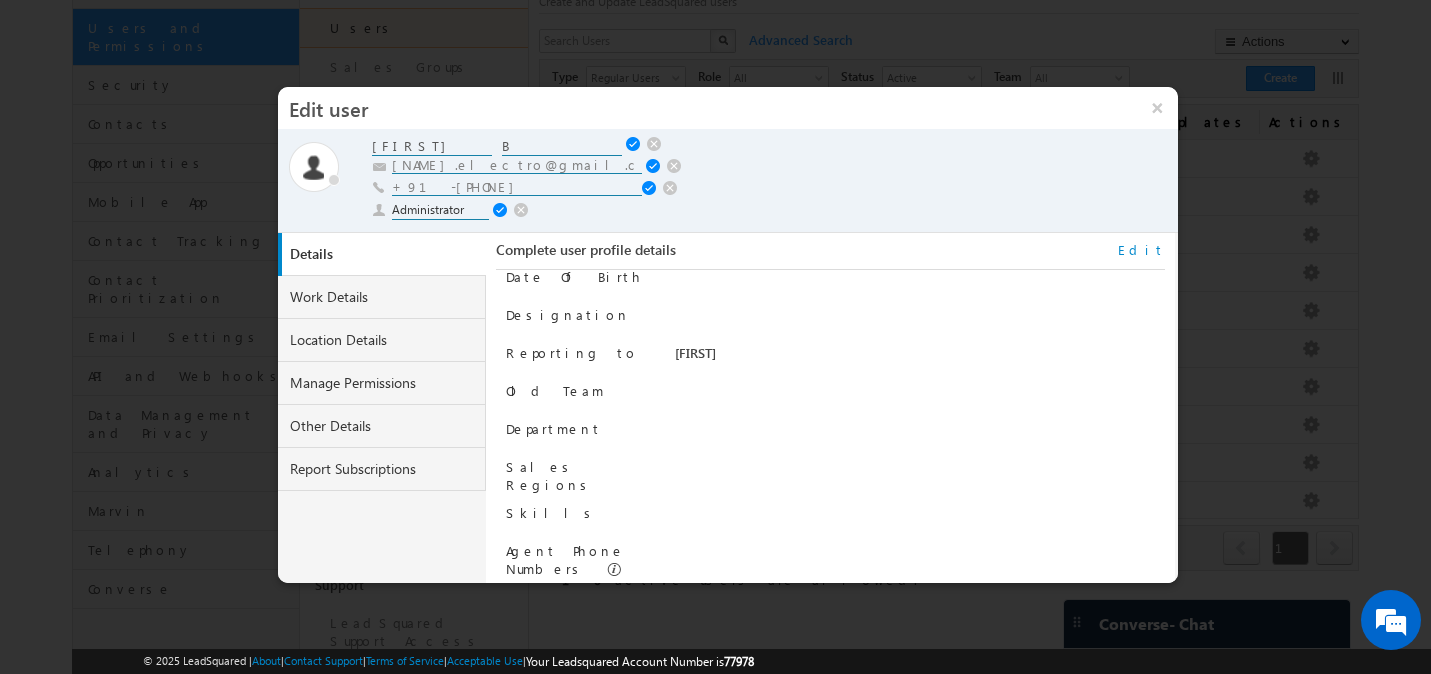 scroll, scrollTop: 14, scrollLeft: 0, axis: vertical 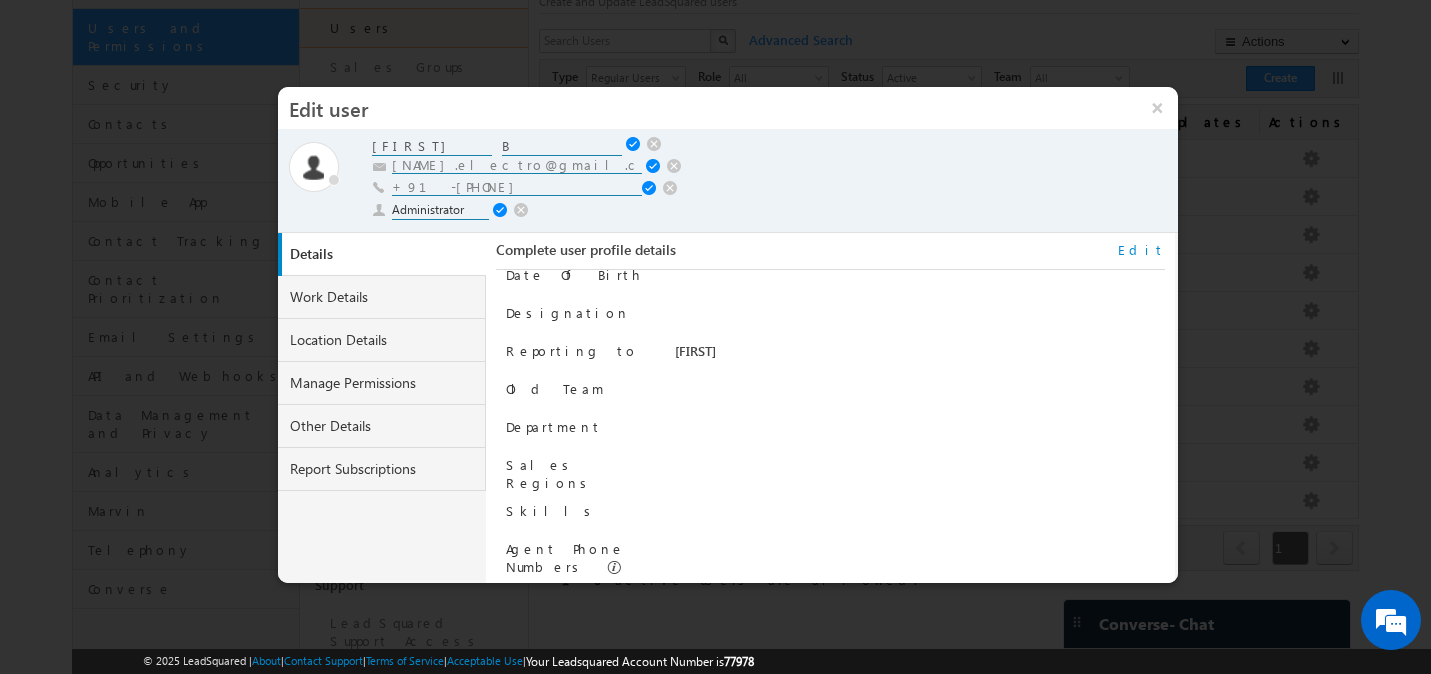 click on "Guddi" at bounding box center [920, 356] 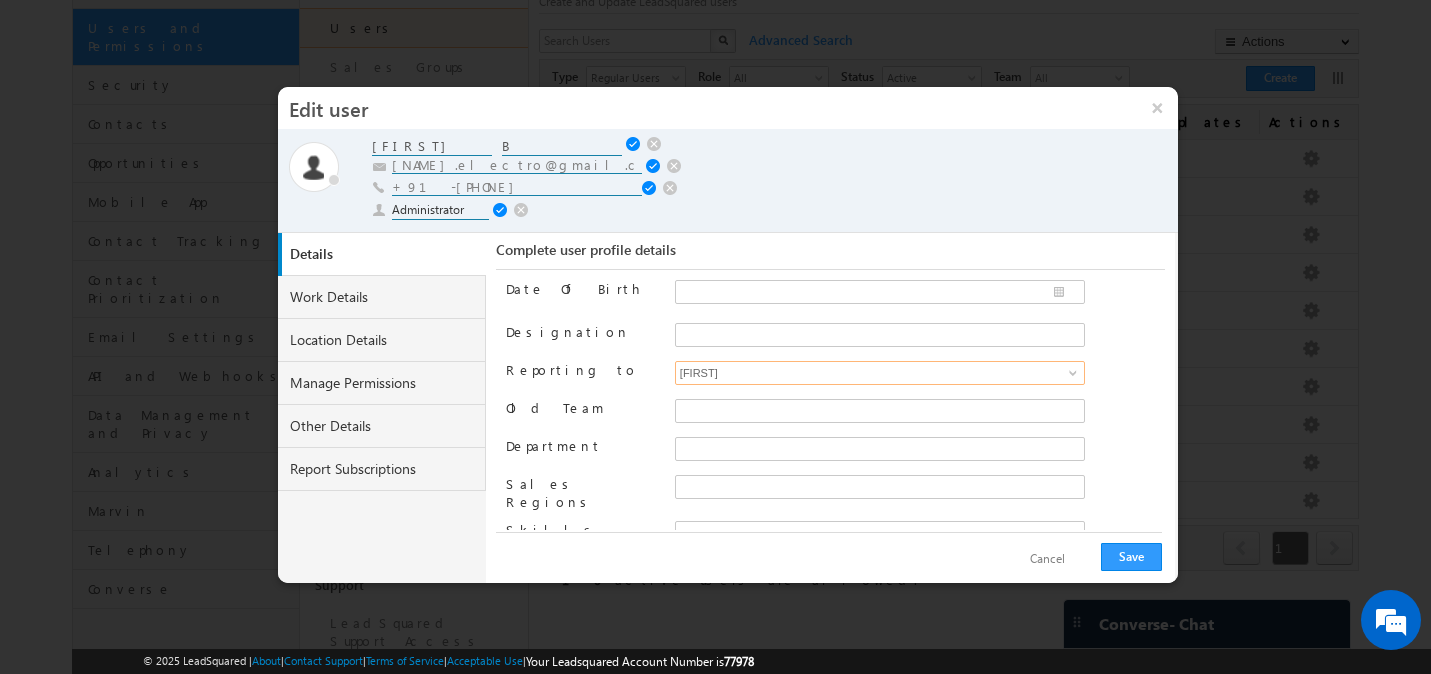 click on "Guddi" at bounding box center (880, 373) 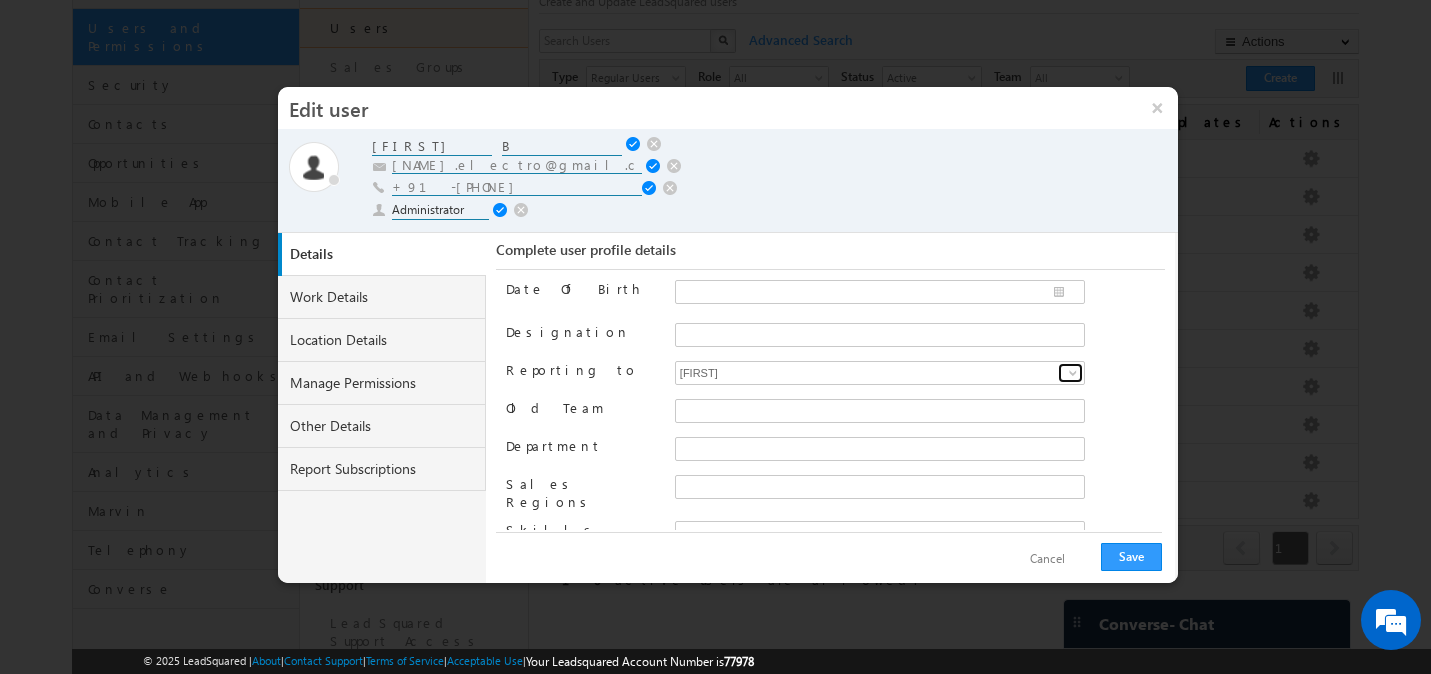 click at bounding box center (1073, 373) 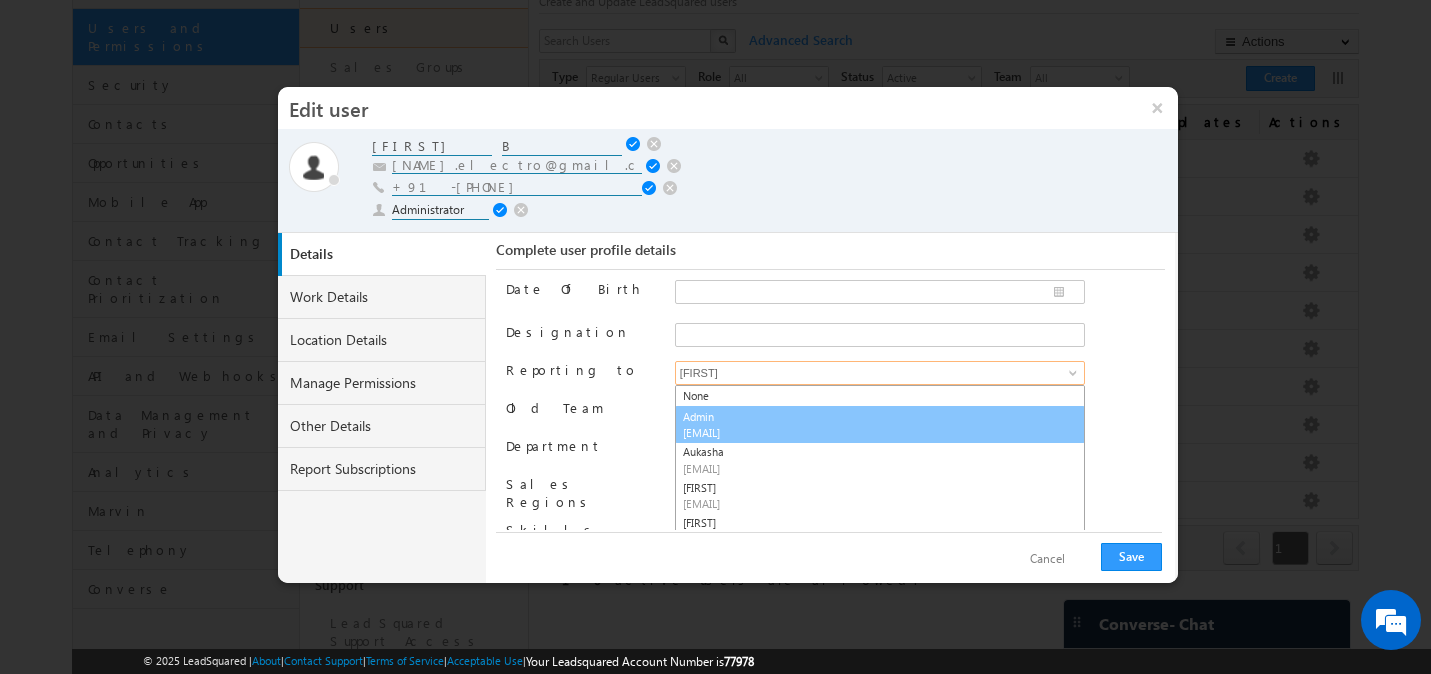 click on "Admin    crm@maven-silicon.com" at bounding box center (880, 425) 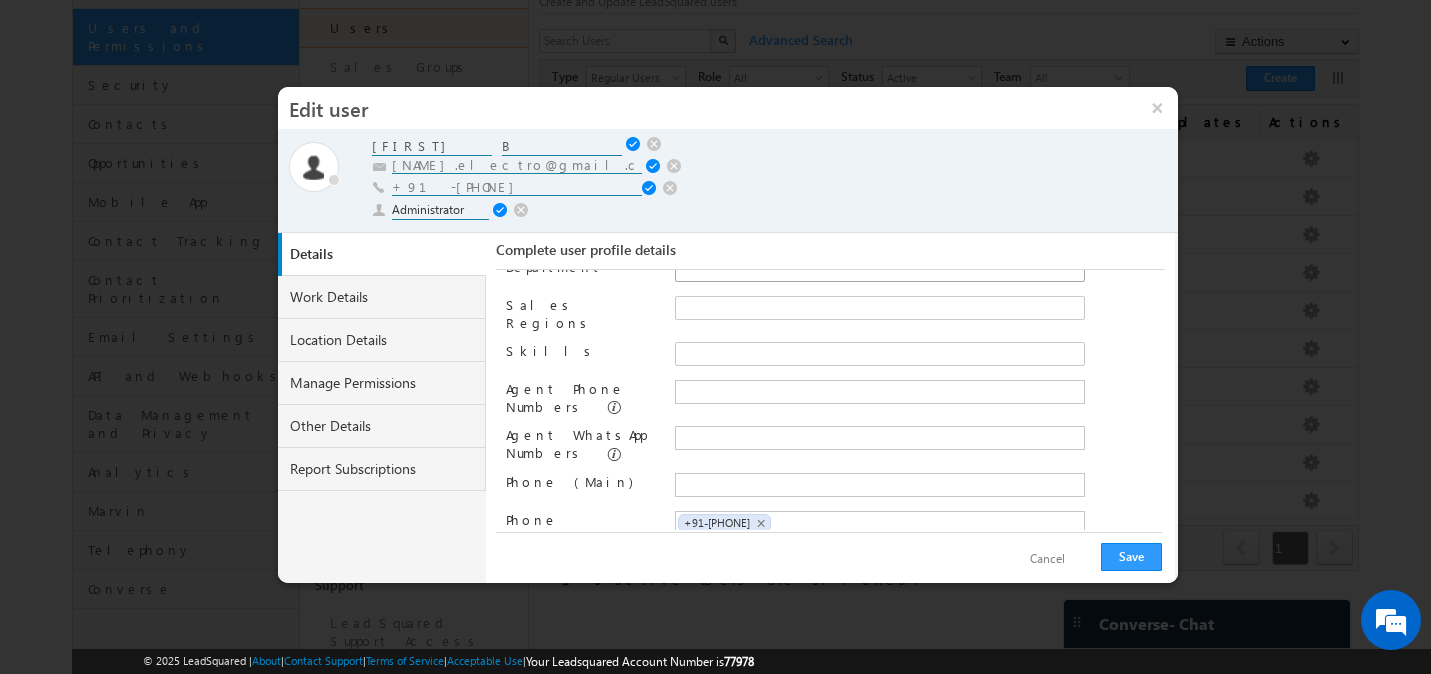 scroll, scrollTop: 303, scrollLeft: 0, axis: vertical 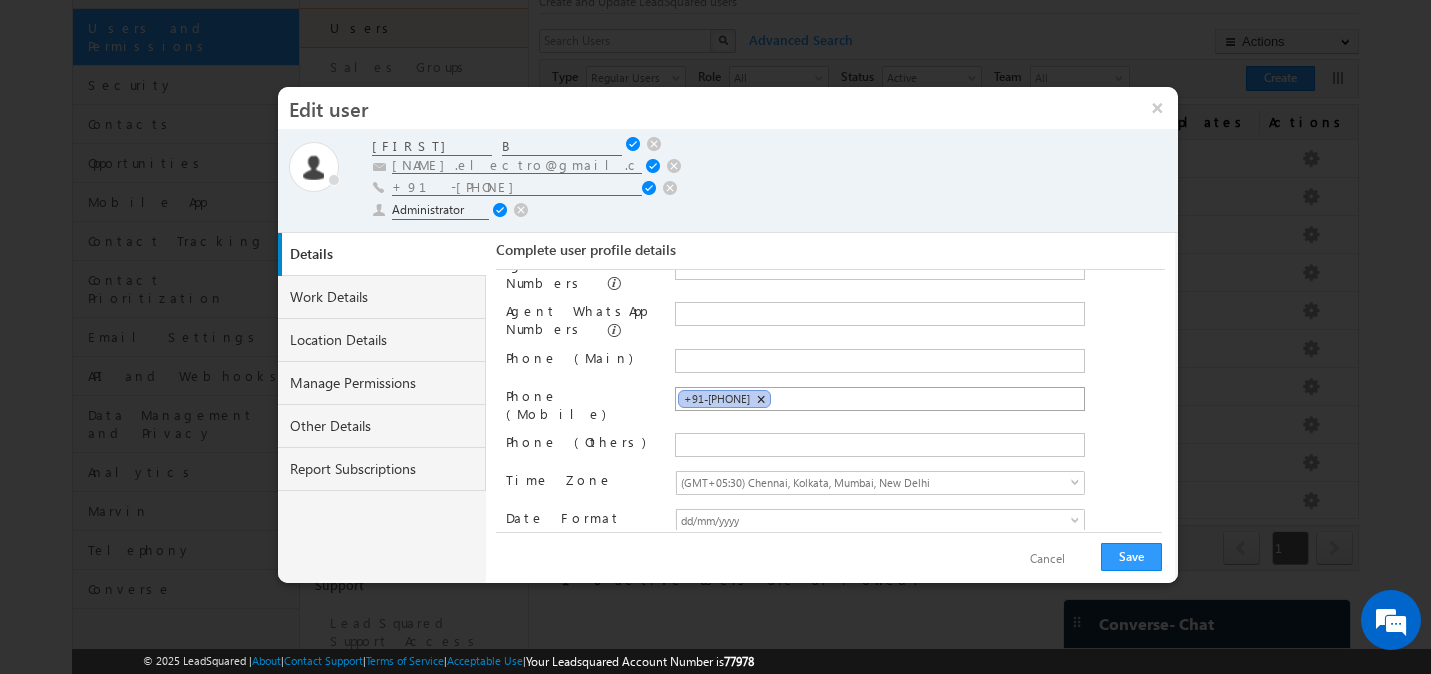 click on "×" at bounding box center (760, 399) 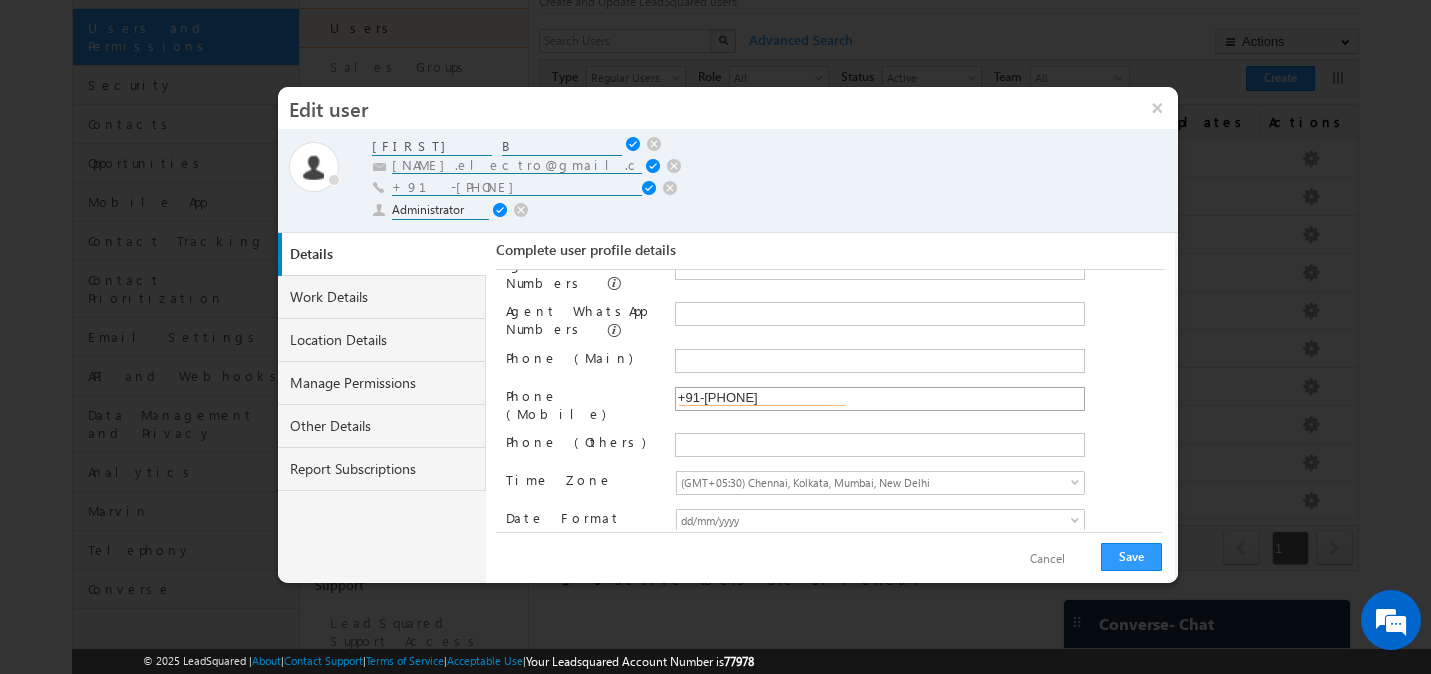 type on "+91-9108490555" 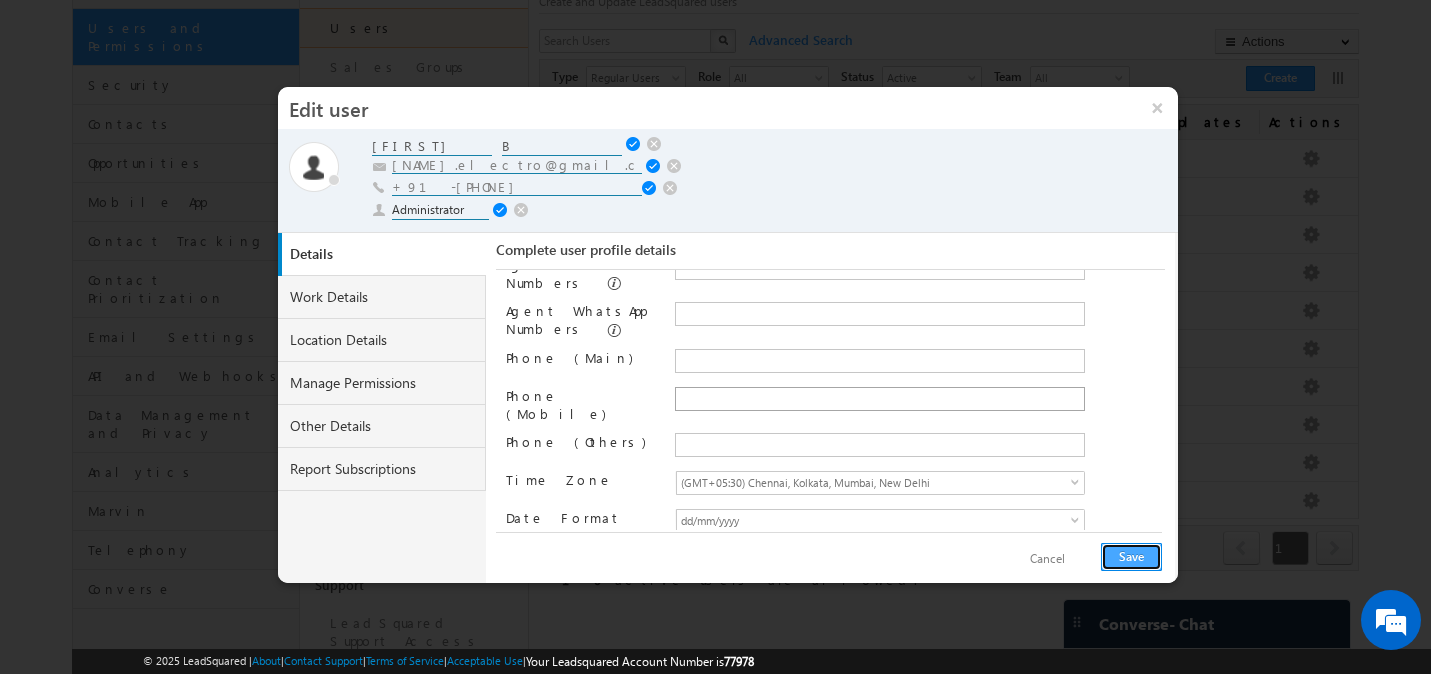 click on "Save" at bounding box center (1131, 557) 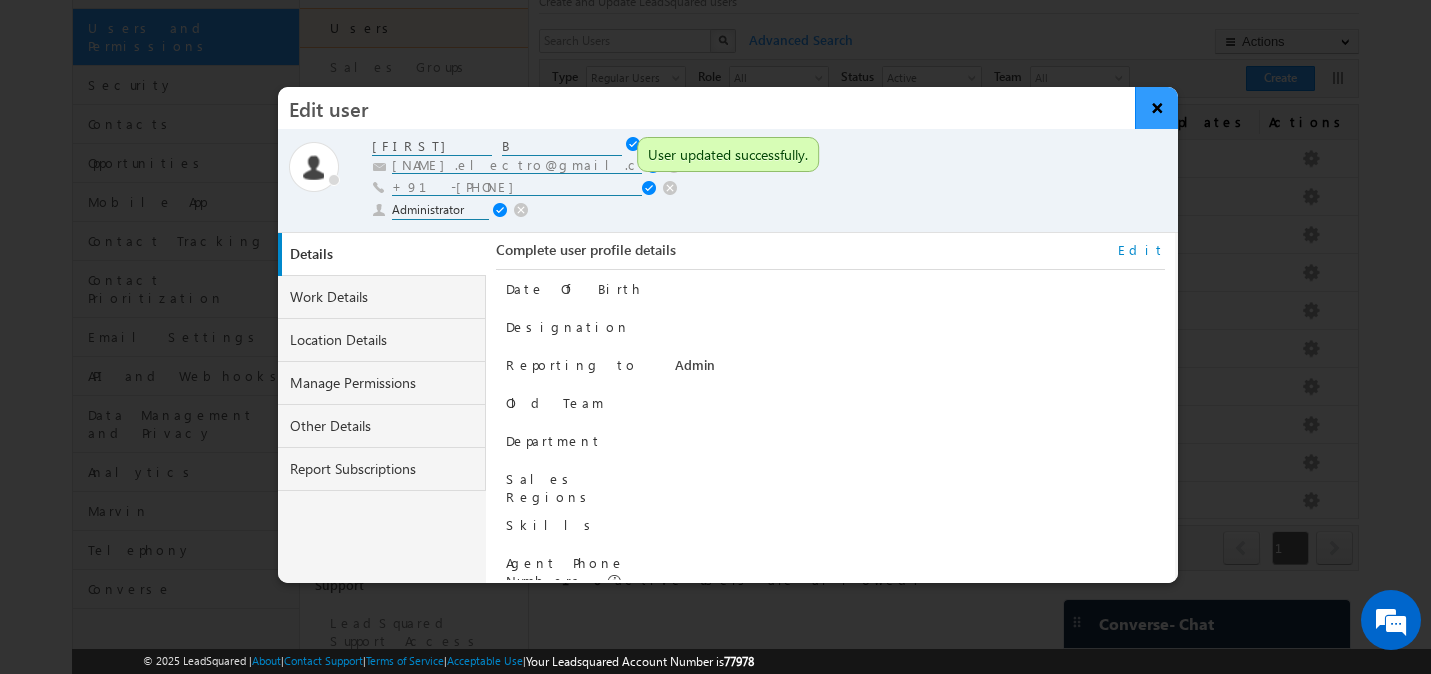 click on "×" at bounding box center [1156, 108] 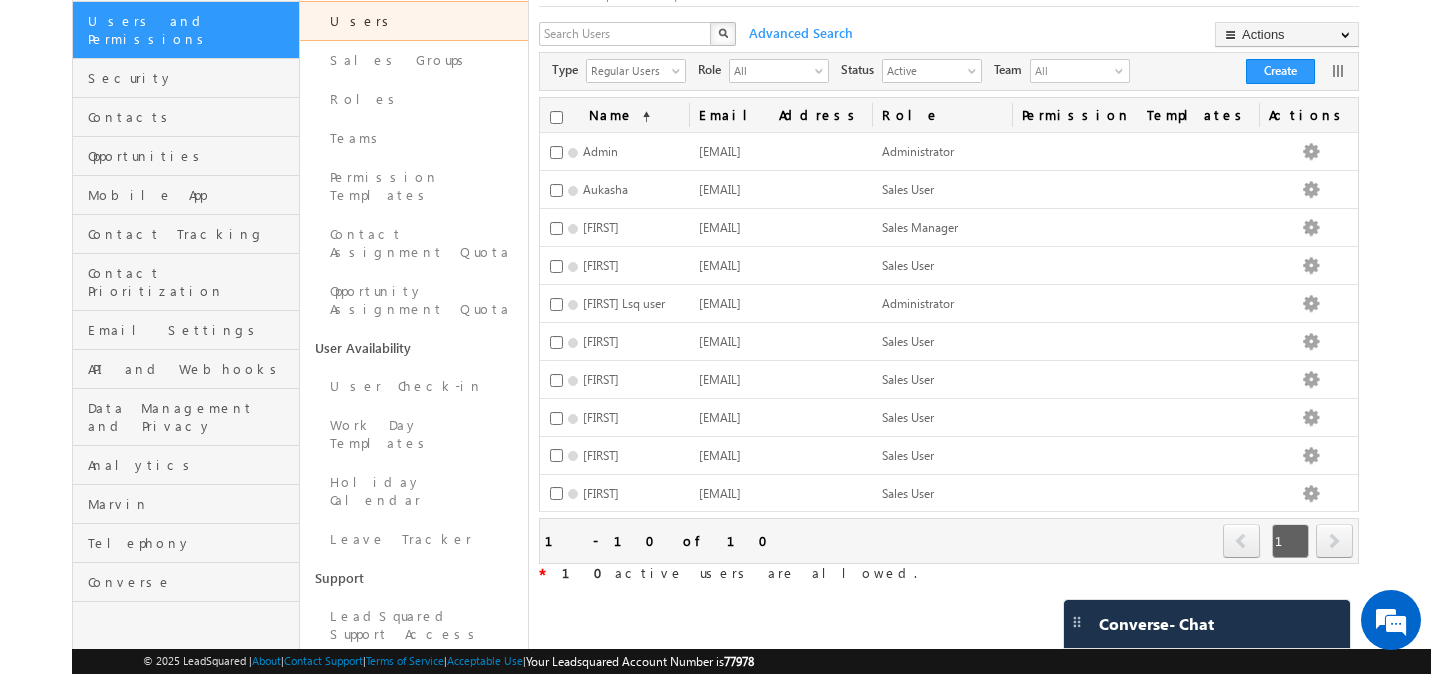 scroll, scrollTop: 173, scrollLeft: 0, axis: vertical 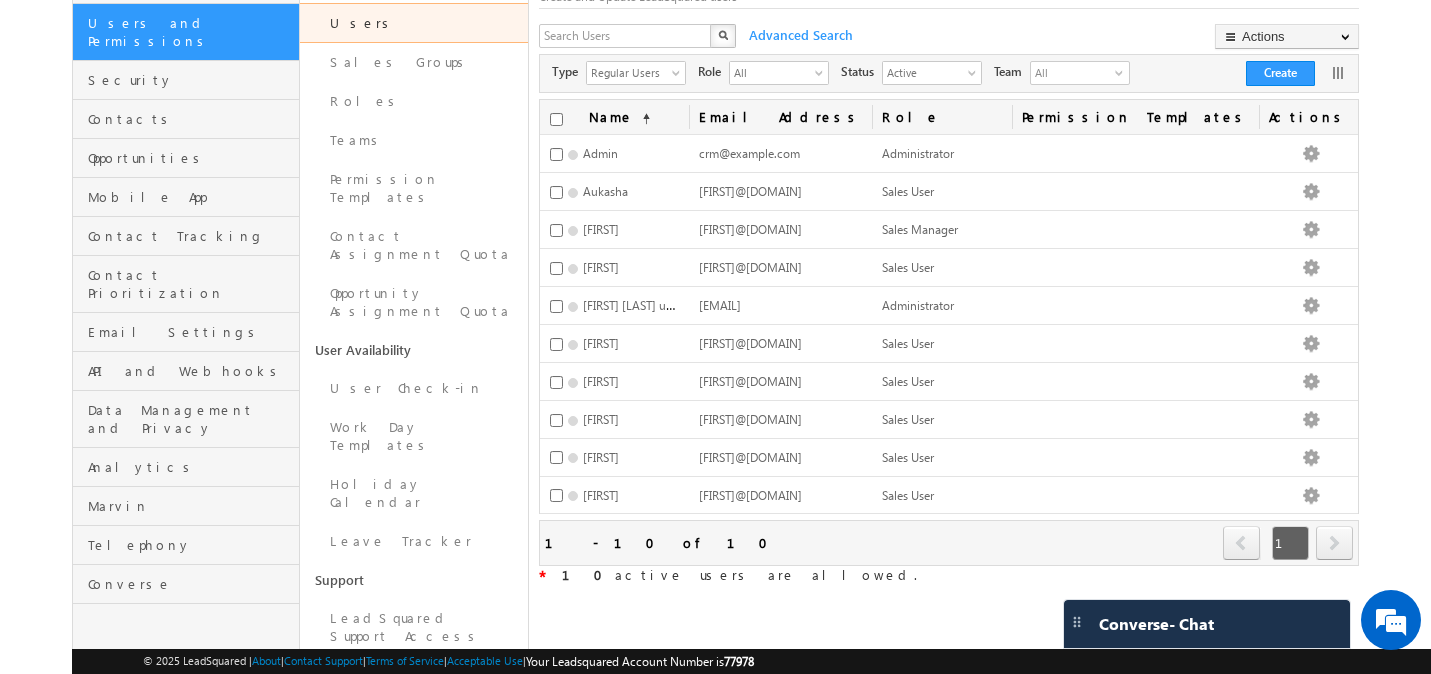 click on "(sorted ascending)" at bounding box center [642, 119] 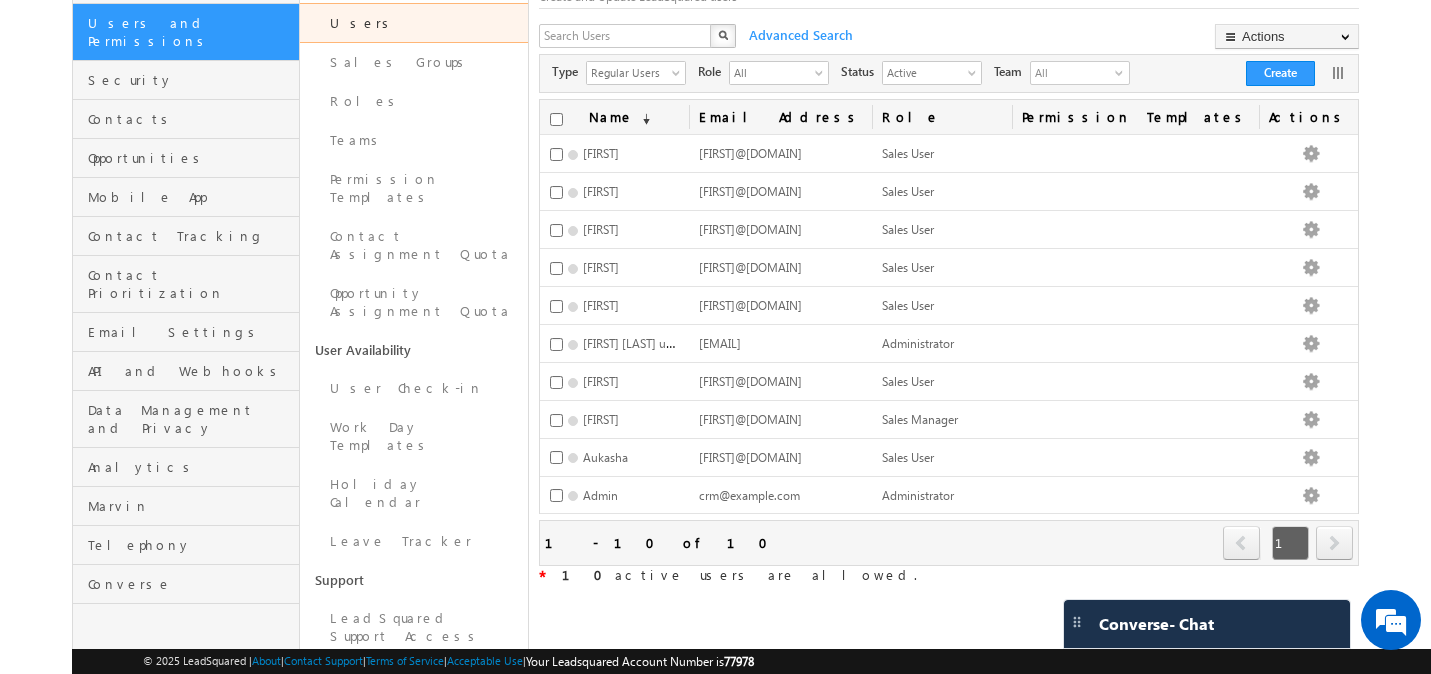 click on "(sorted descending)" at bounding box center [642, 119] 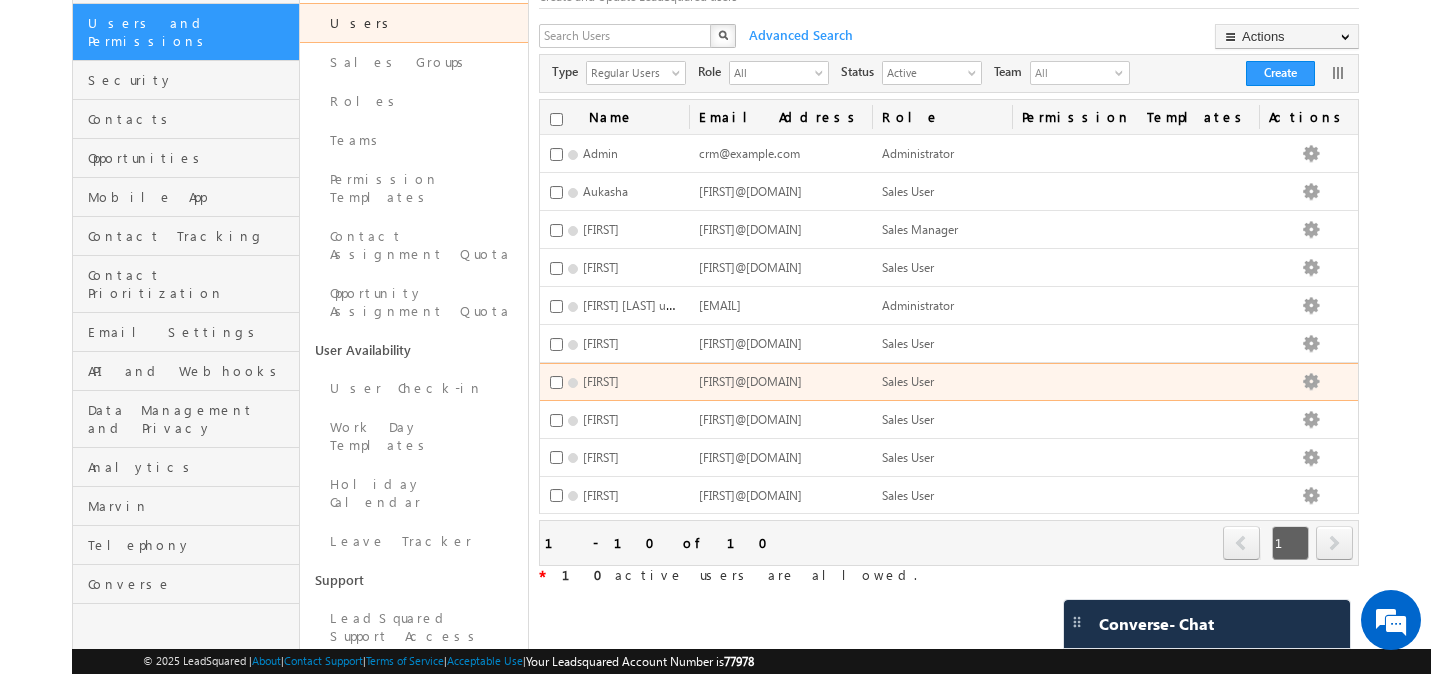 scroll, scrollTop: 0, scrollLeft: 0, axis: both 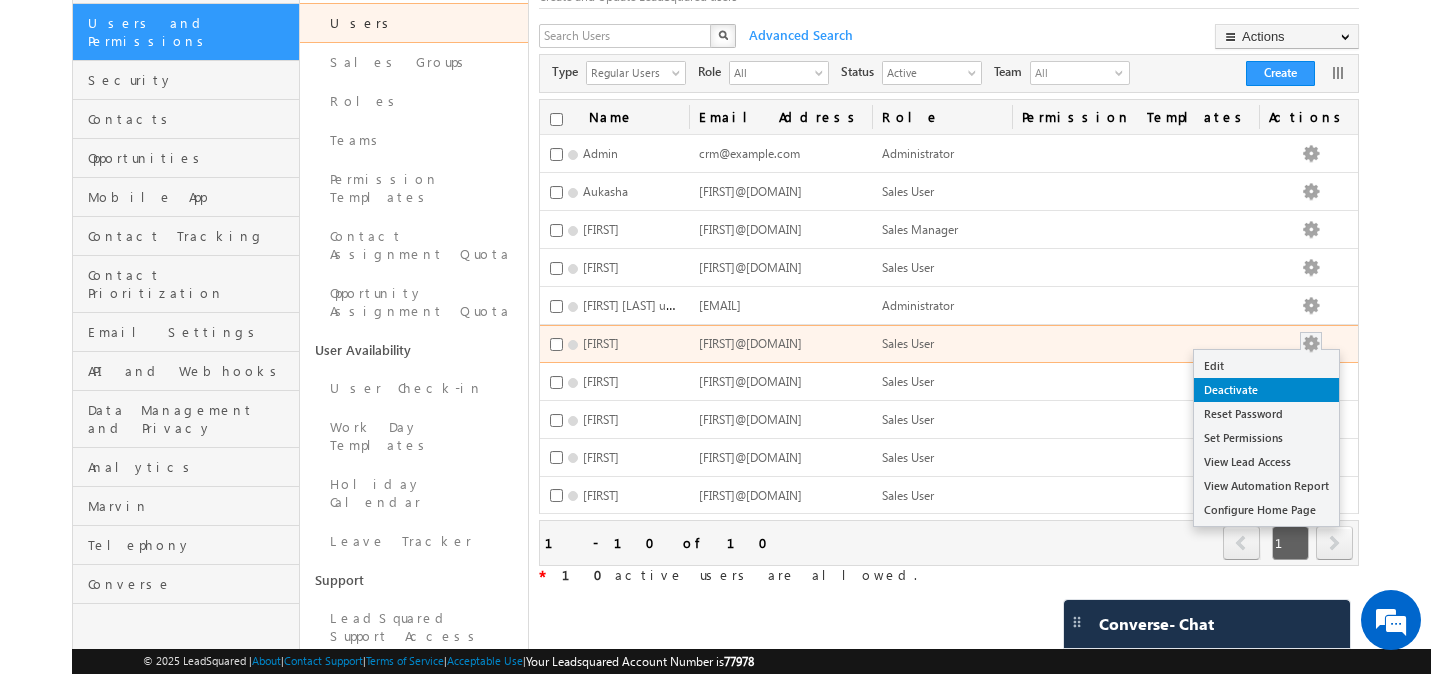 click on "Deactivate" at bounding box center [1266, 390] 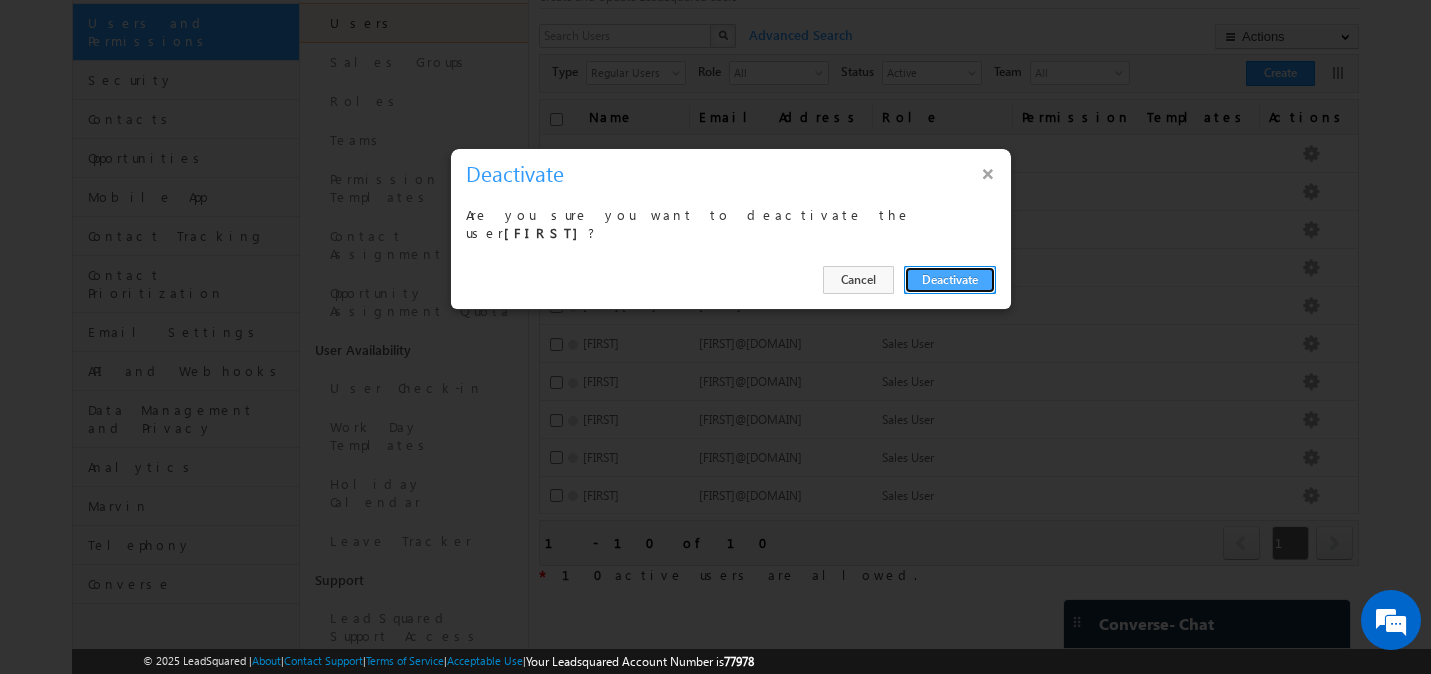 click on "Deactivate" at bounding box center (950, 280) 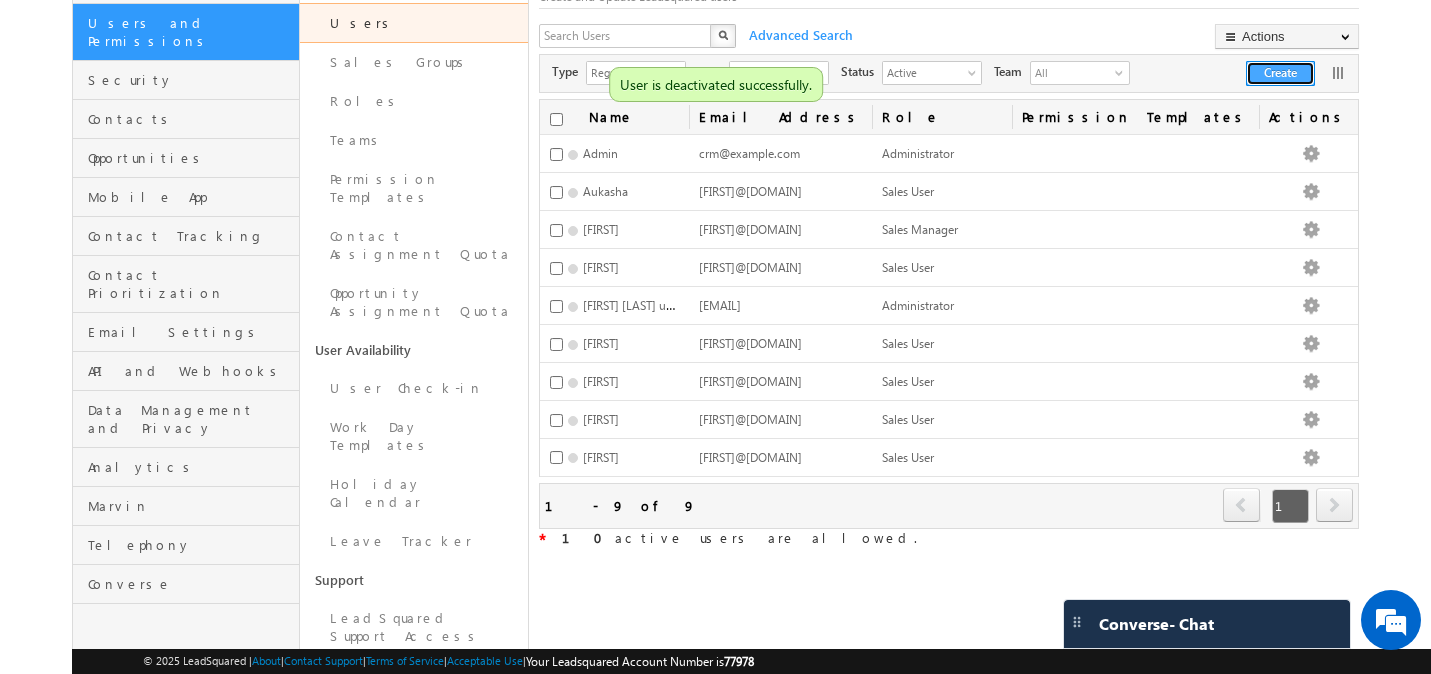 click on "Create" at bounding box center [1280, 73] 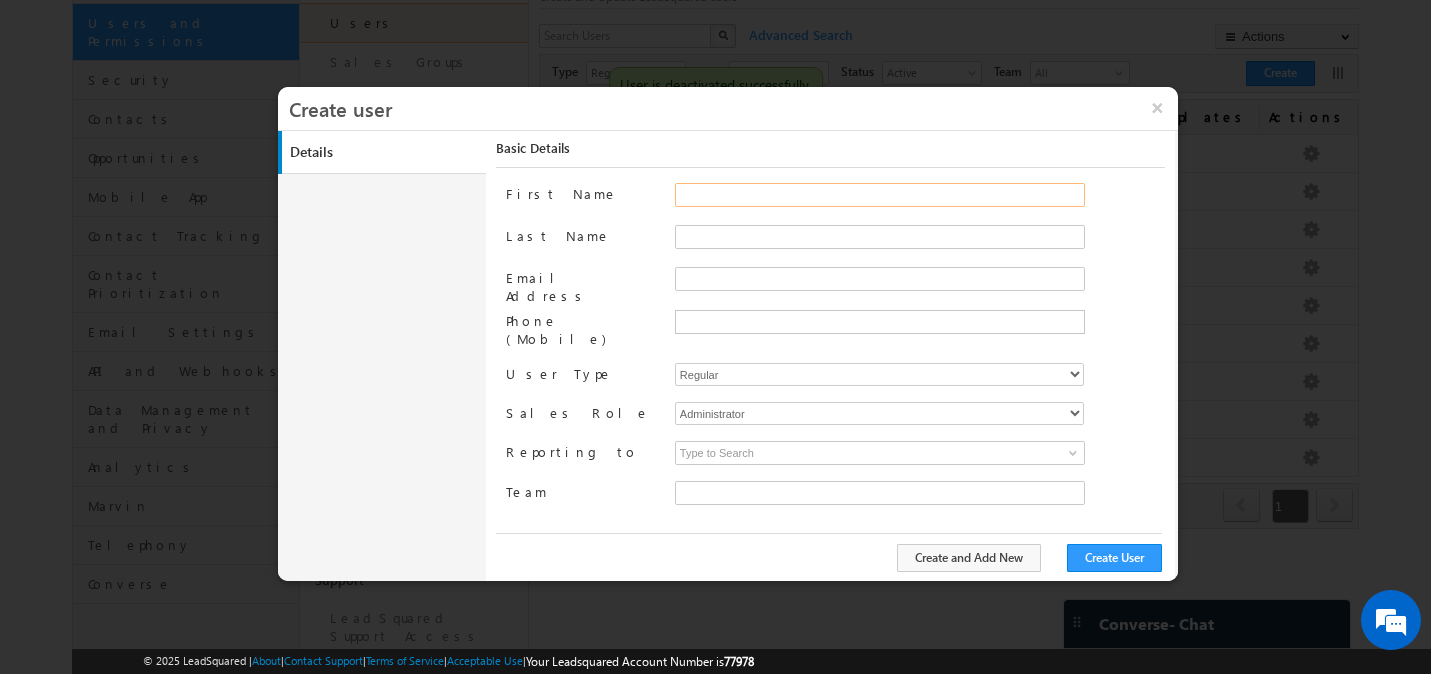 click on "First Name" at bounding box center (880, 195) 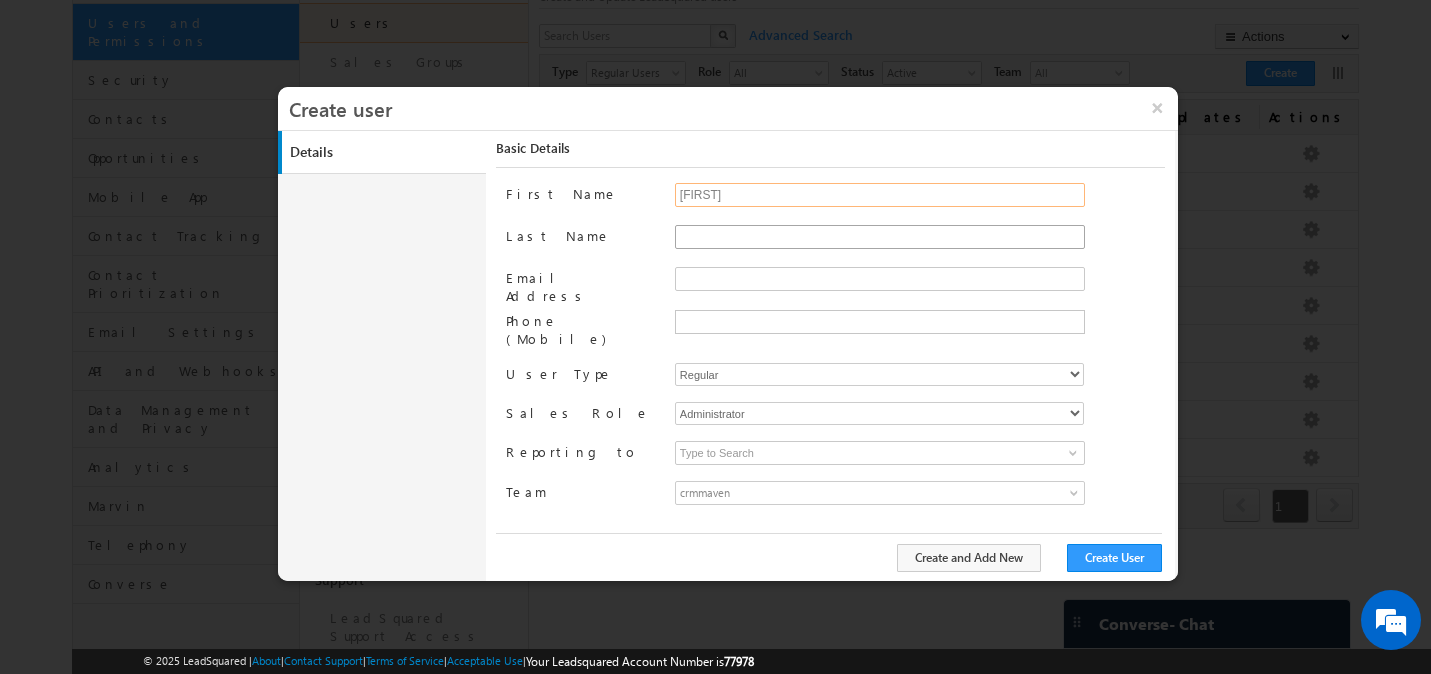 type on "Nayana" 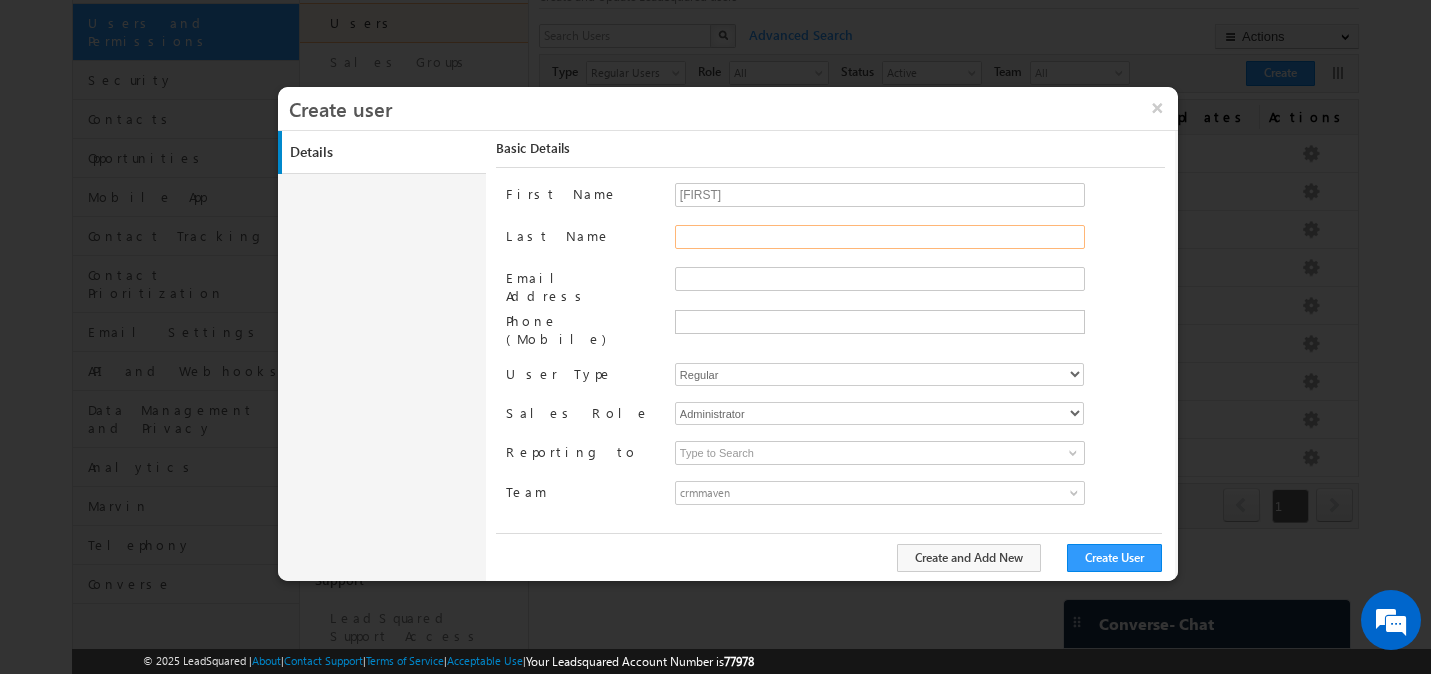 click on "Last Name" at bounding box center (880, 237) 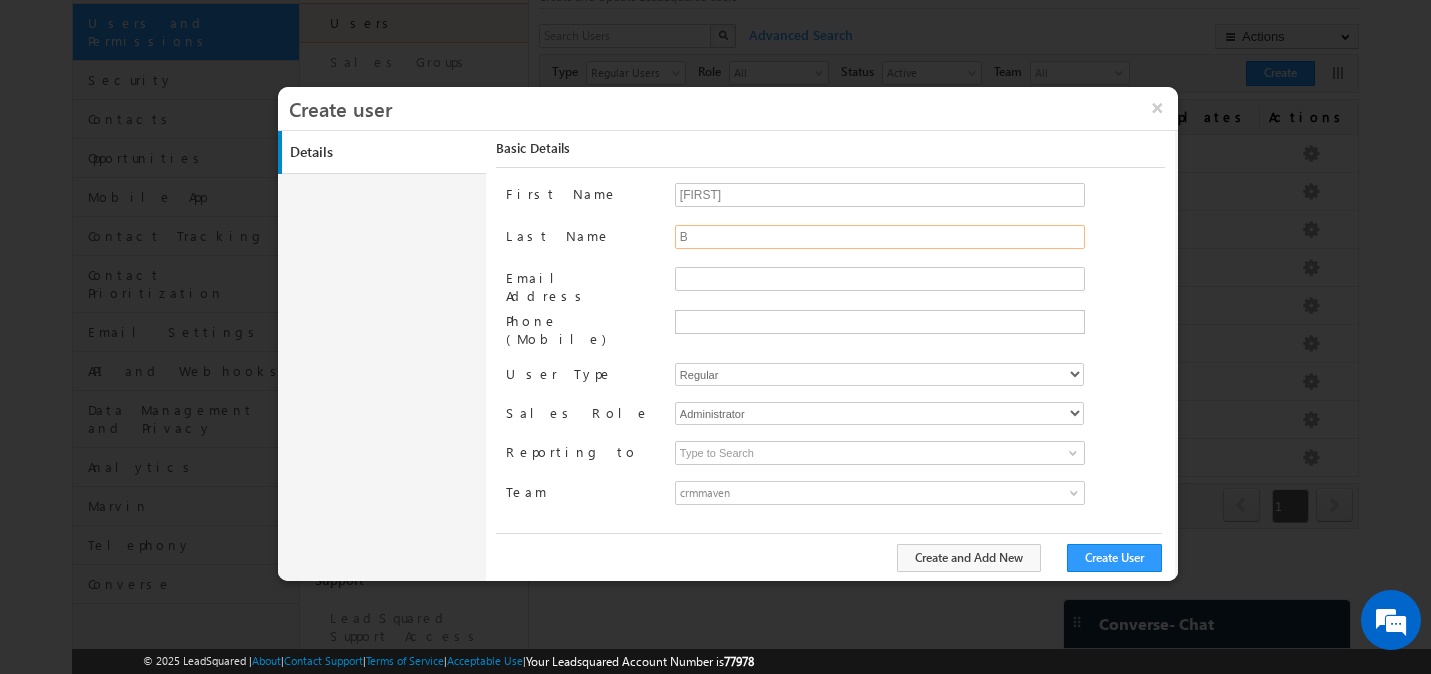type on "B" 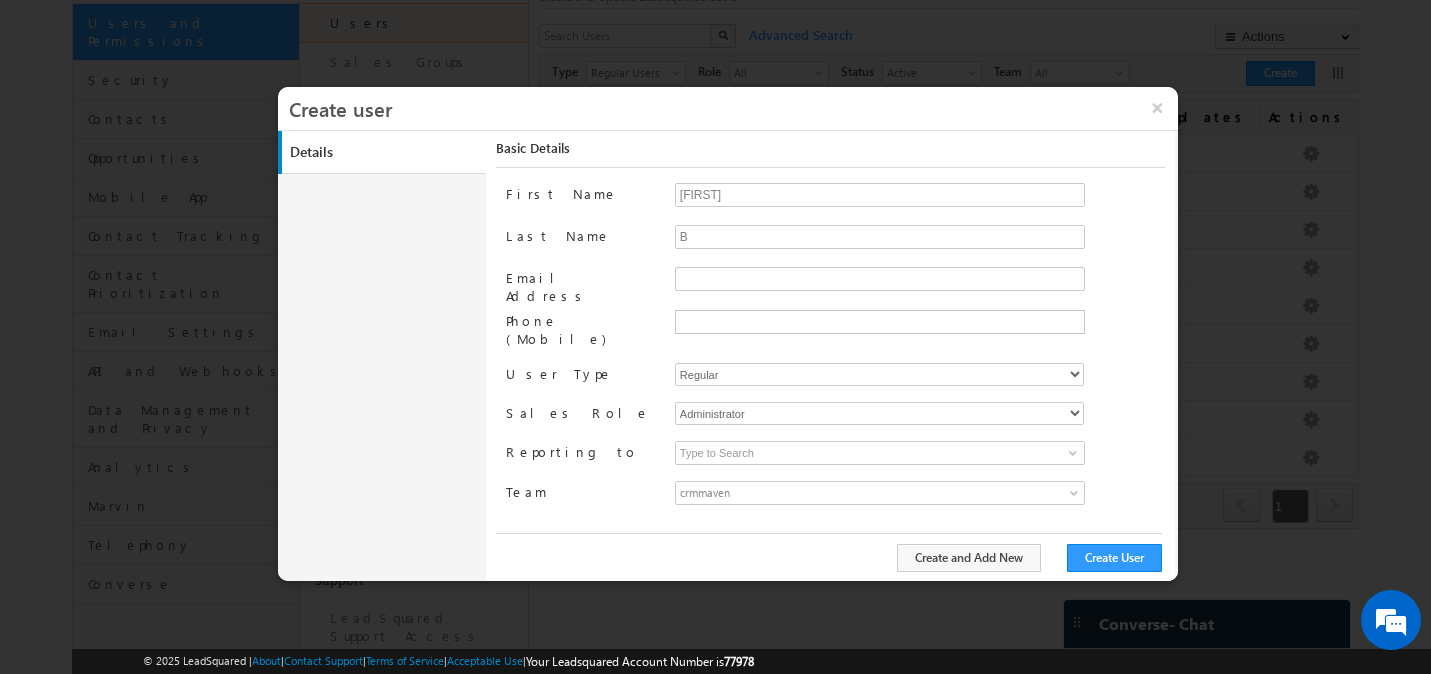 click at bounding box center [880, 324] 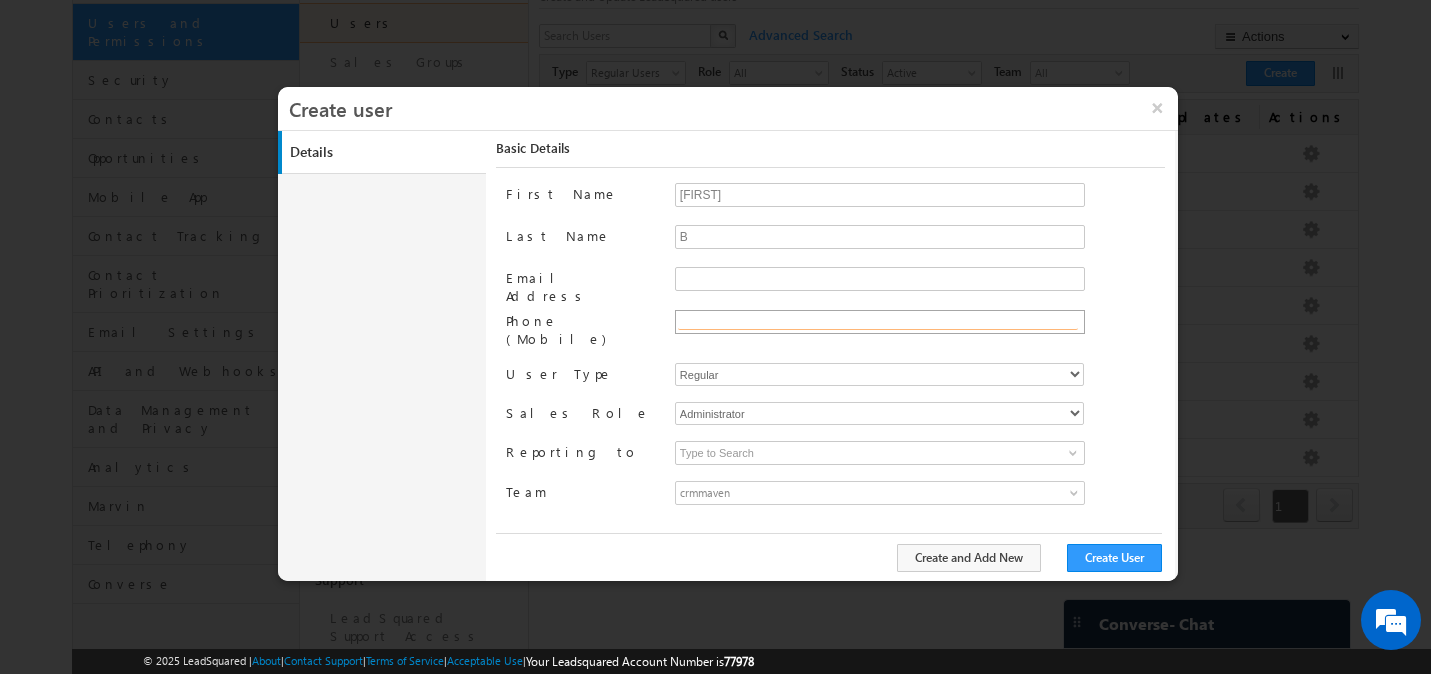 click at bounding box center (878, 322) 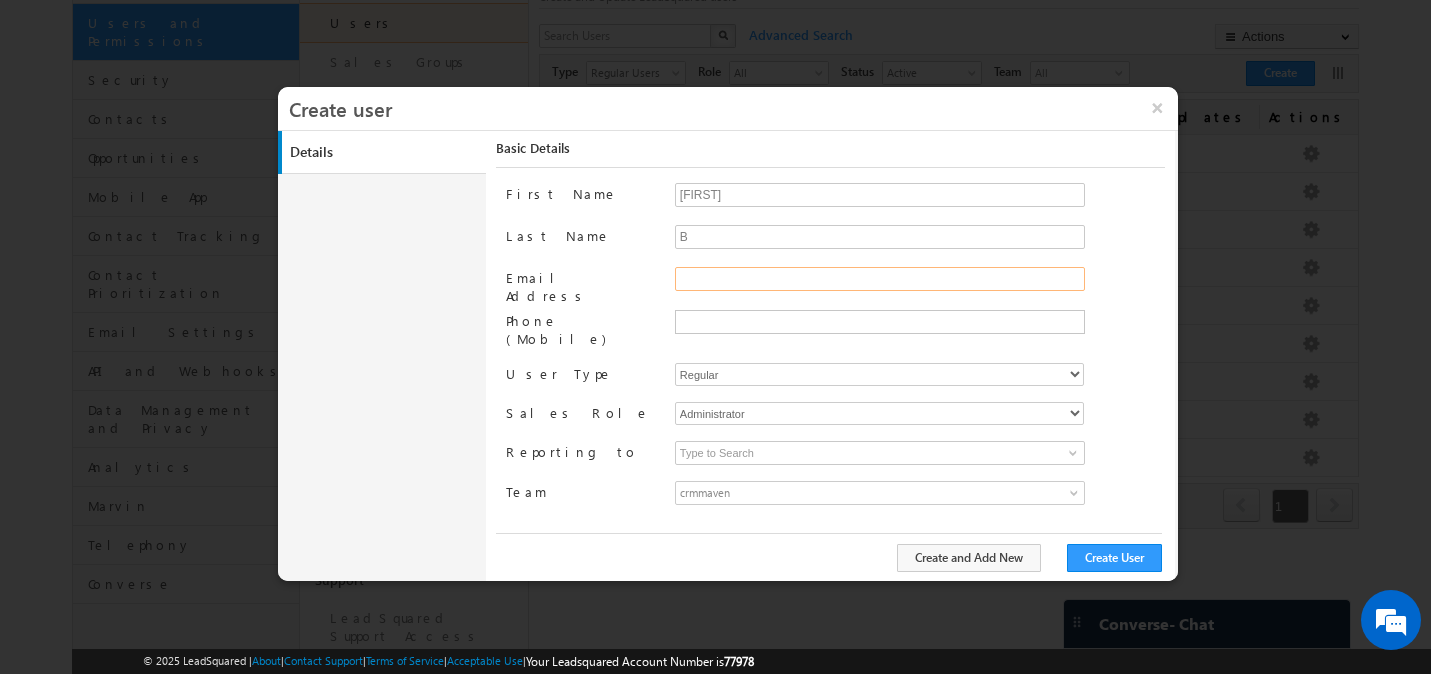 click on "Email Address" at bounding box center (880, 279) 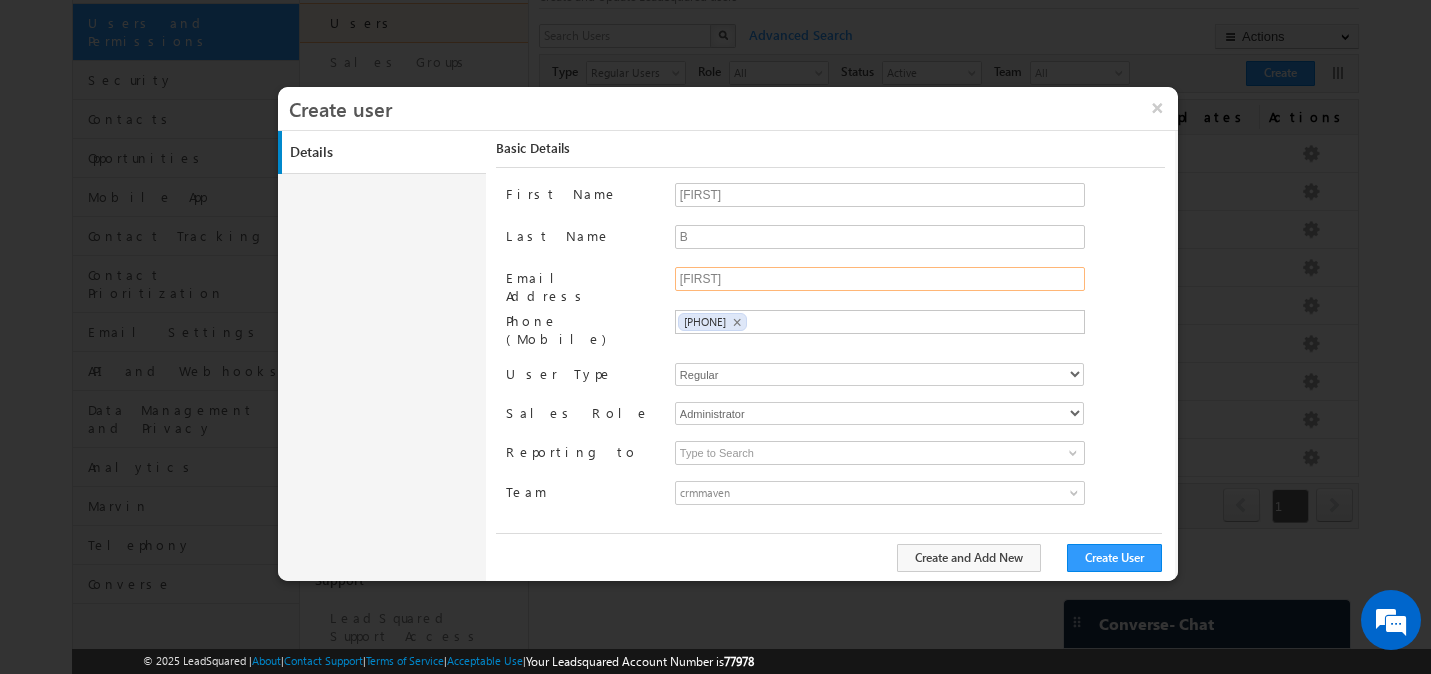 type on "nayana.elctro@gmail.com" 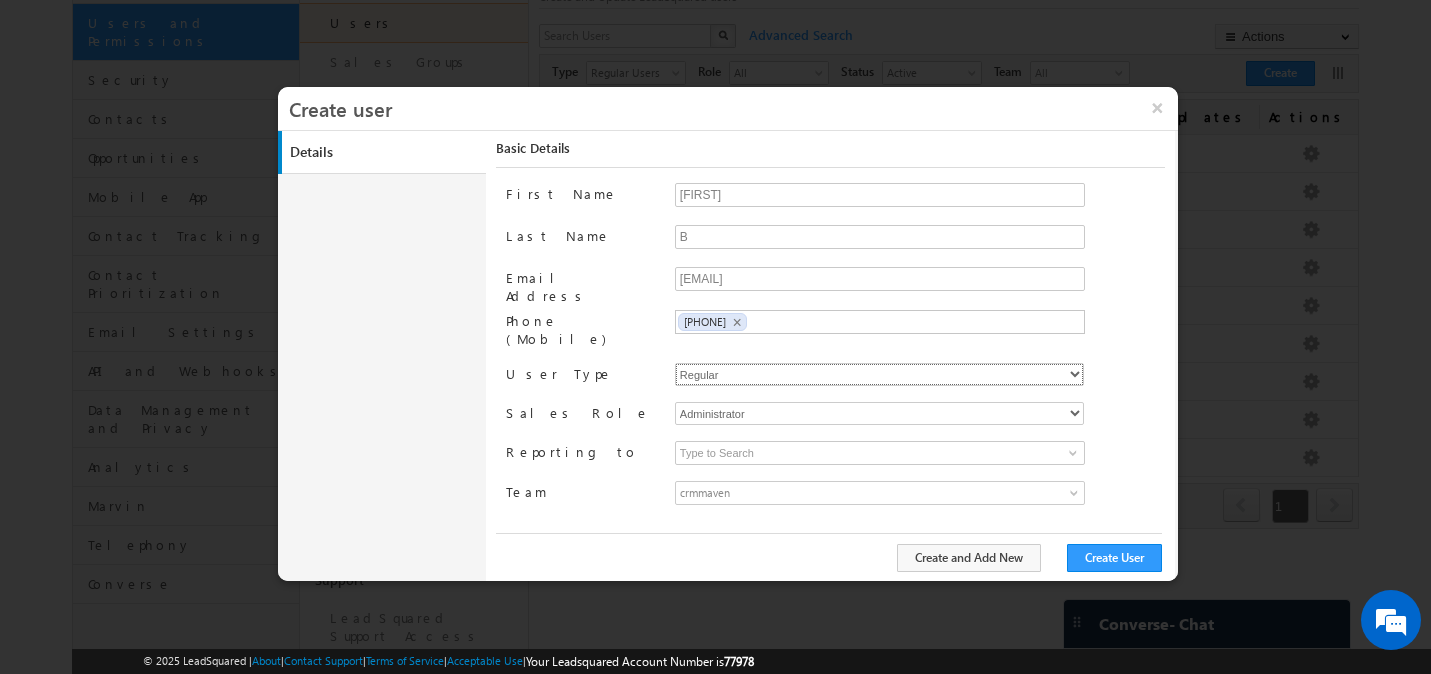 click on "Regular" at bounding box center (879, 374) 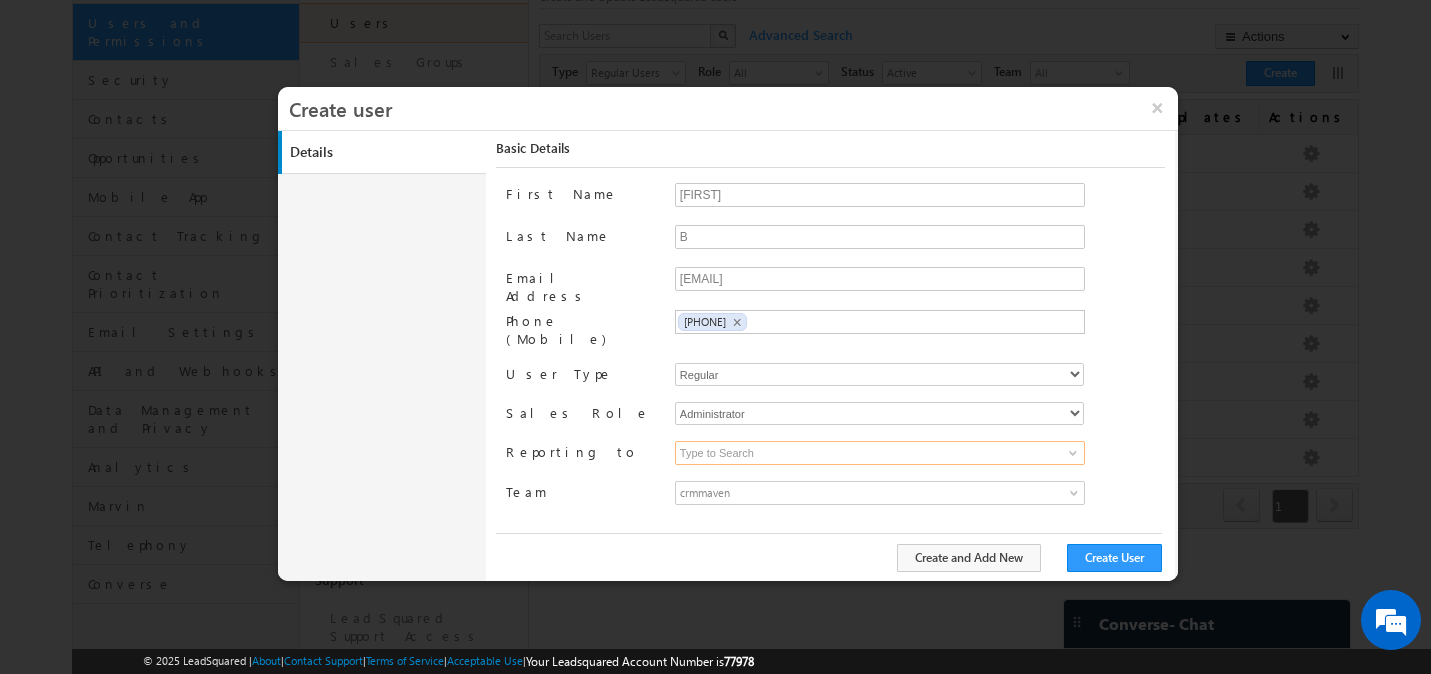 click at bounding box center (880, 453) 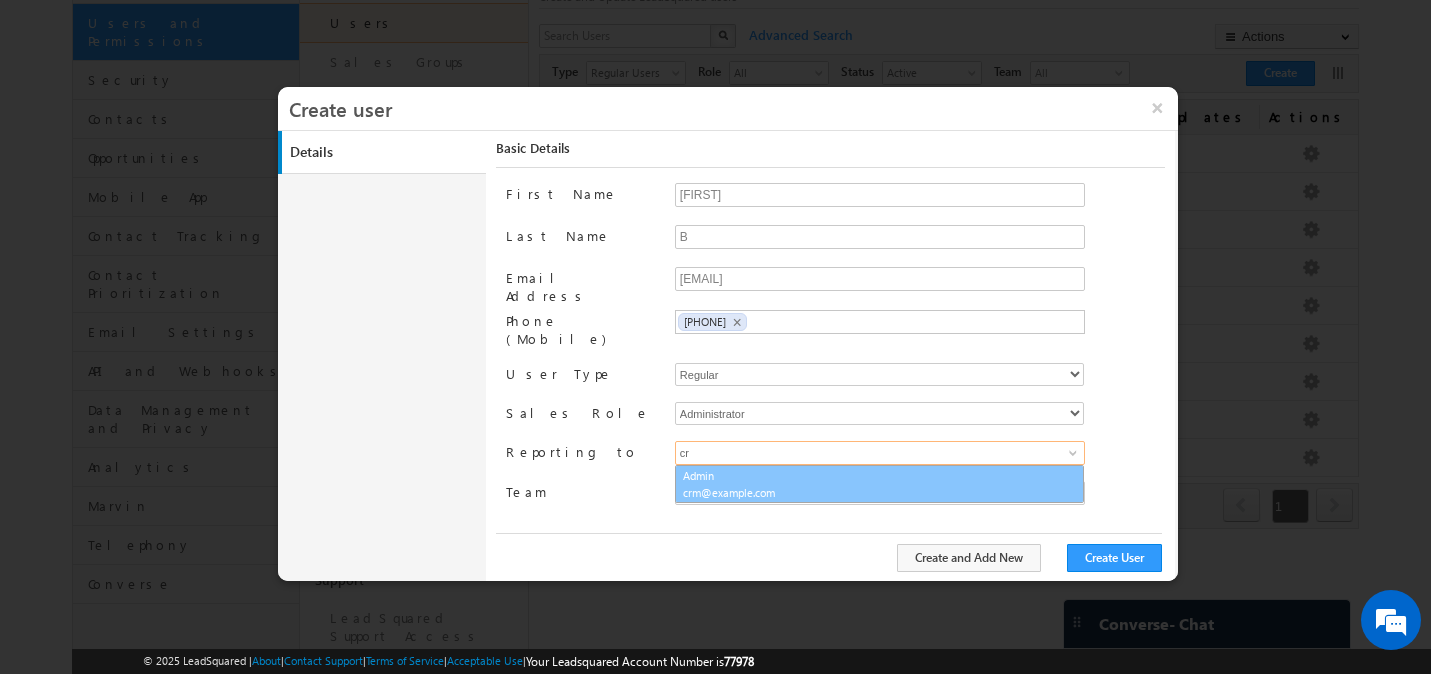 click on "crm@maven-silicon.com" at bounding box center [773, 492] 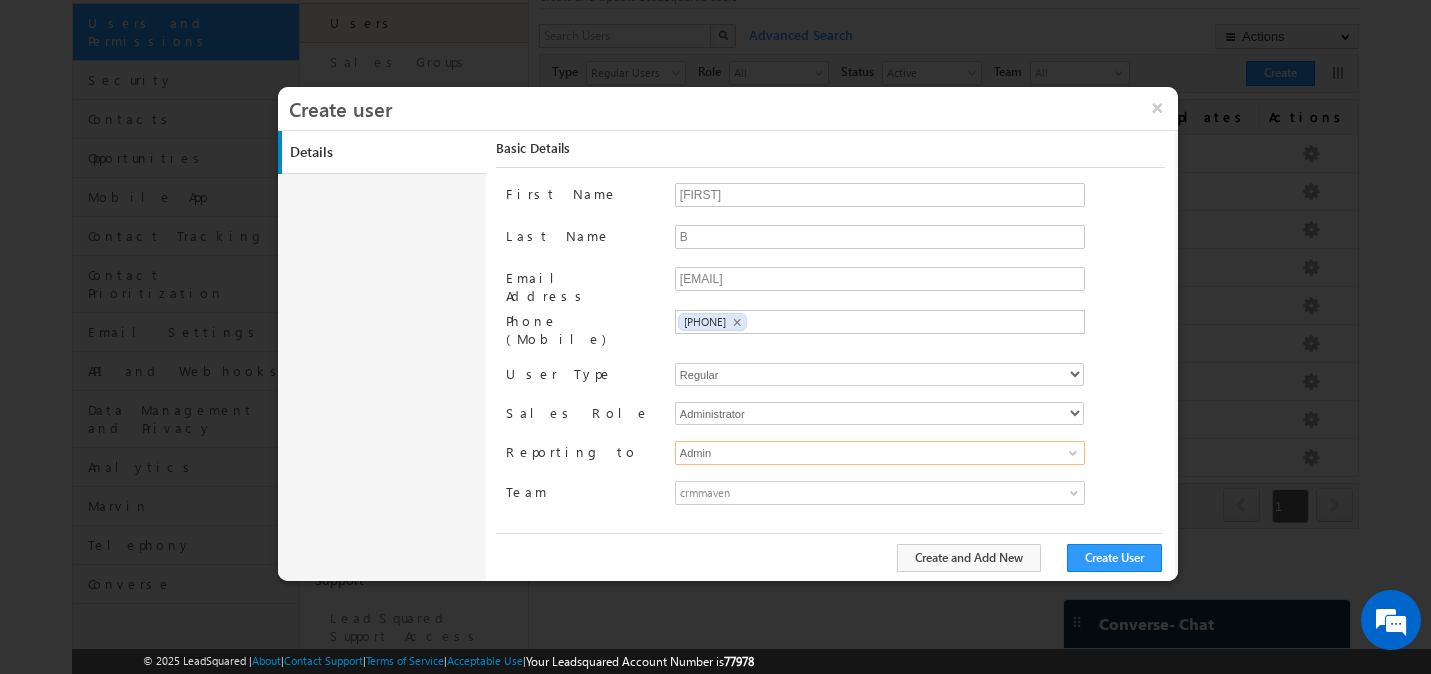 type on "Admin" 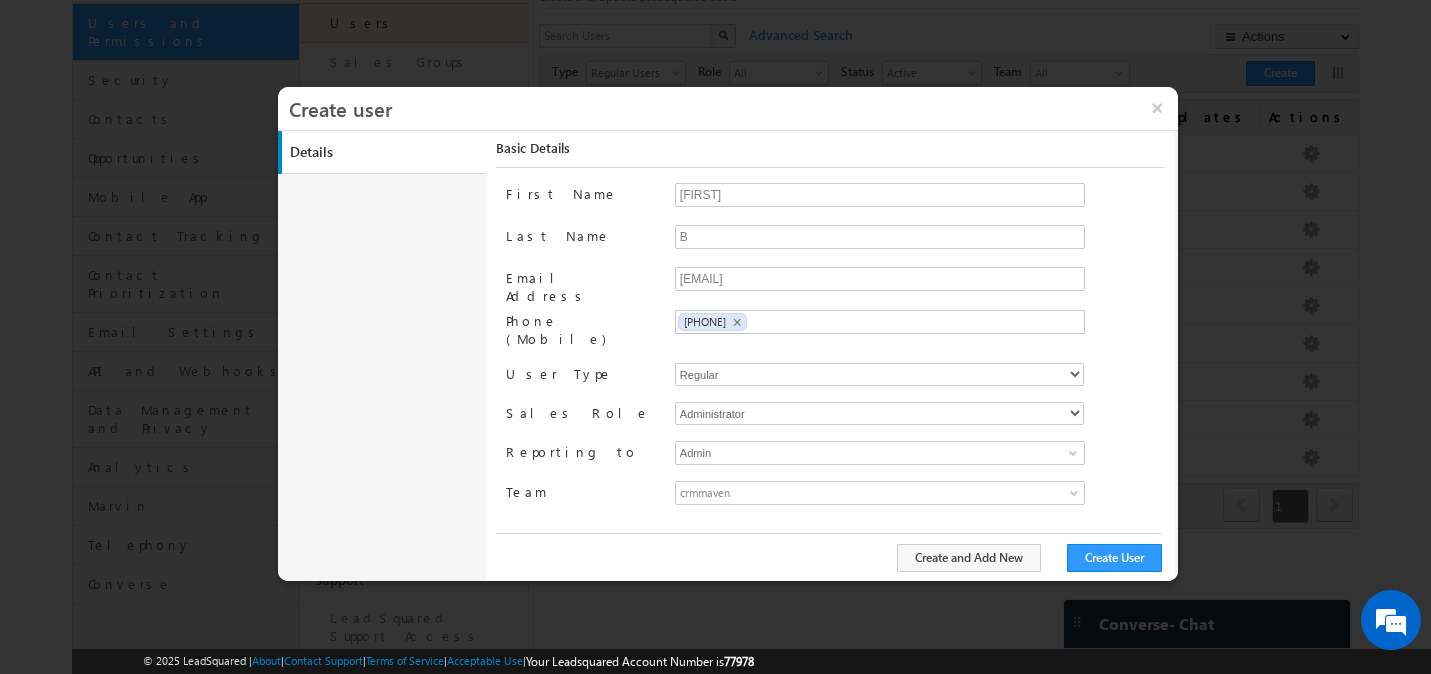 click on "crmmaven" at bounding box center [829, 493] 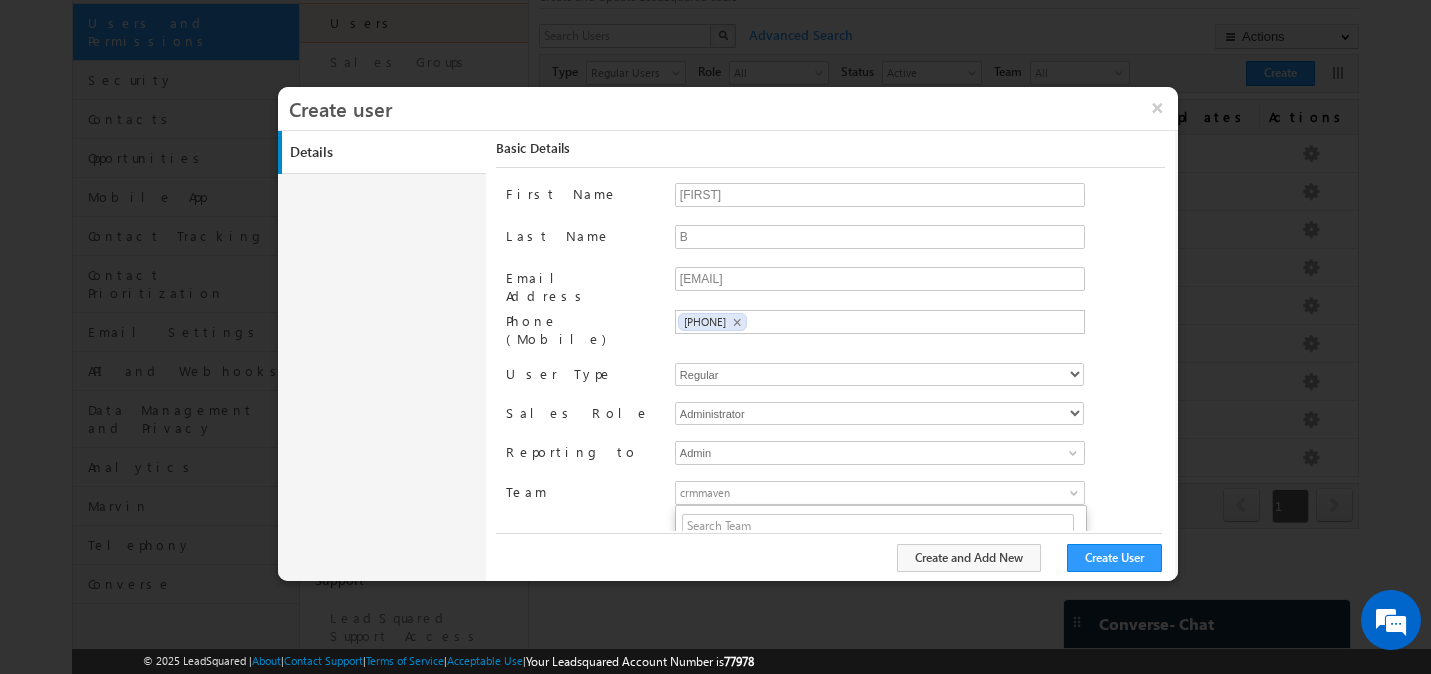 click on "Team" at bounding box center [582, 495] 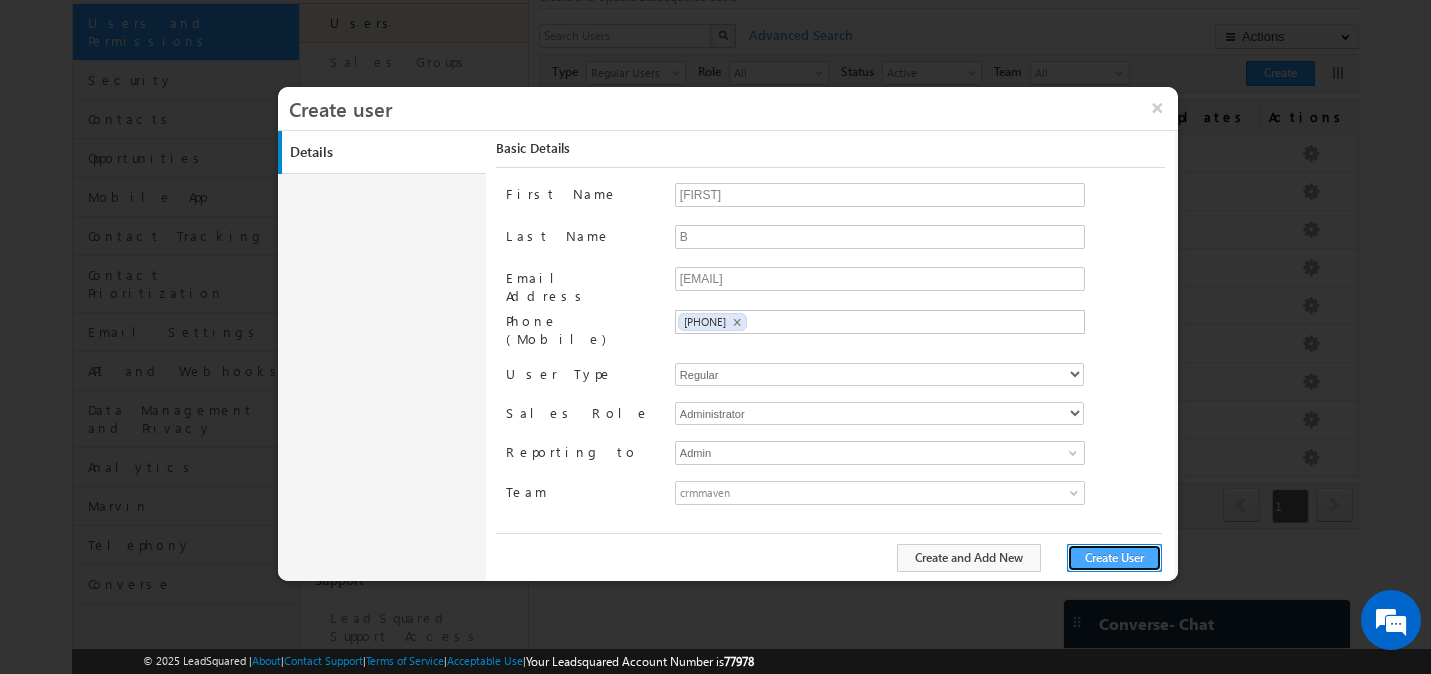 click on "Create User" at bounding box center [1114, 558] 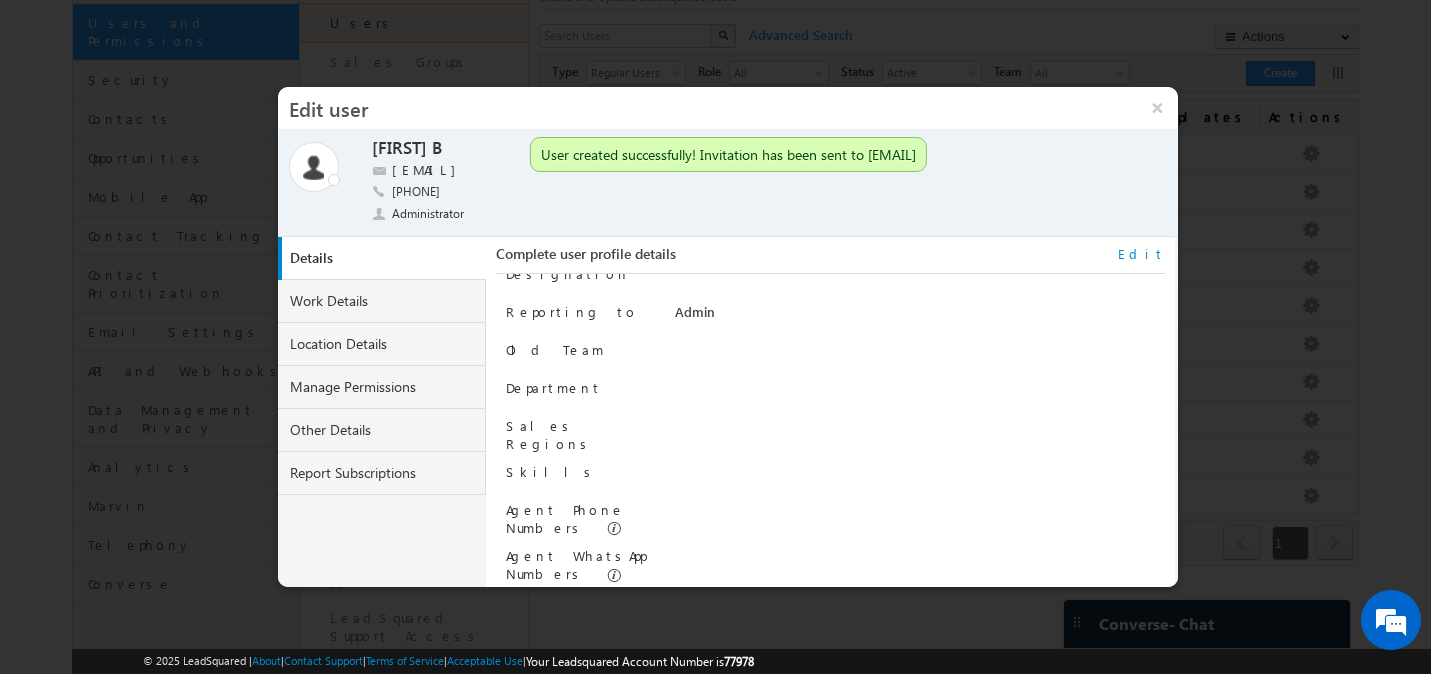 scroll, scrollTop: 0, scrollLeft: 0, axis: both 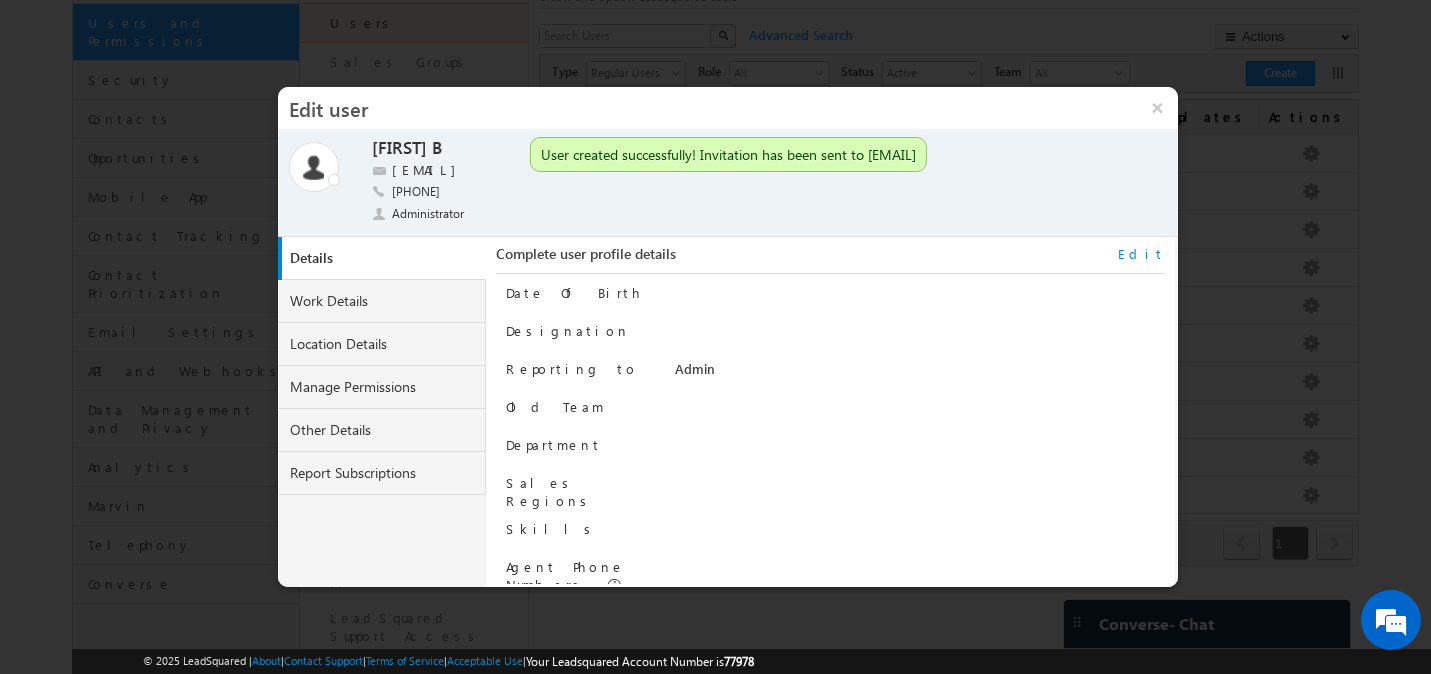 click on "×" at bounding box center (1157, 108) 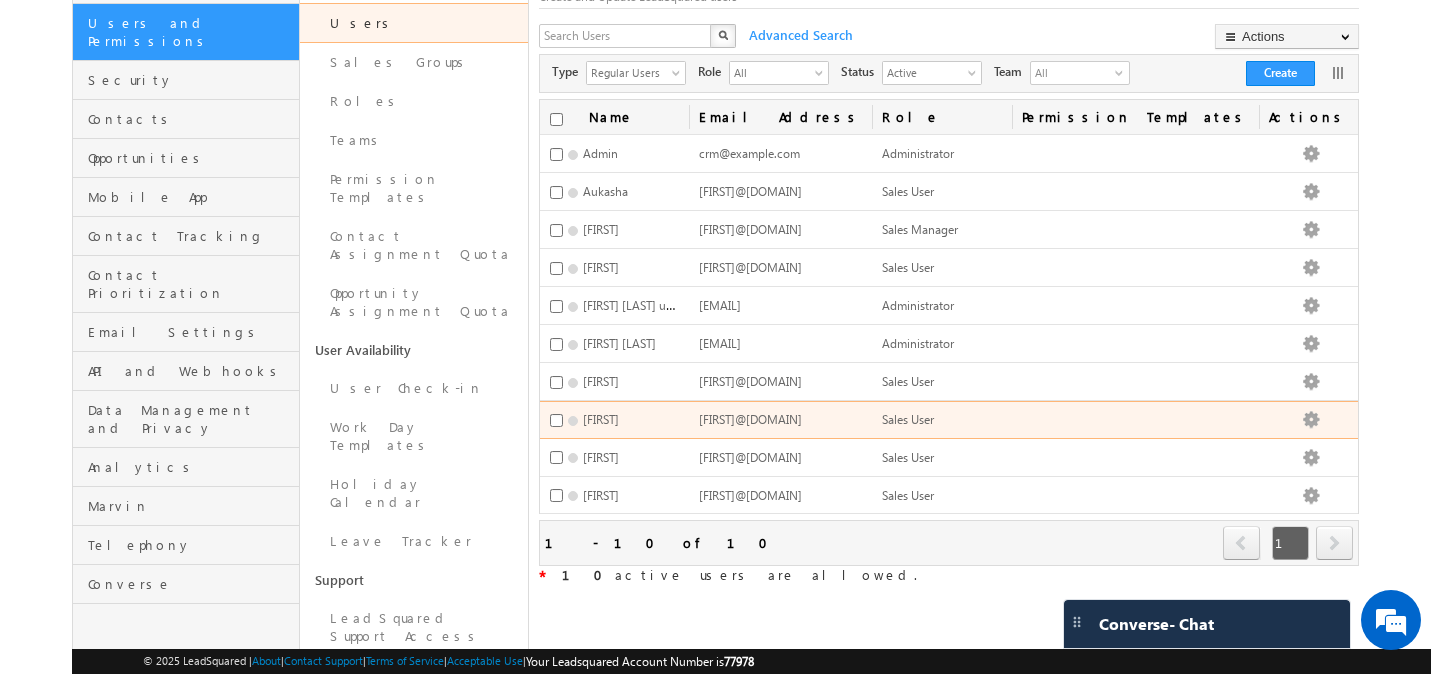 click on "Sales User" at bounding box center (942, 420) 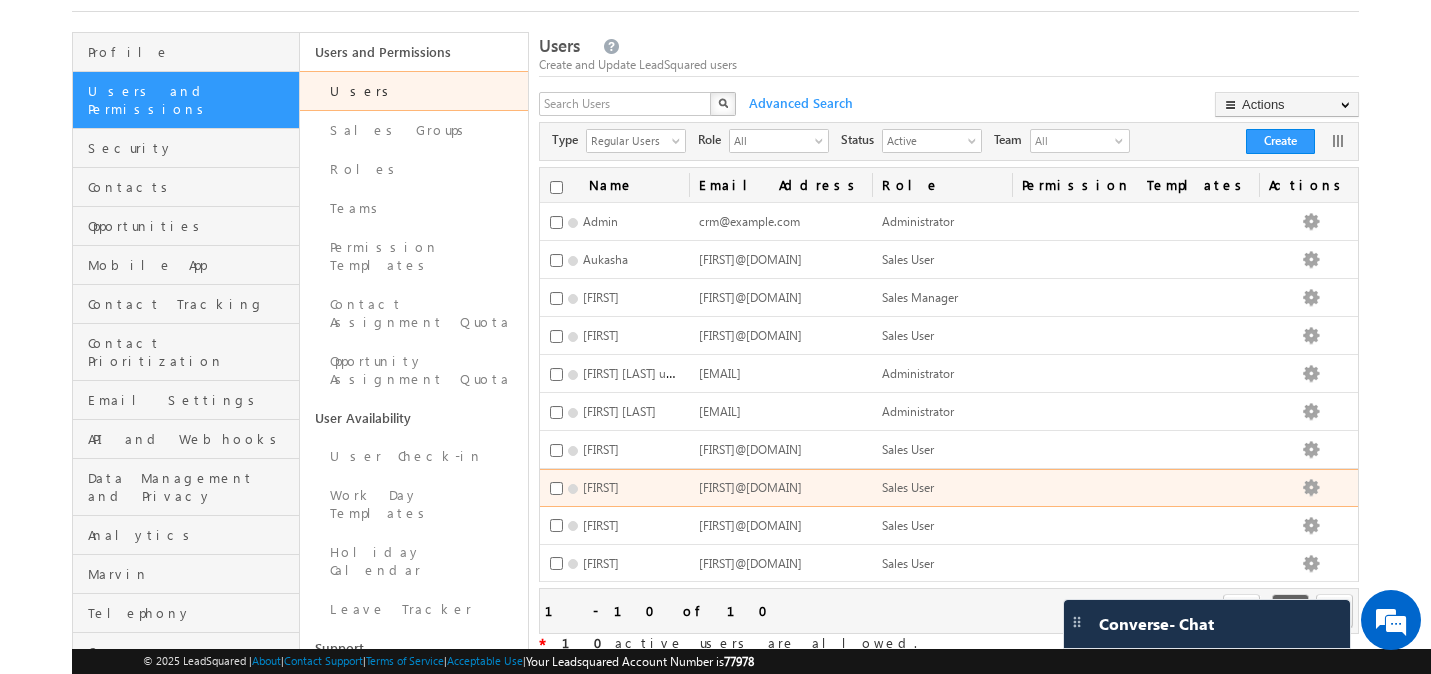 scroll, scrollTop: 95, scrollLeft: 0, axis: vertical 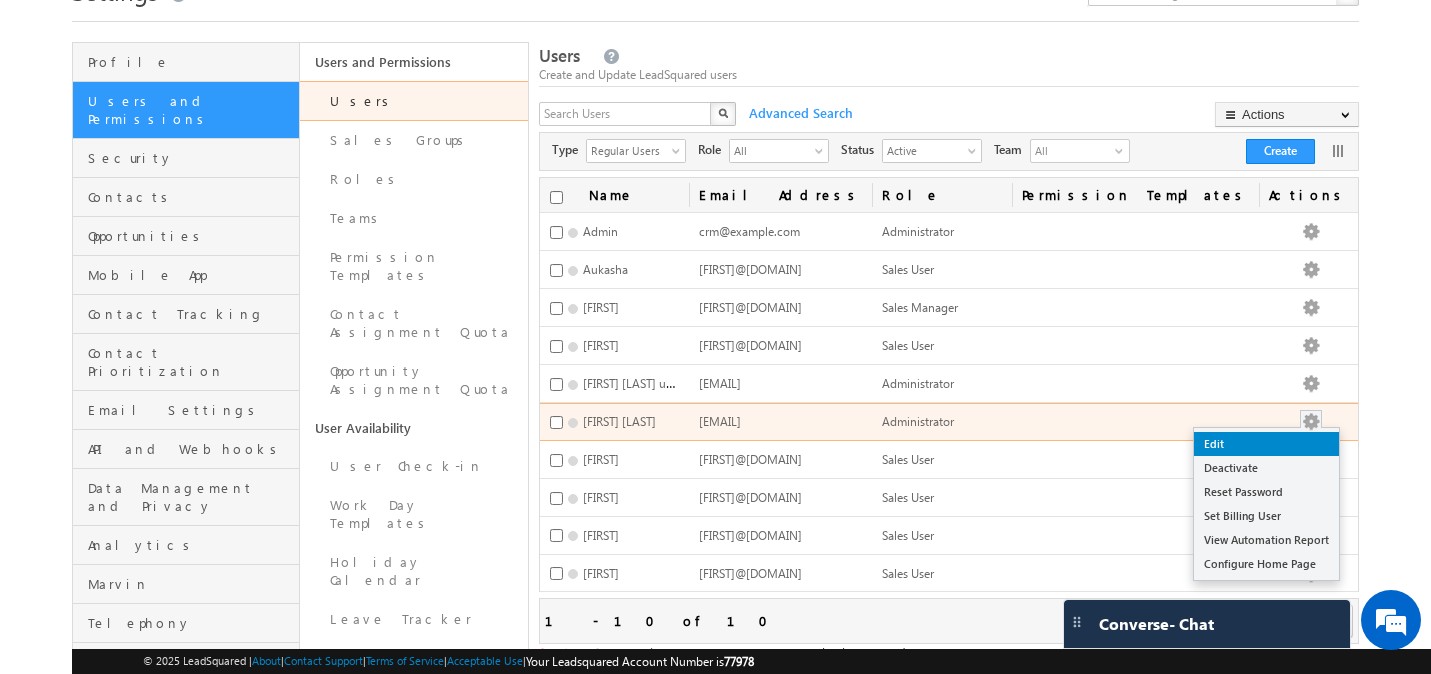click on "Edit" at bounding box center [1266, 444] 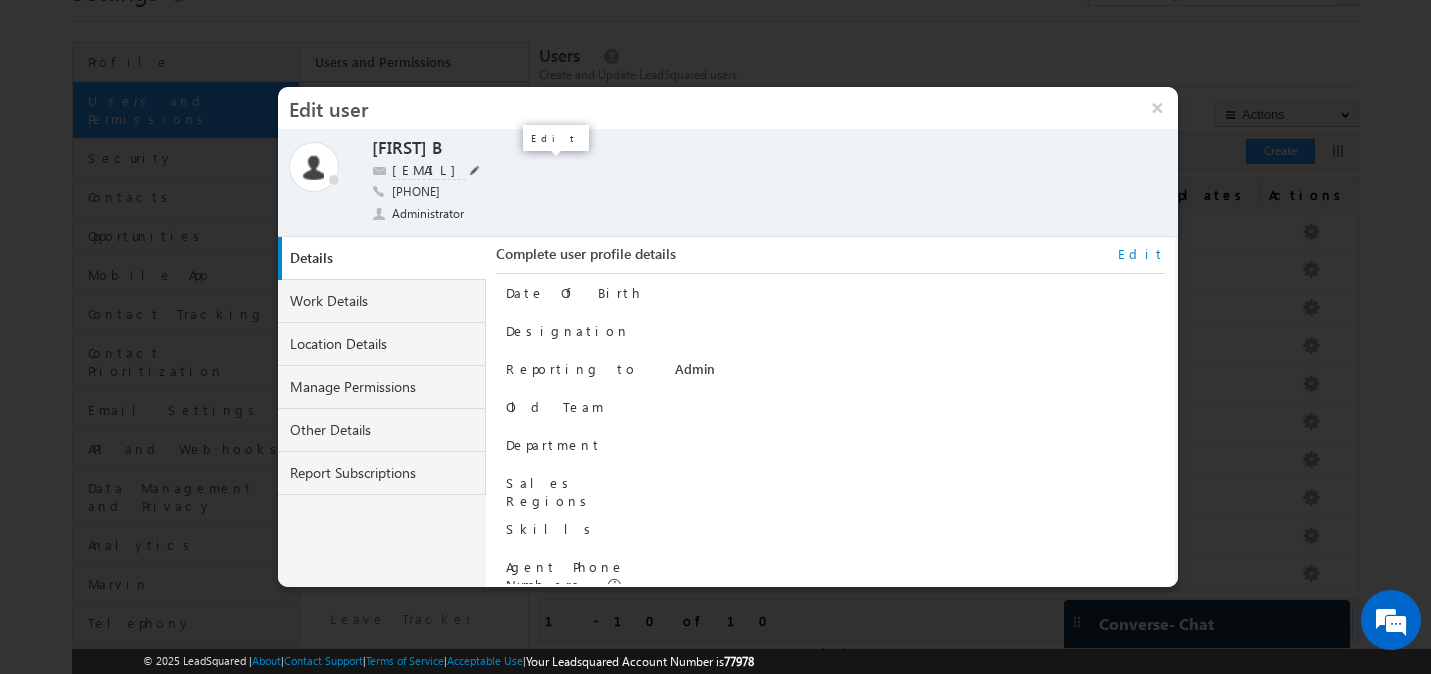 click at bounding box center (475, 170) 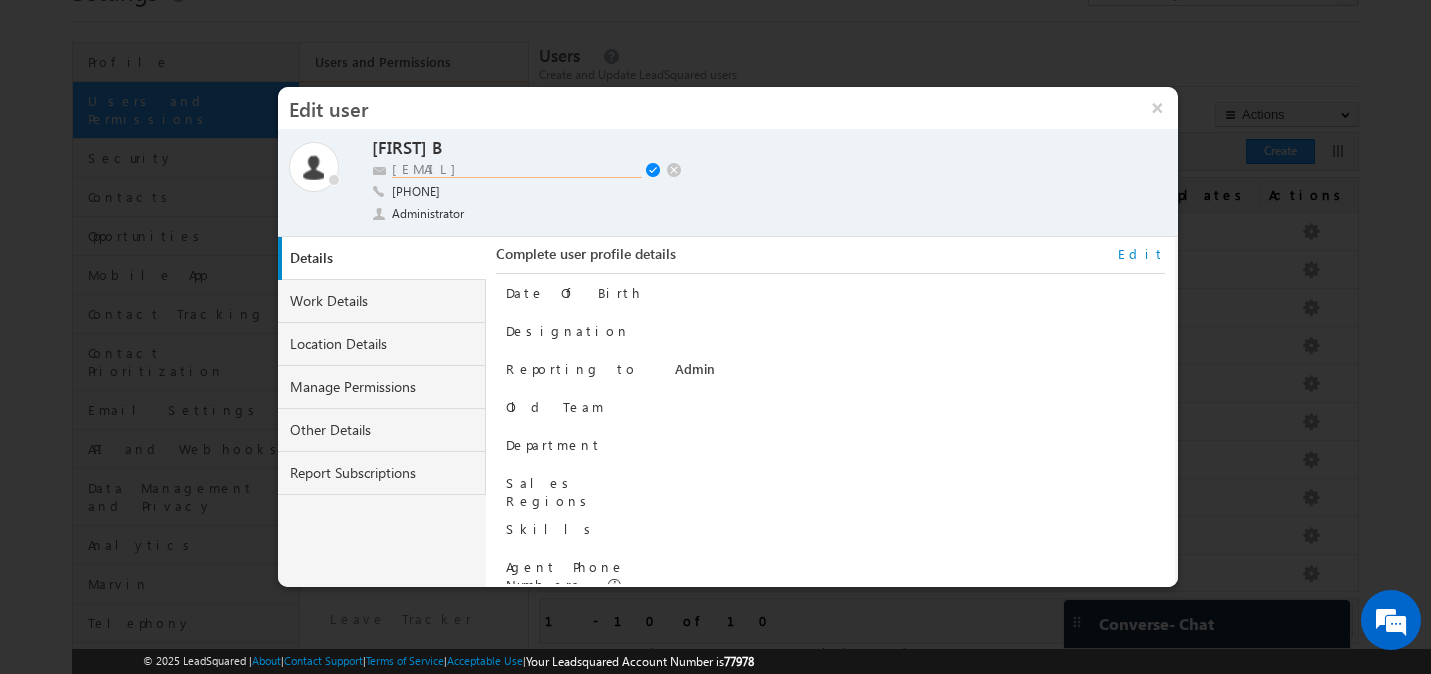 click on "nayana.elctro@gmail.com" at bounding box center (517, 169) 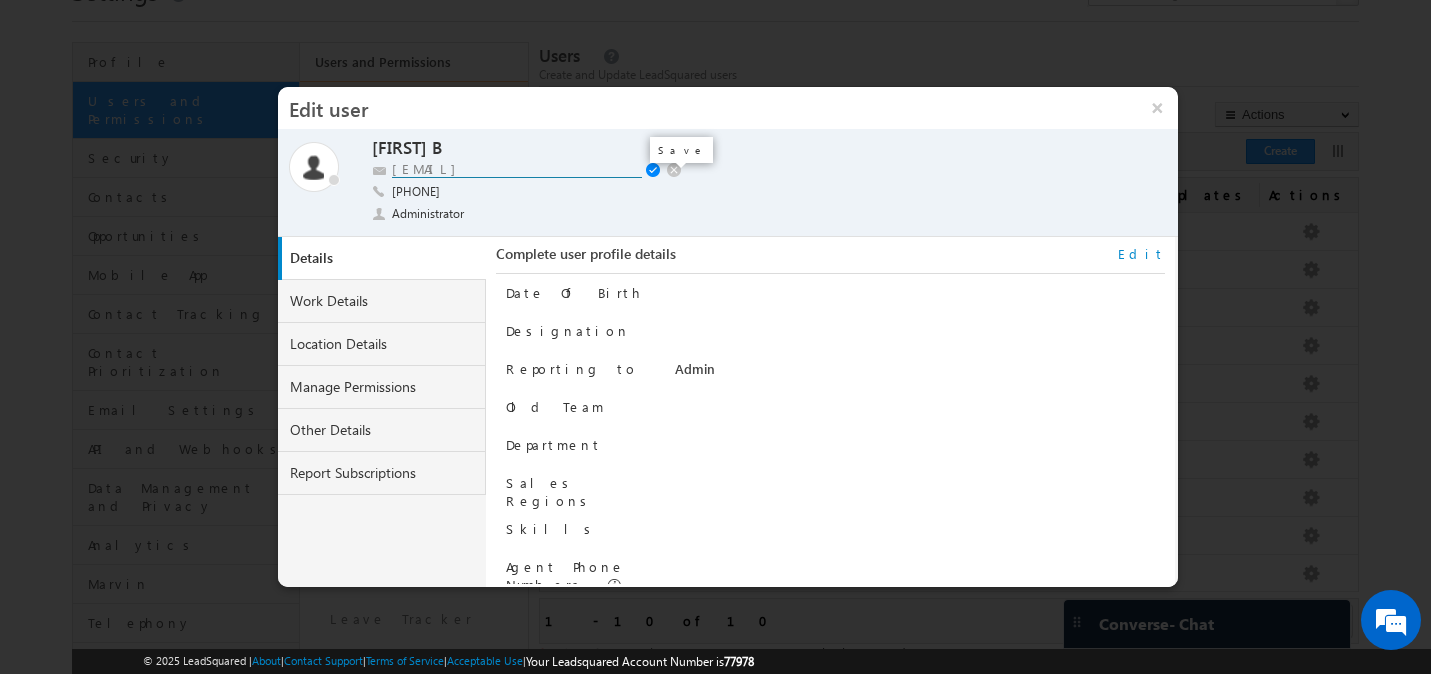 type on "nayana.electro@gmail.com" 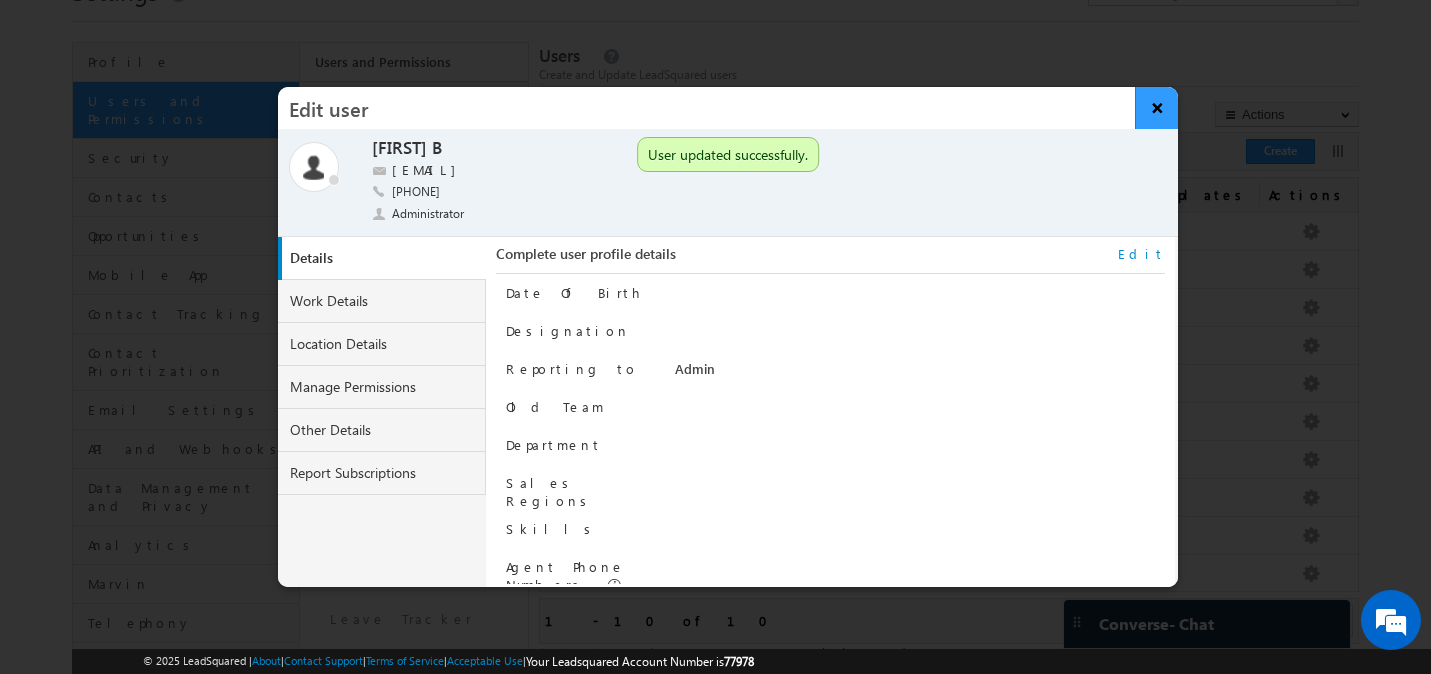 click on "×" at bounding box center (1156, 108) 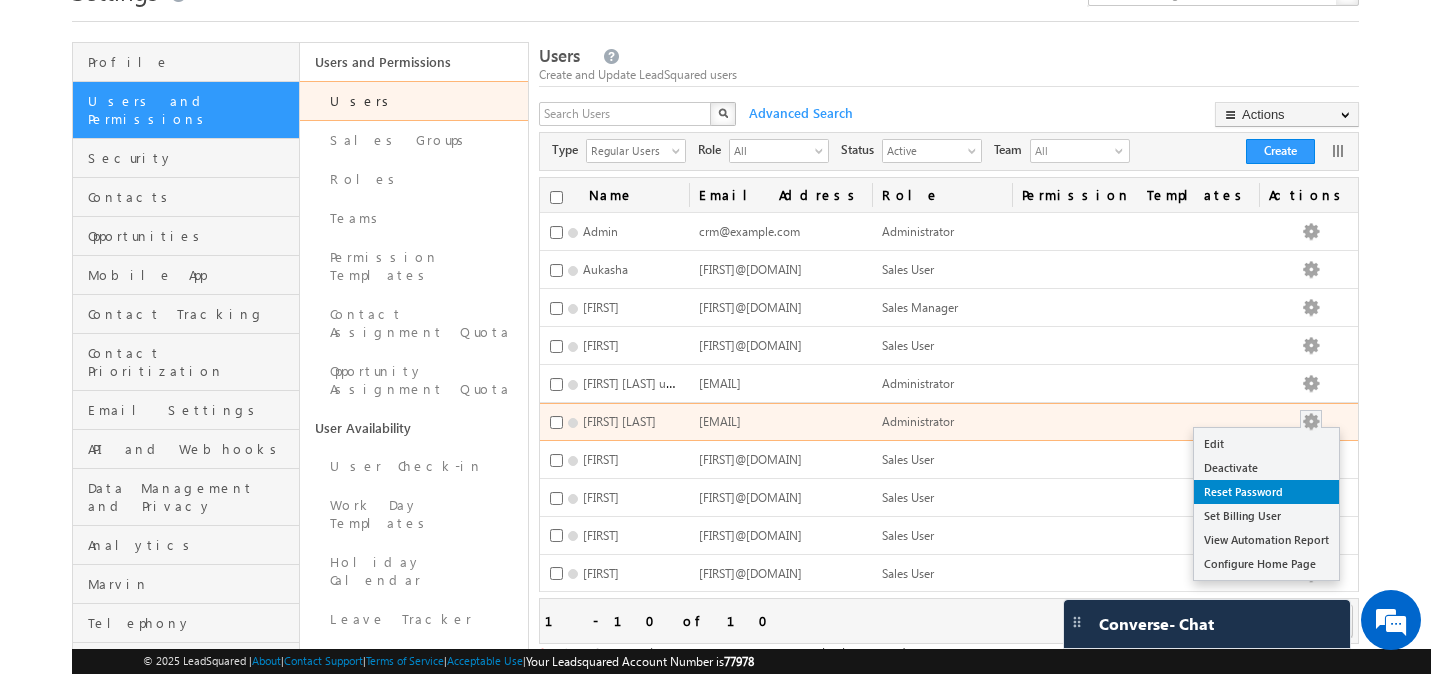 click on "Reset Password" at bounding box center [1266, 492] 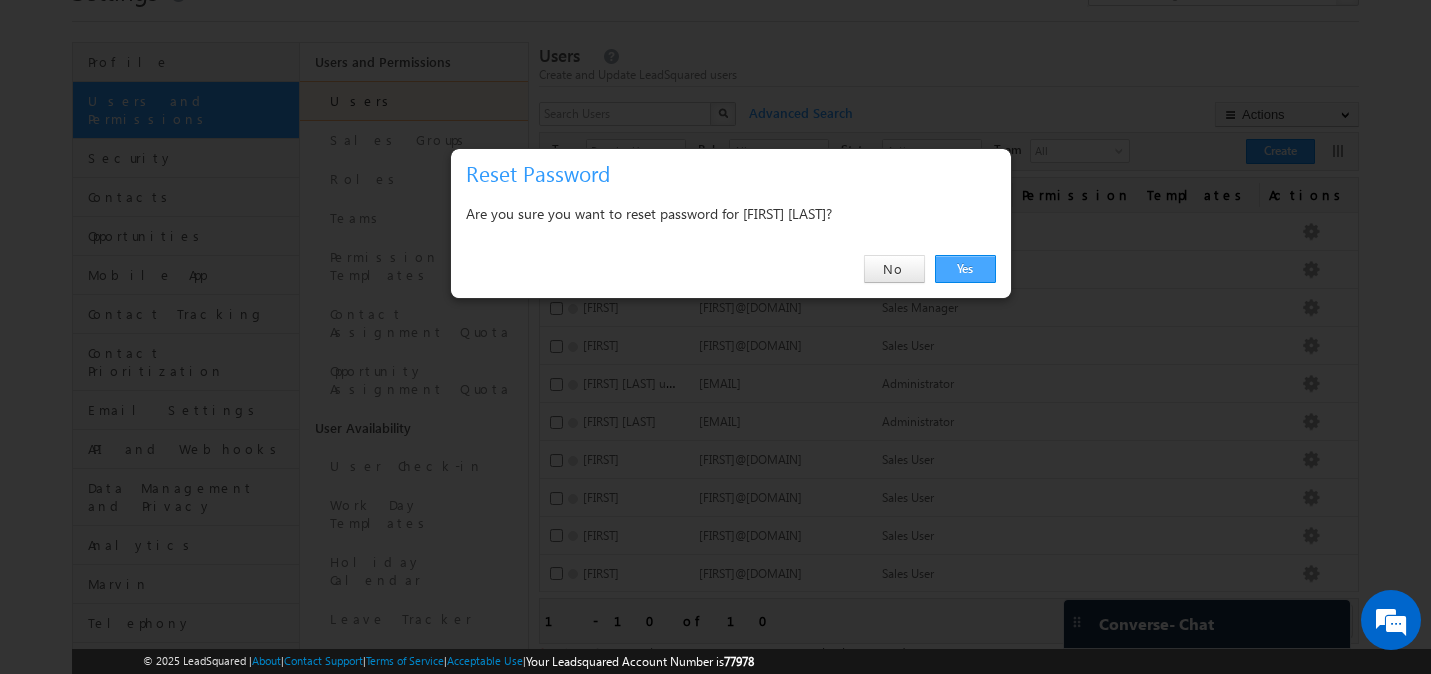 click on "Yes" at bounding box center [965, 269] 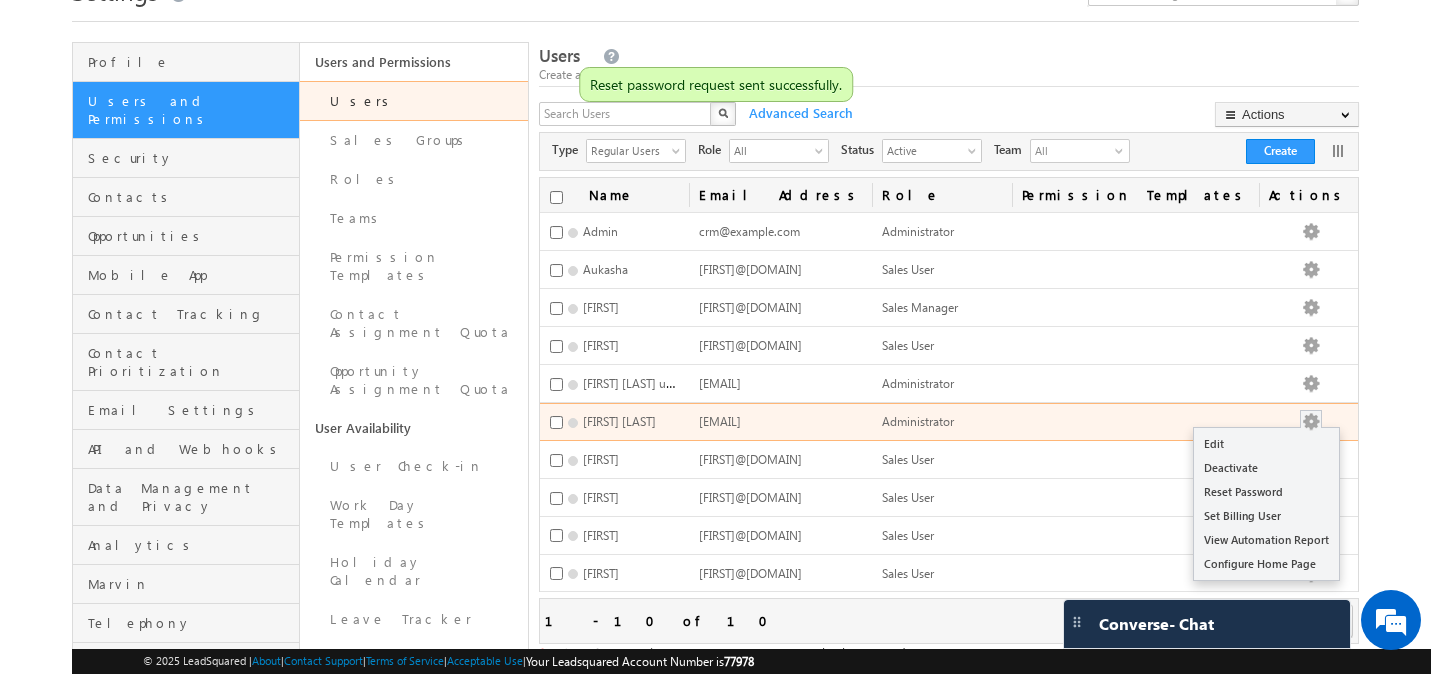 click at bounding box center [1311, 422] 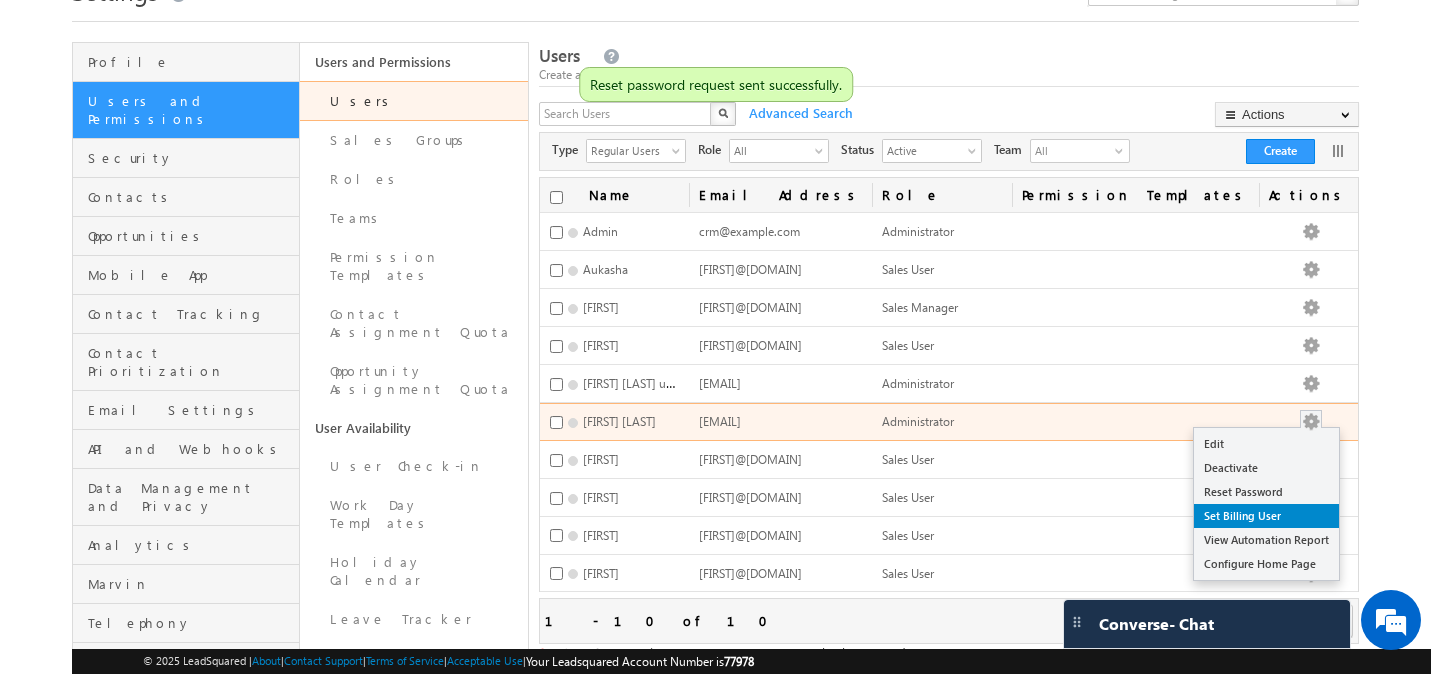 click on "Set Billing User" at bounding box center (1266, 516) 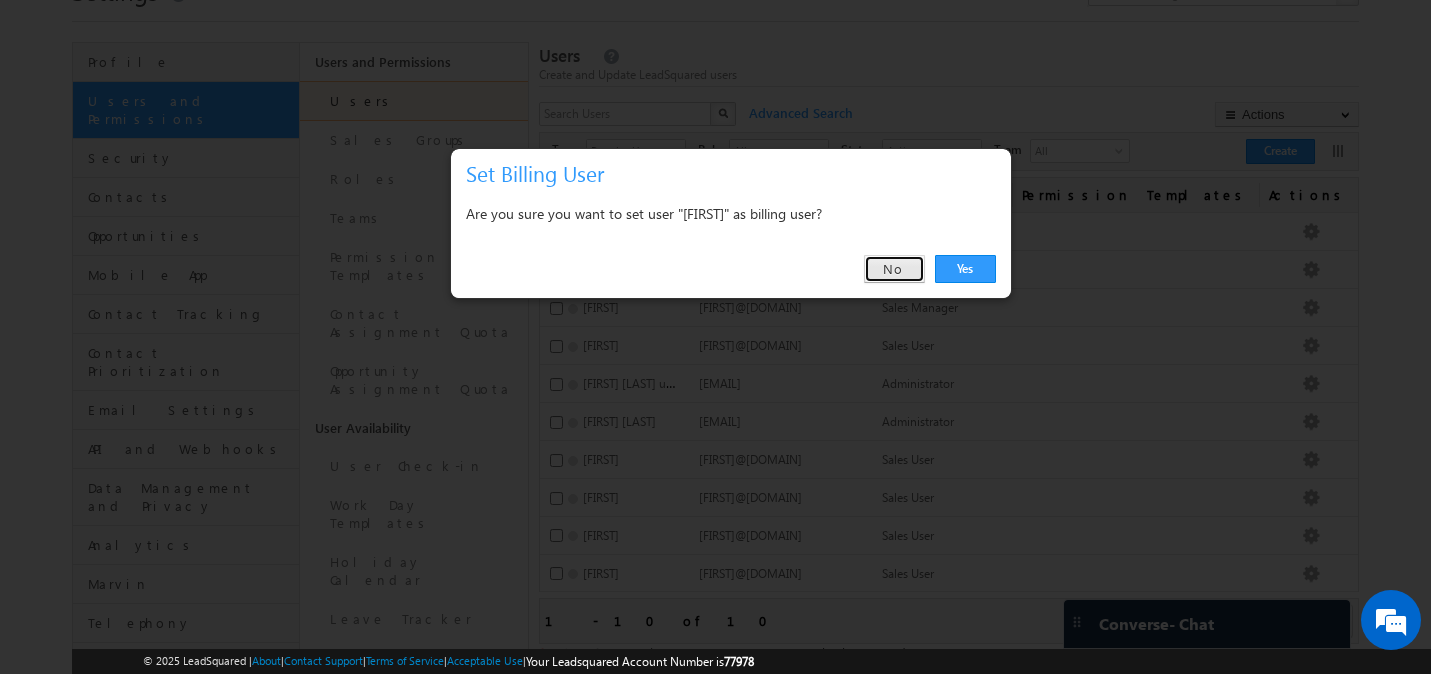 click on "No" at bounding box center (894, 269) 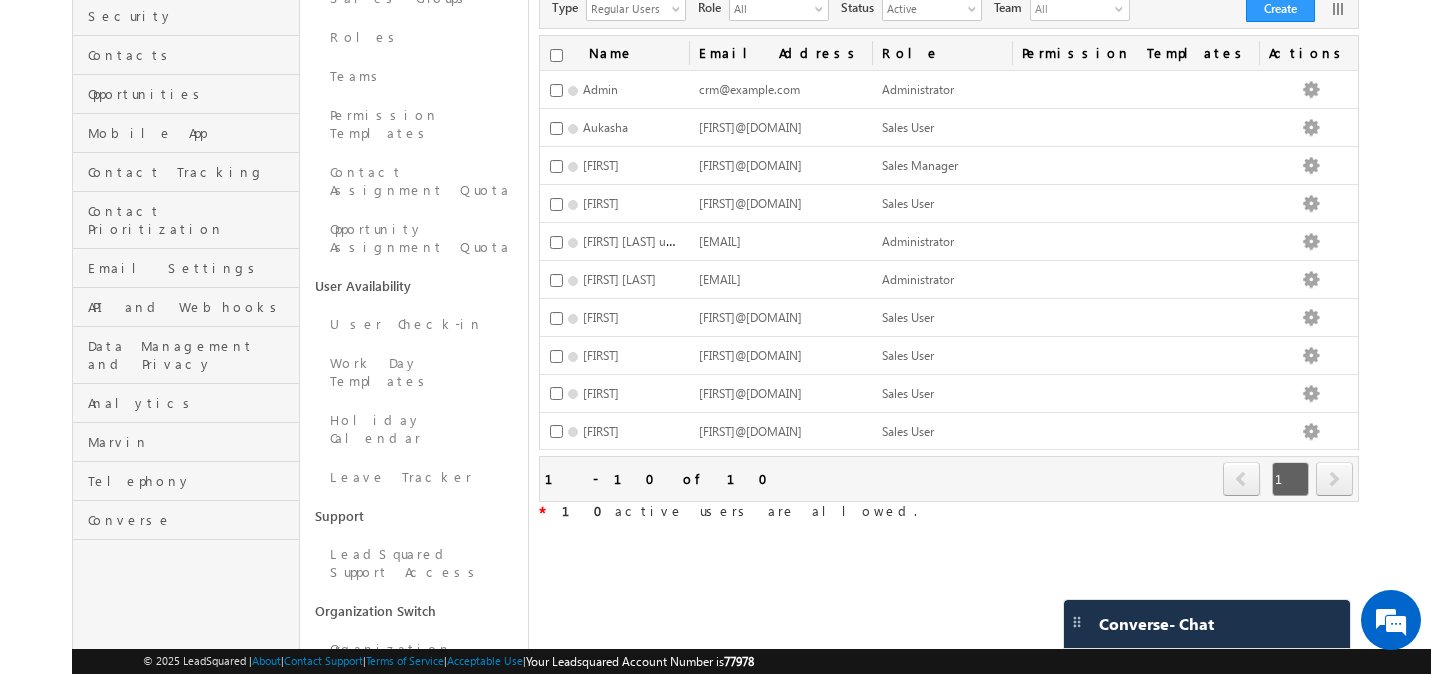 scroll, scrollTop: 284, scrollLeft: 0, axis: vertical 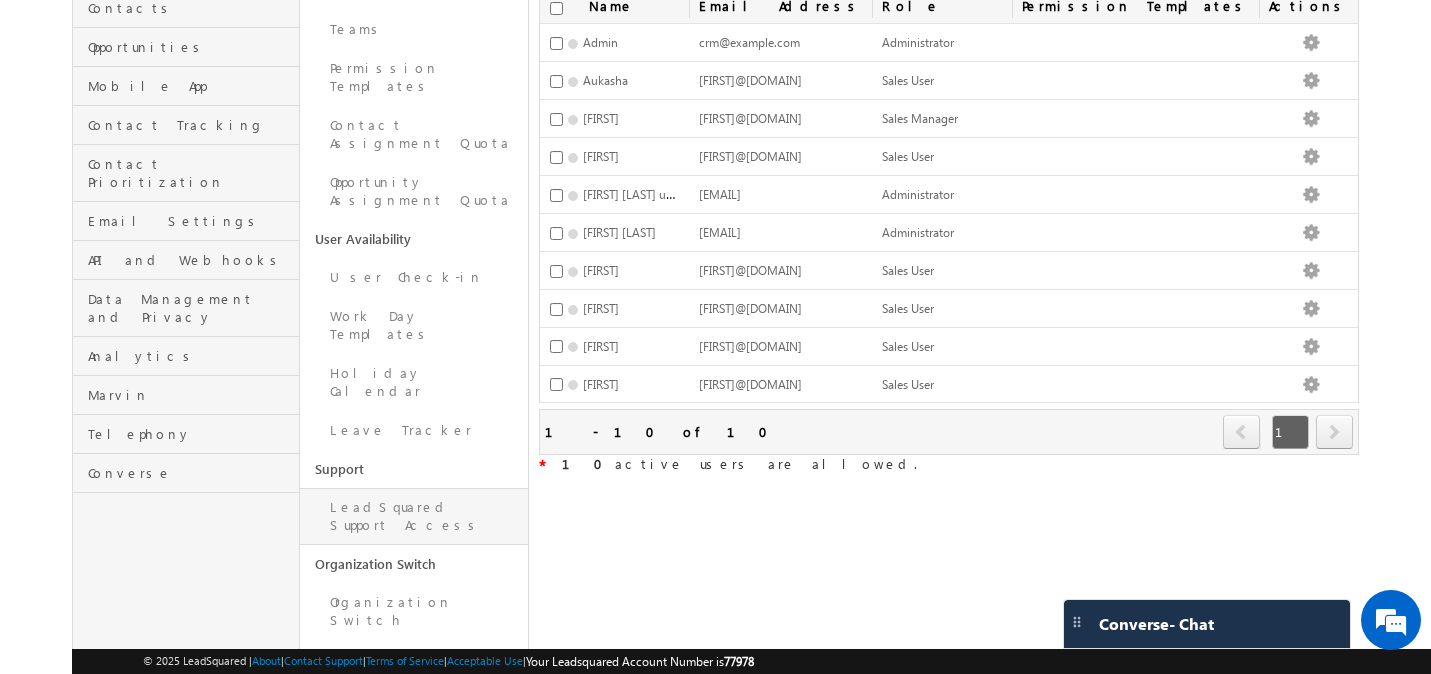 click on "LeadSquared Support Access" at bounding box center [414, 516] 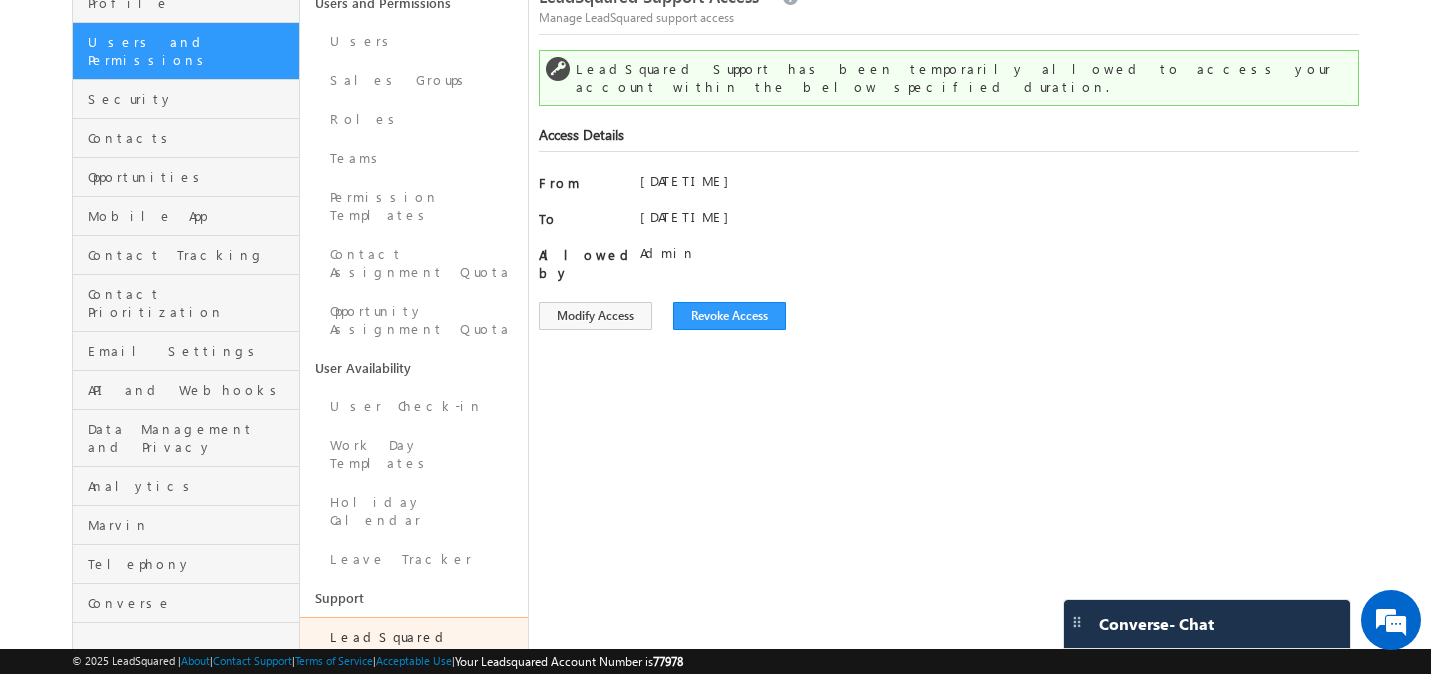 scroll, scrollTop: 0, scrollLeft: 0, axis: both 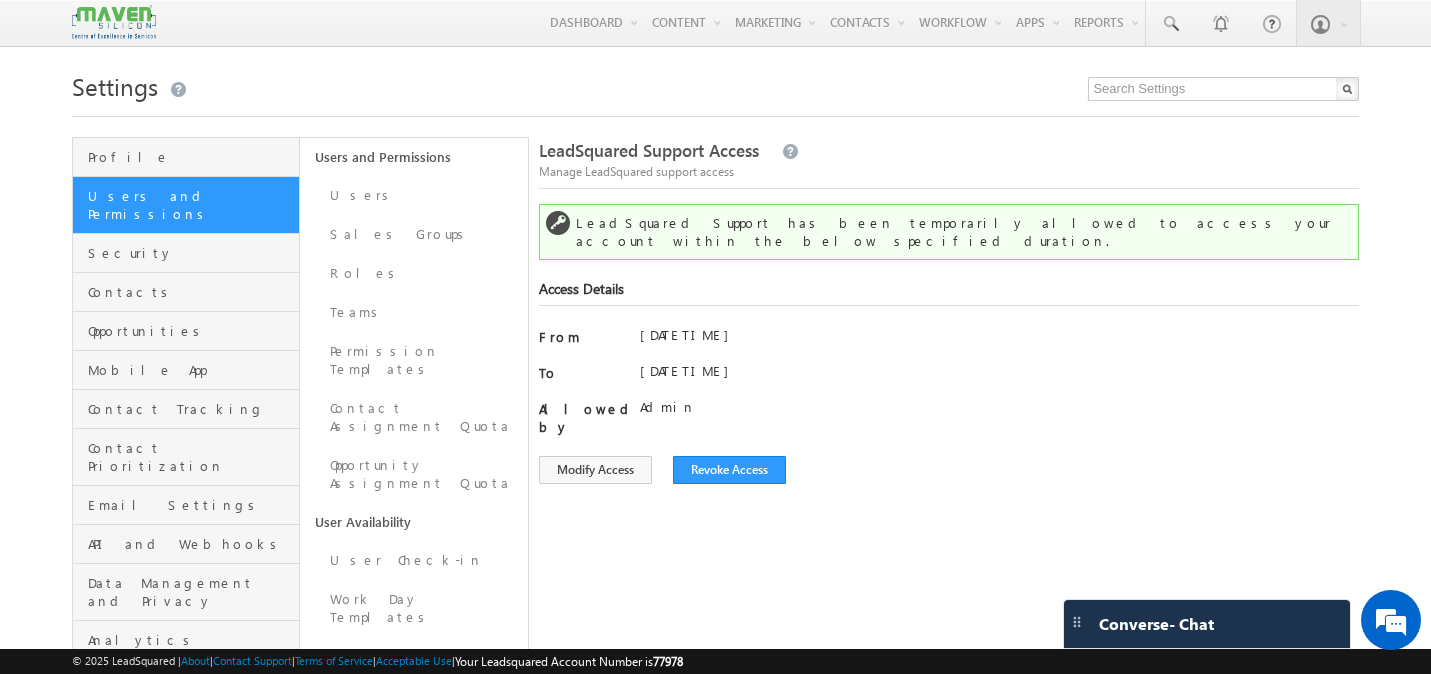 click at bounding box center (114, 22) 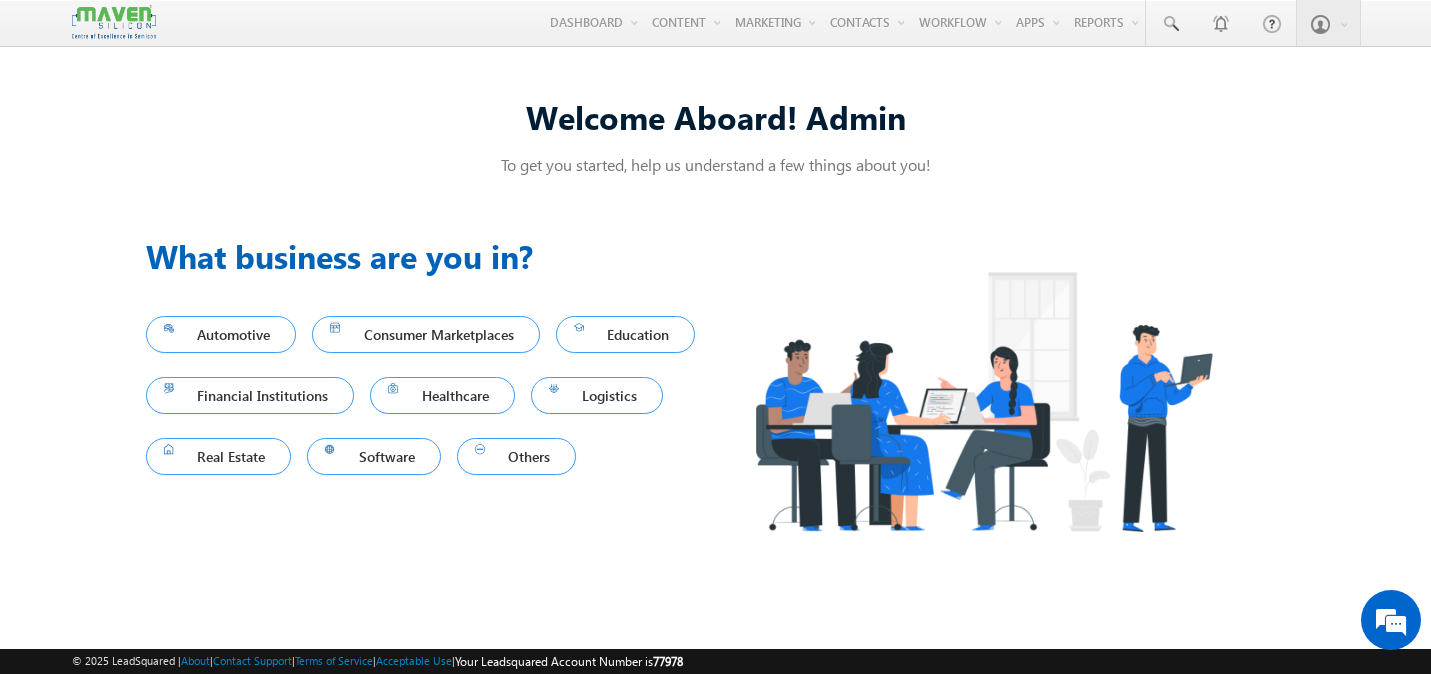 scroll, scrollTop: 0, scrollLeft: 0, axis: both 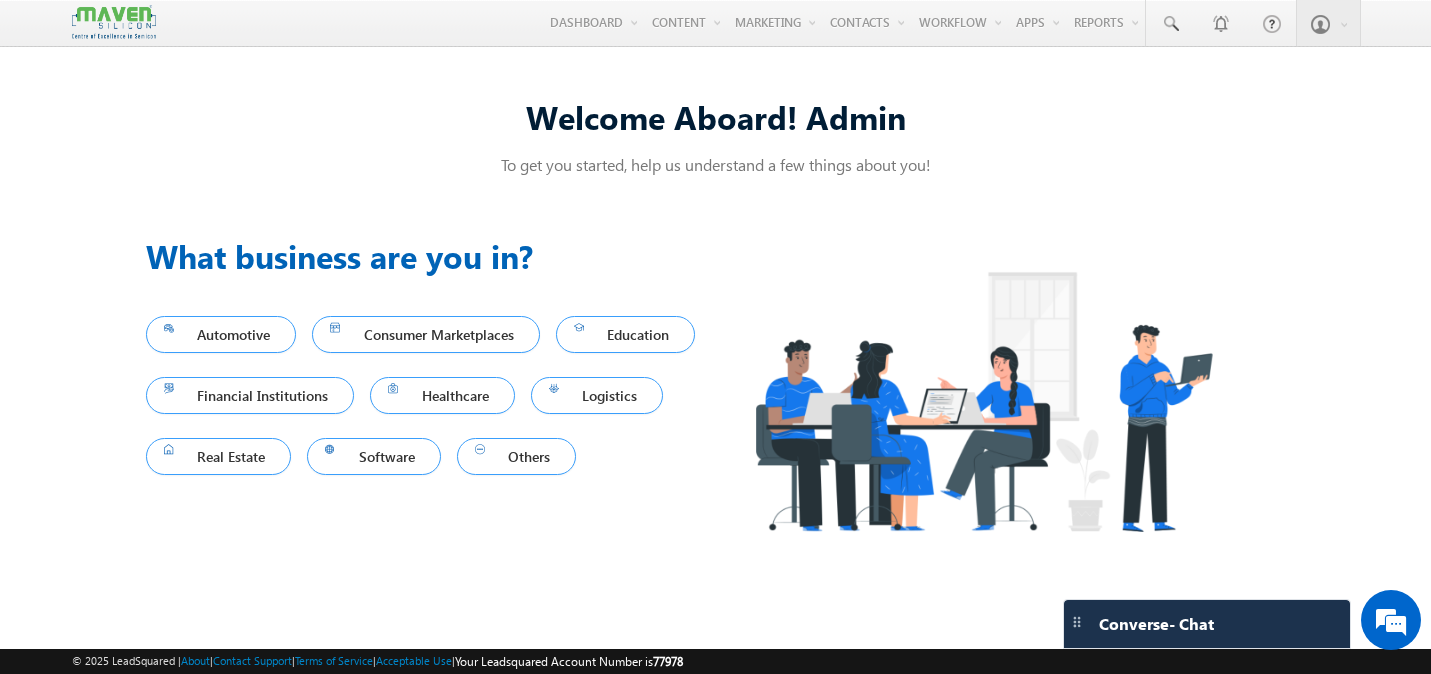 click at bounding box center (114, 22) 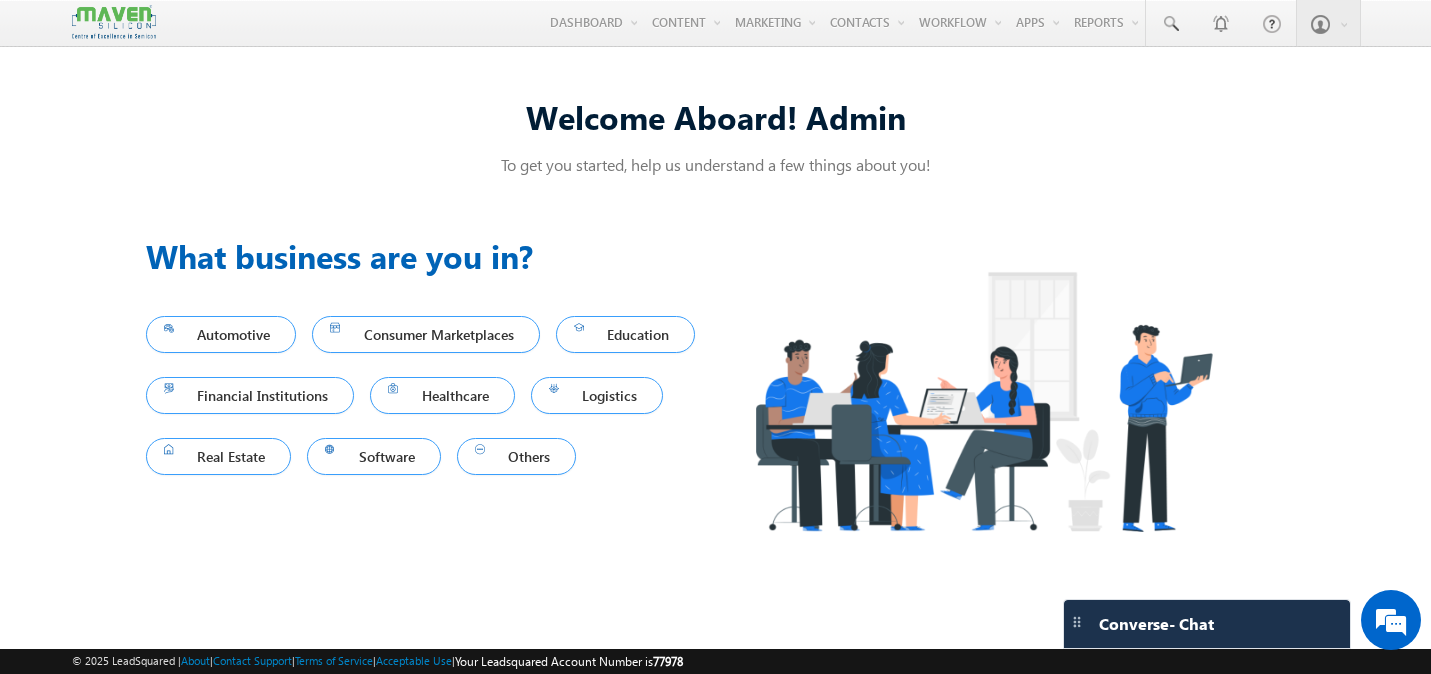 scroll, scrollTop: 0, scrollLeft: 0, axis: both 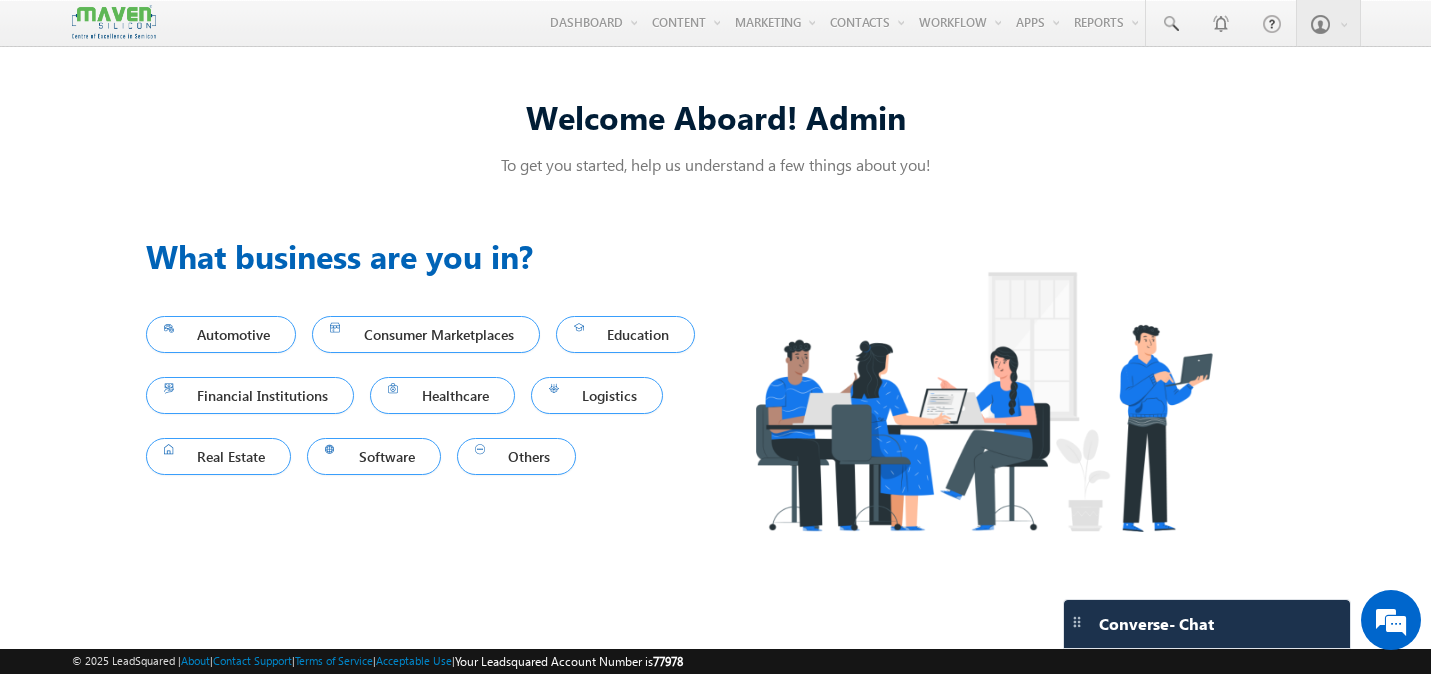 click at bounding box center [114, 22] 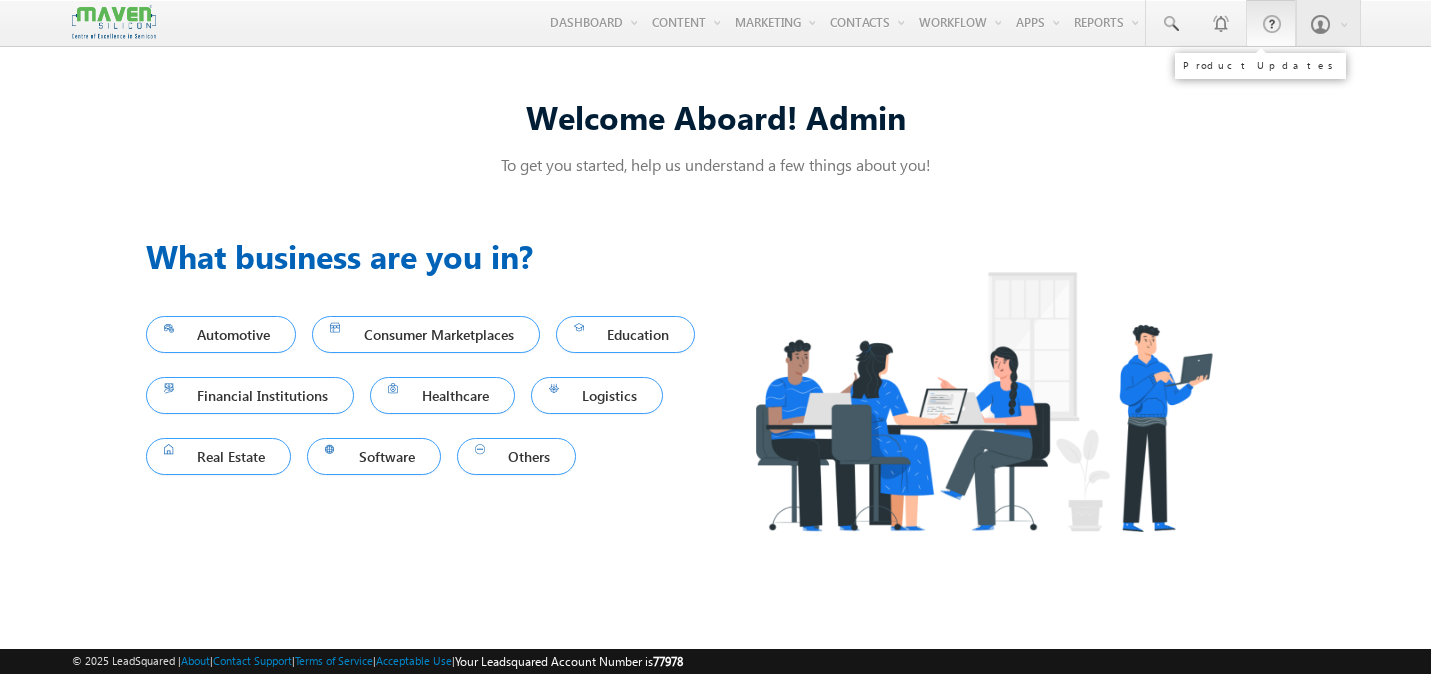 scroll, scrollTop: 0, scrollLeft: 0, axis: both 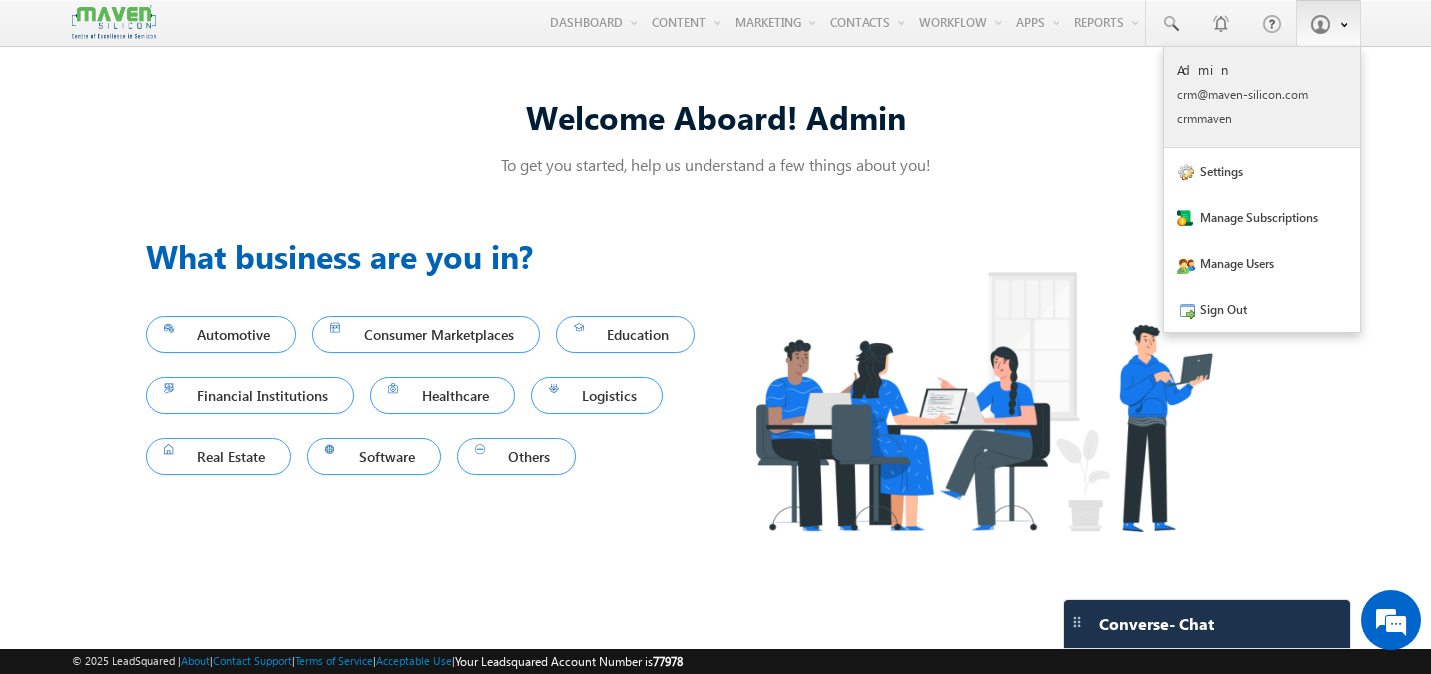 click on "[EMAIL]" at bounding box center [1262, 94] 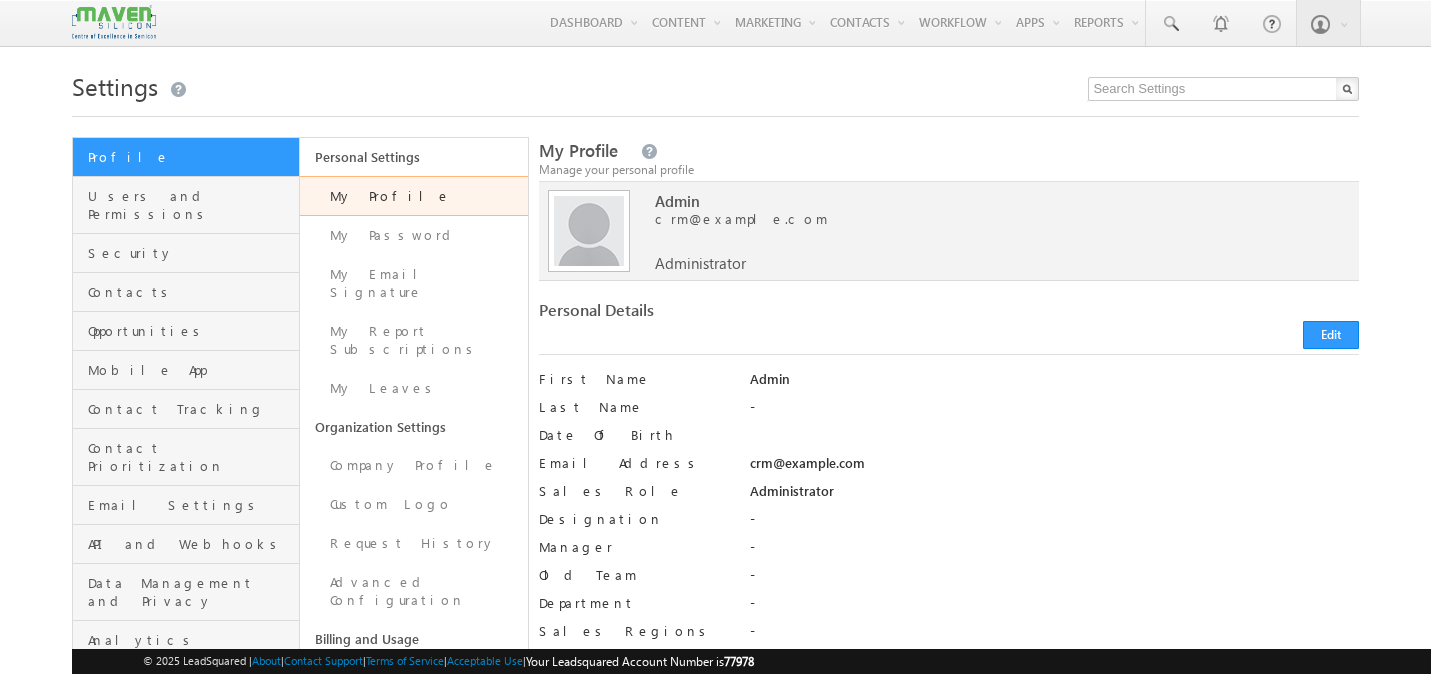 scroll, scrollTop: 0, scrollLeft: 0, axis: both 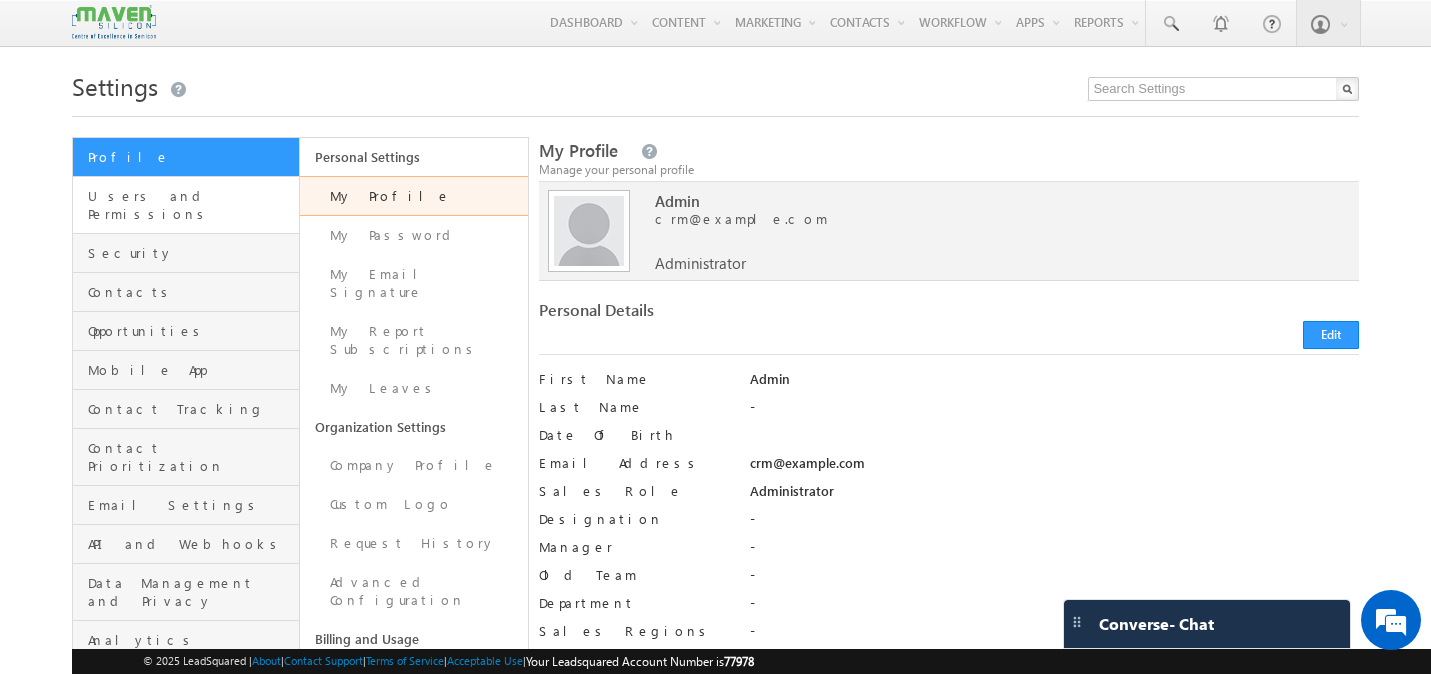 click on "Users and Permissions" at bounding box center (191, 205) 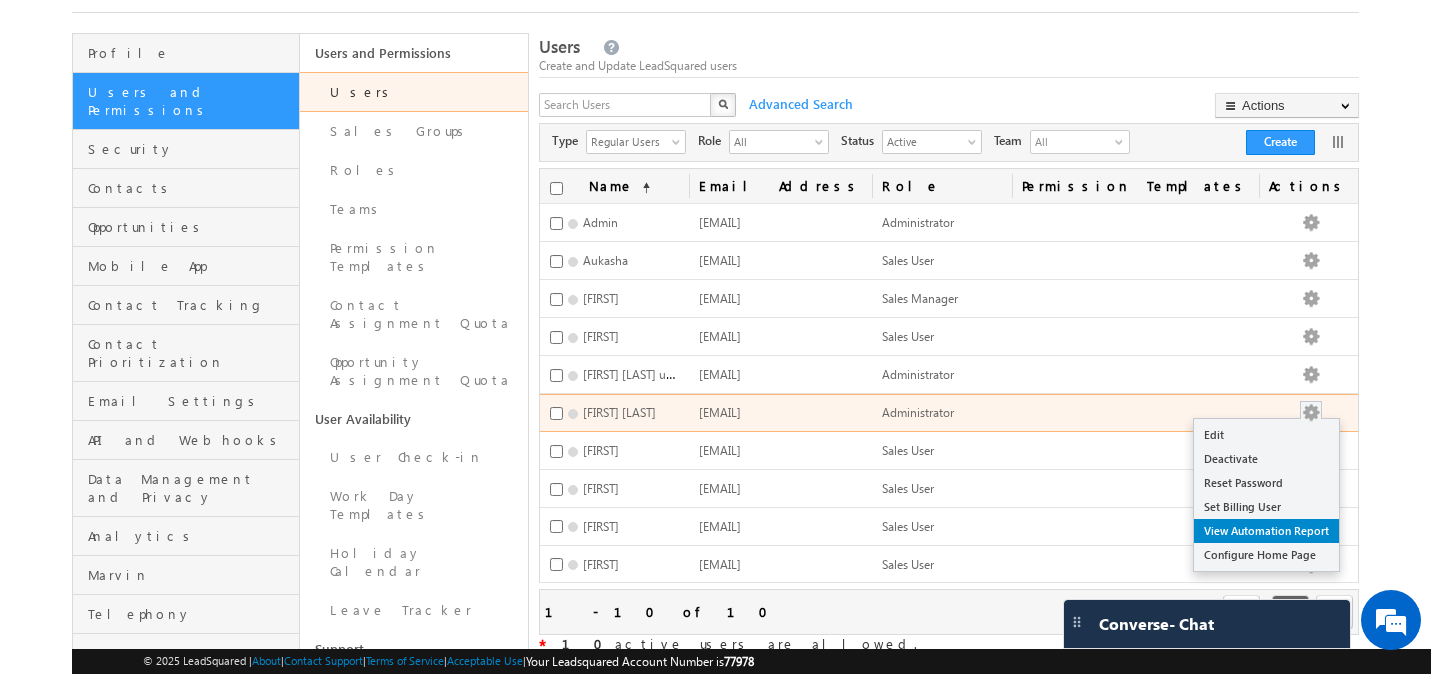 scroll, scrollTop: 110, scrollLeft: 0, axis: vertical 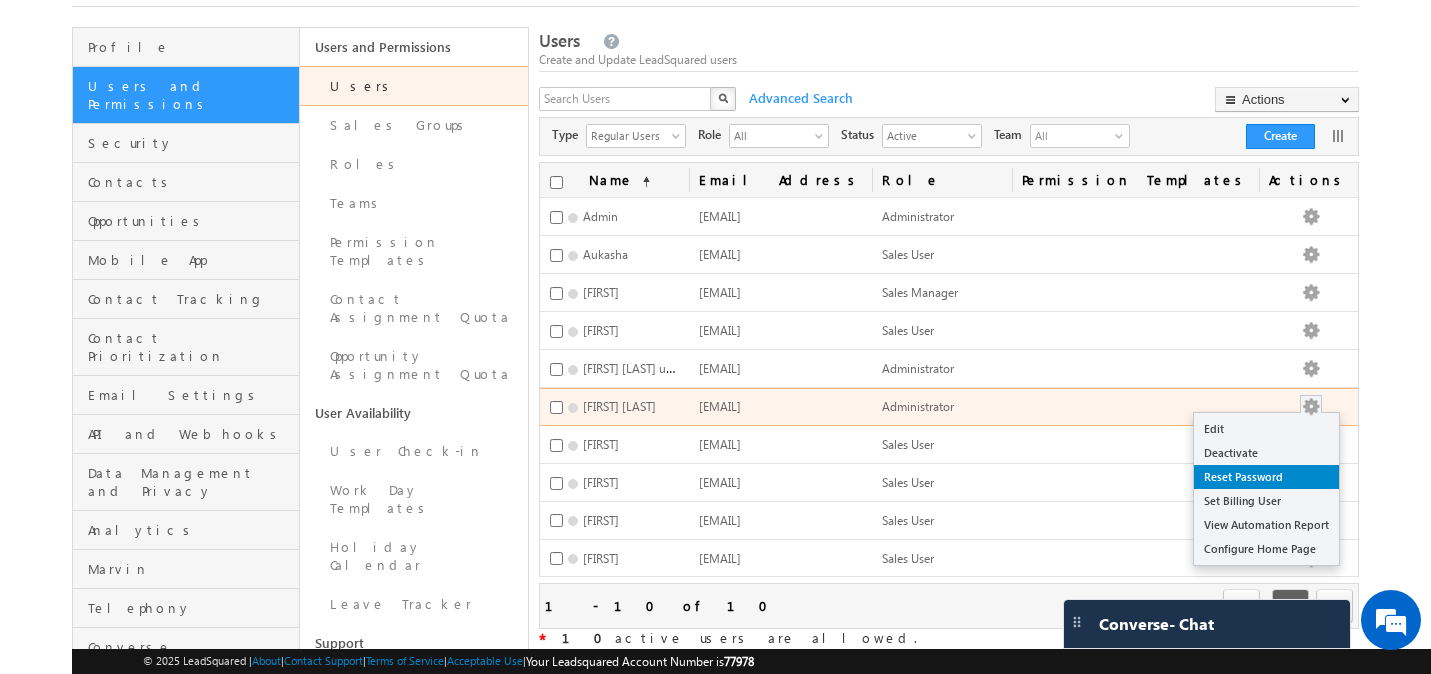 click on "Reset Password" at bounding box center (1266, 477) 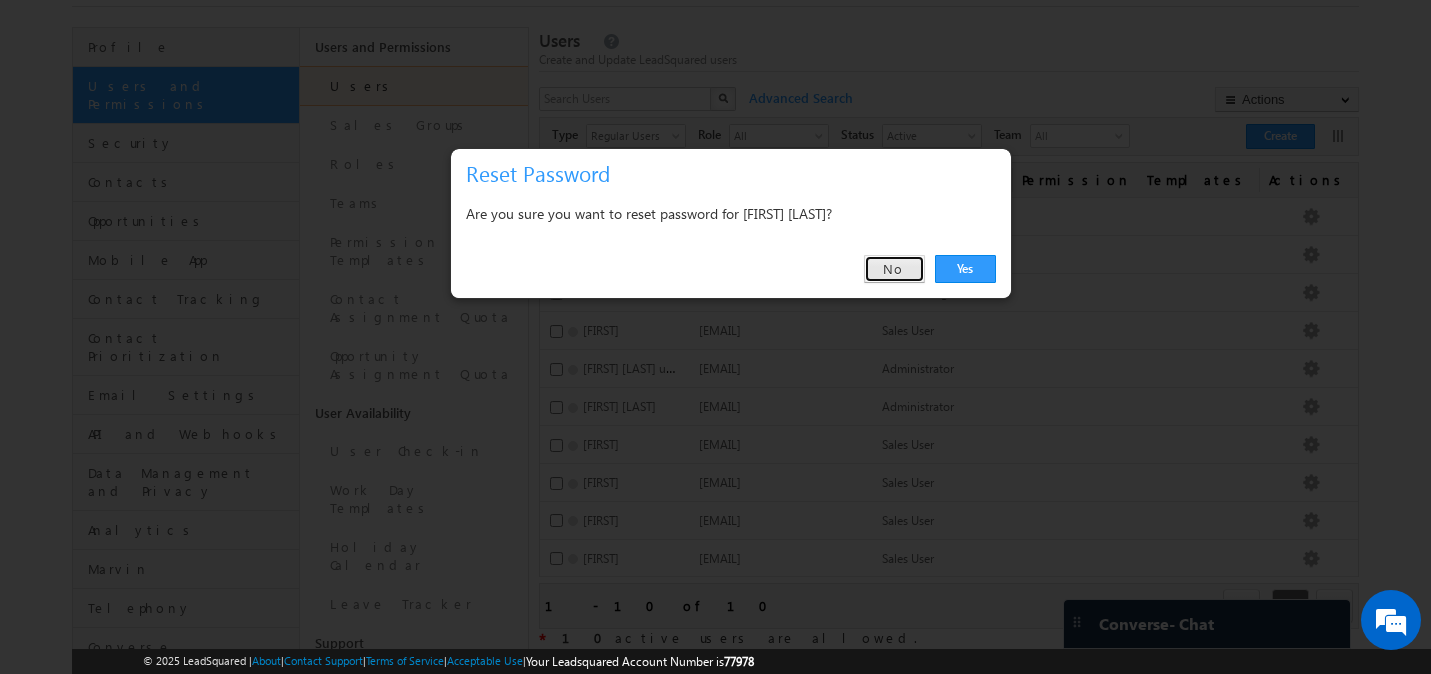 click on "No" at bounding box center (894, 269) 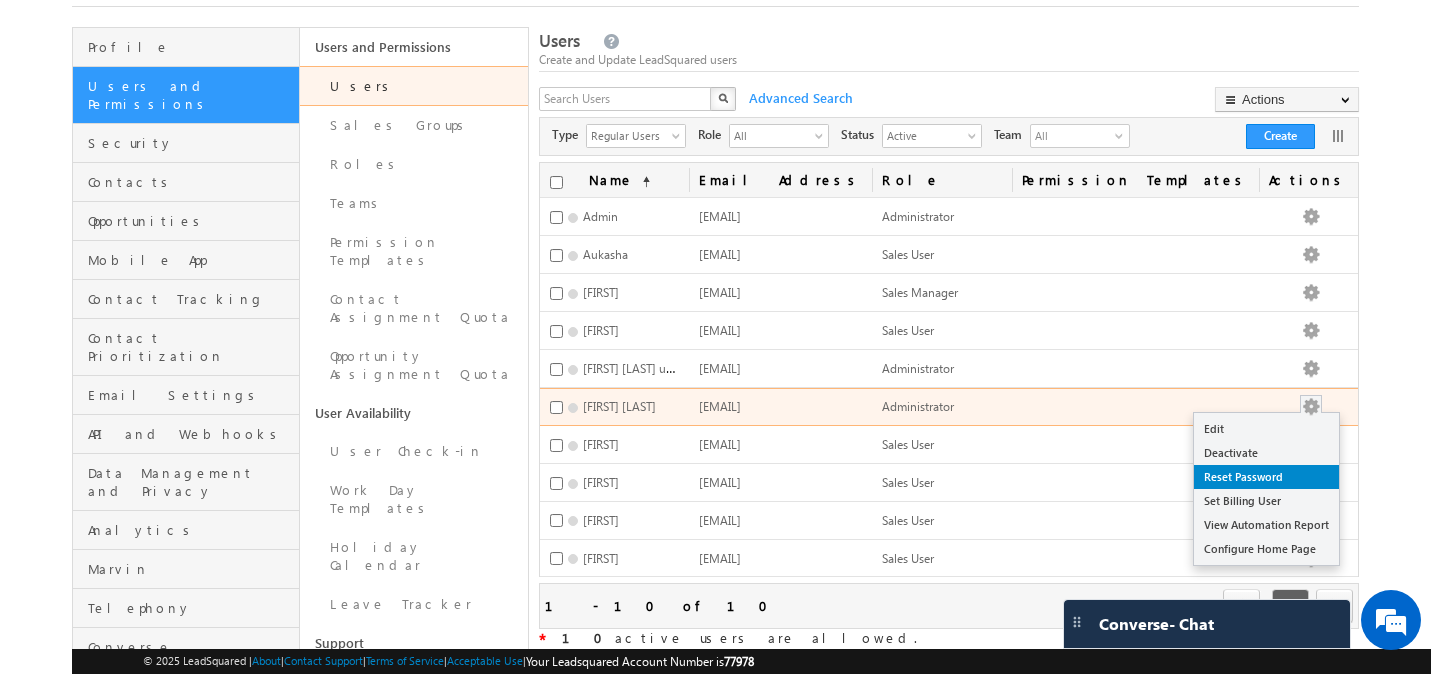 click on "Reset Password" at bounding box center [1266, 477] 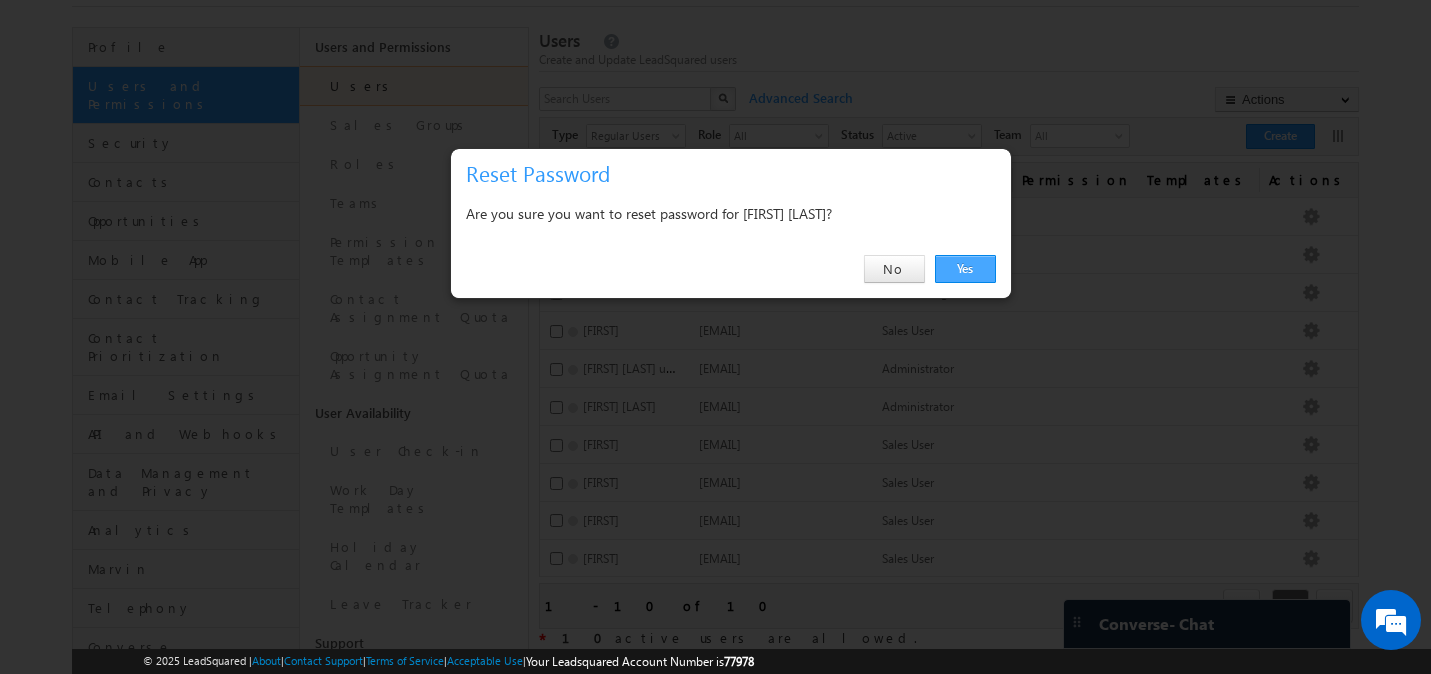 click on "Yes" at bounding box center (965, 269) 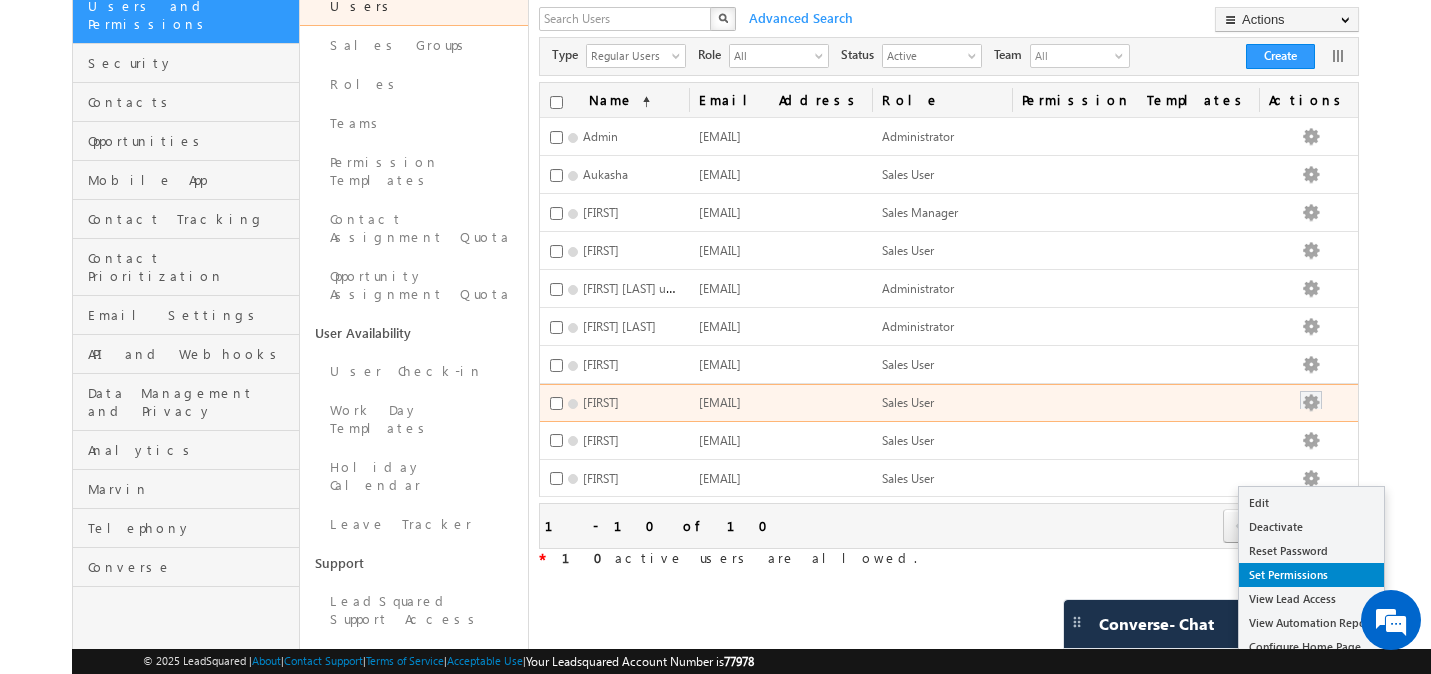 scroll, scrollTop: 191, scrollLeft: 0, axis: vertical 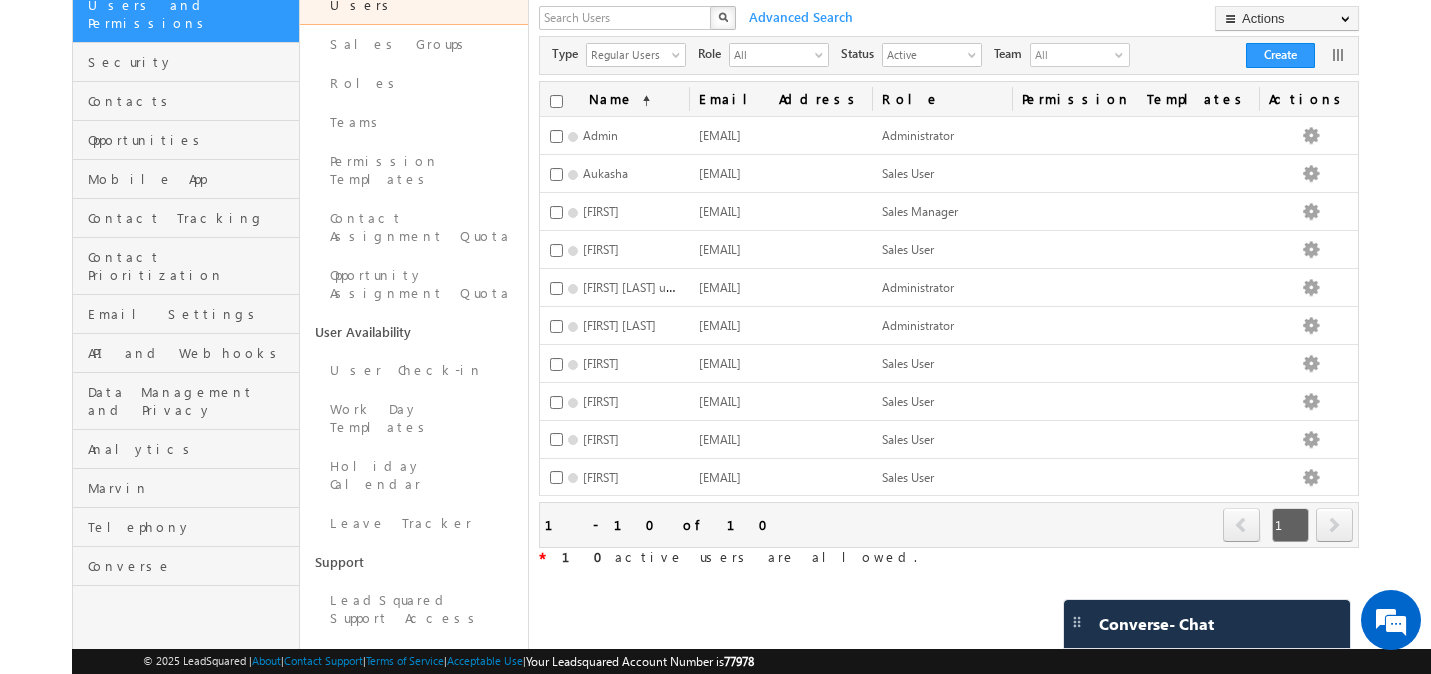 click on "Menu
Admin
[EMAIL]" at bounding box center [715, 325] 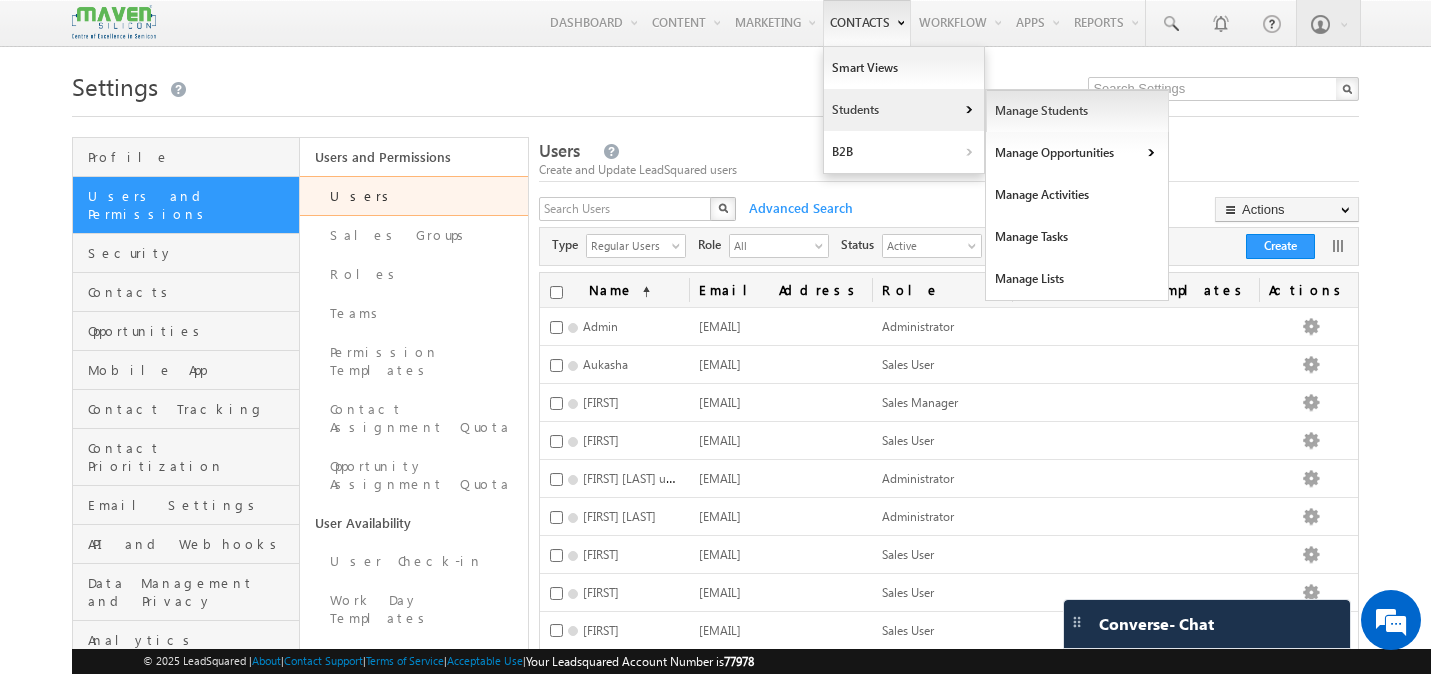 click on "Manage Students" at bounding box center [1077, 111] 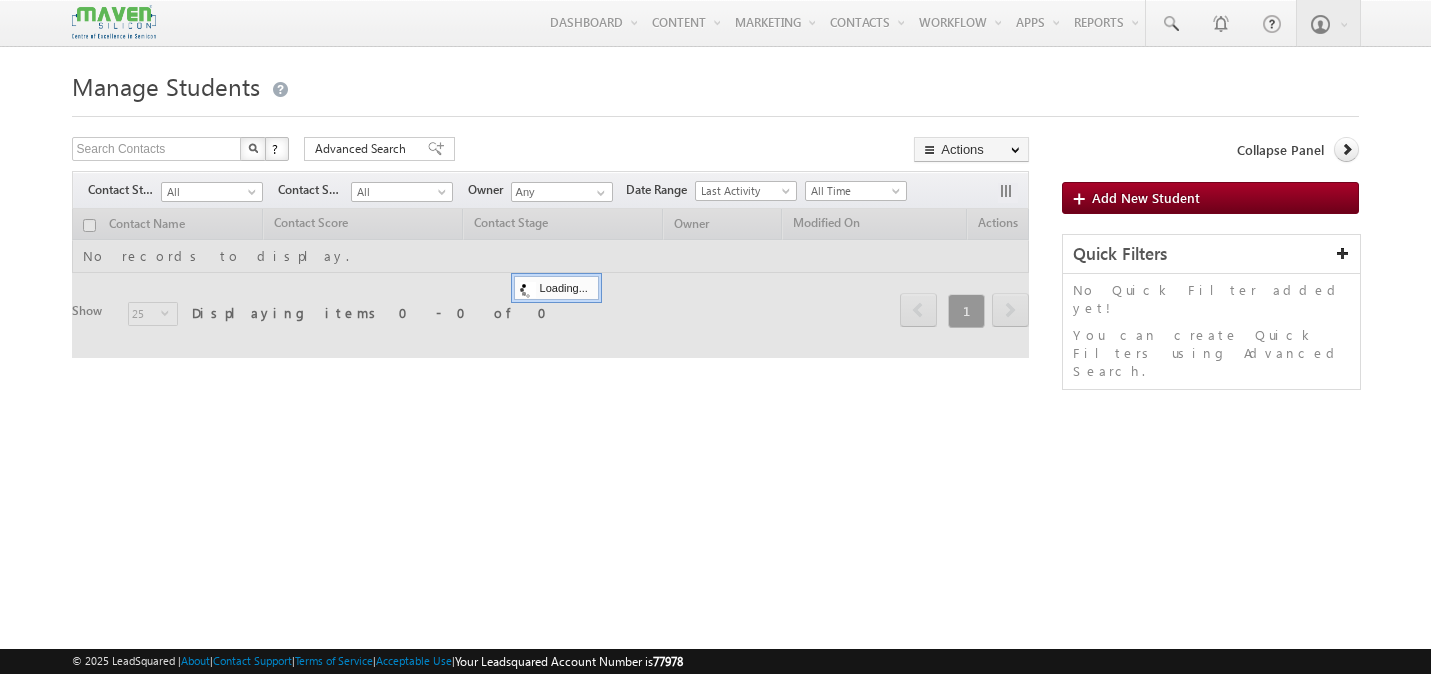 scroll, scrollTop: 0, scrollLeft: 0, axis: both 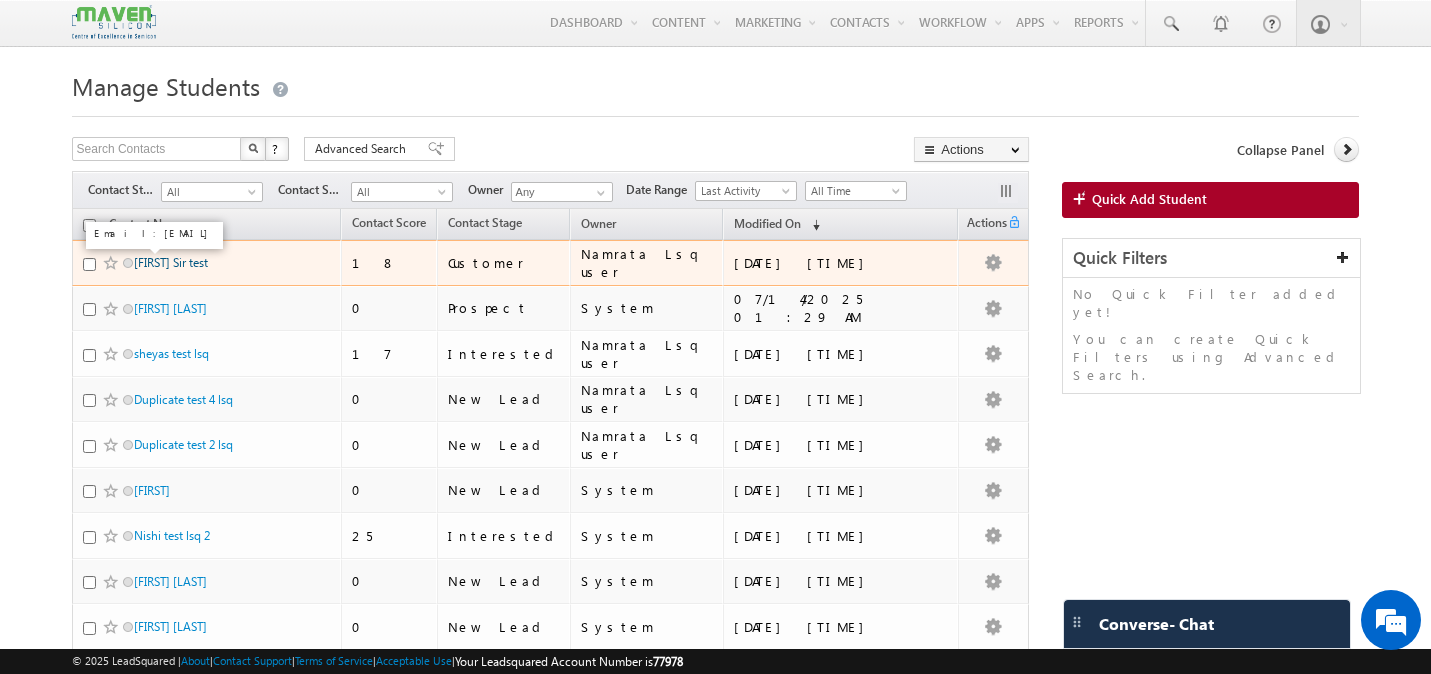 click on "Uday Sir test" at bounding box center (171, 262) 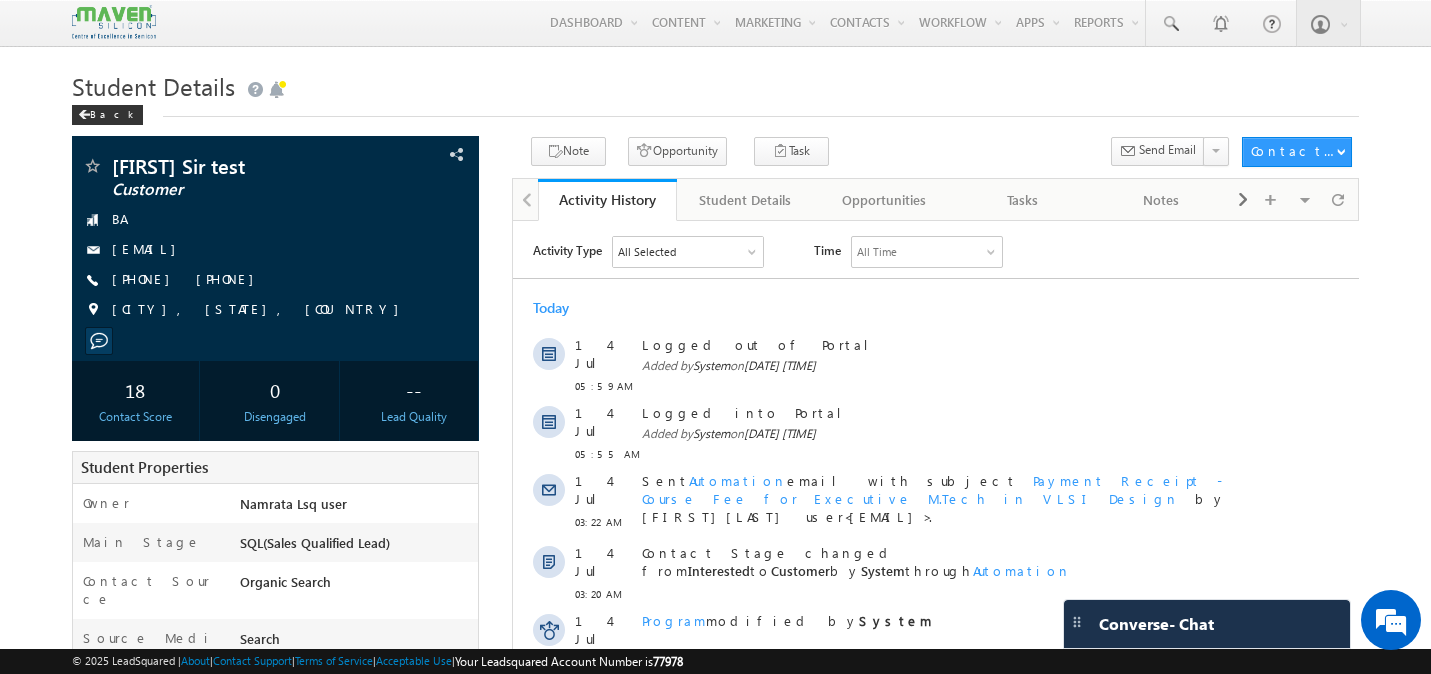 scroll, scrollTop: 0, scrollLeft: 0, axis: both 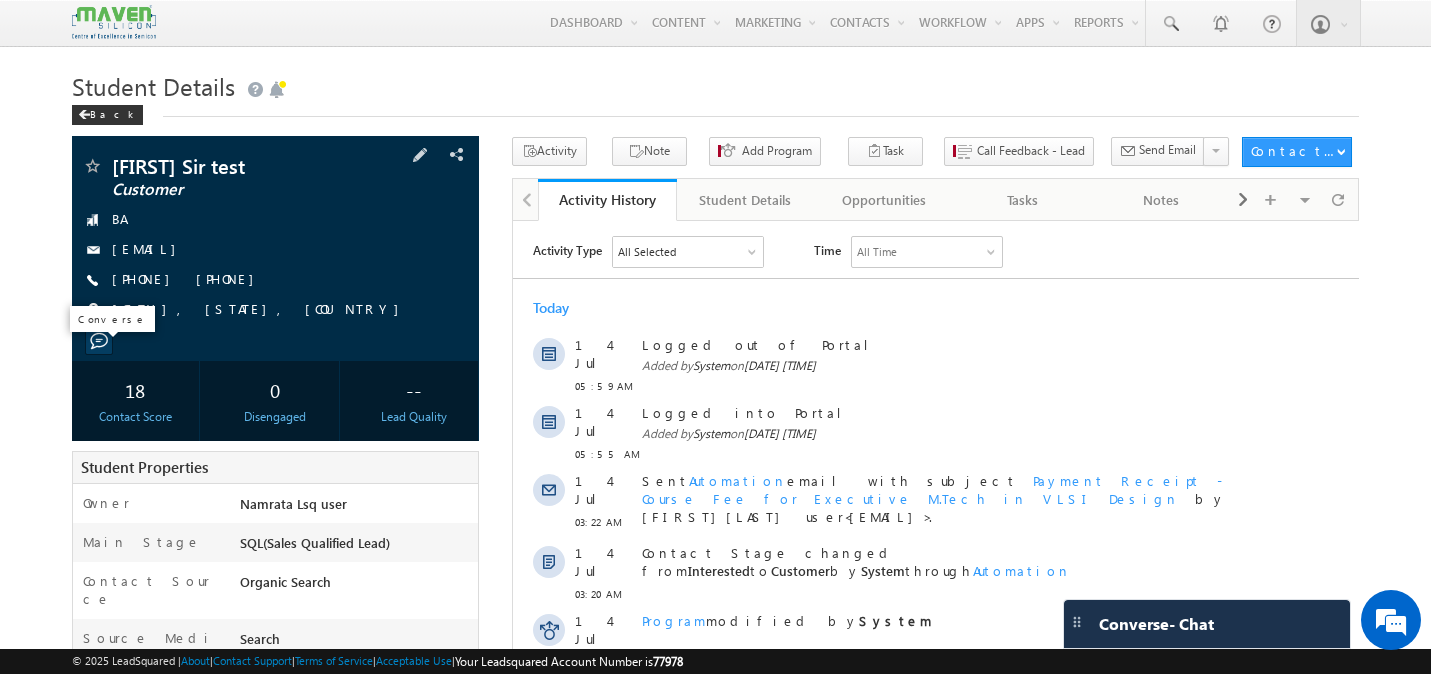 click at bounding box center [99, 341] 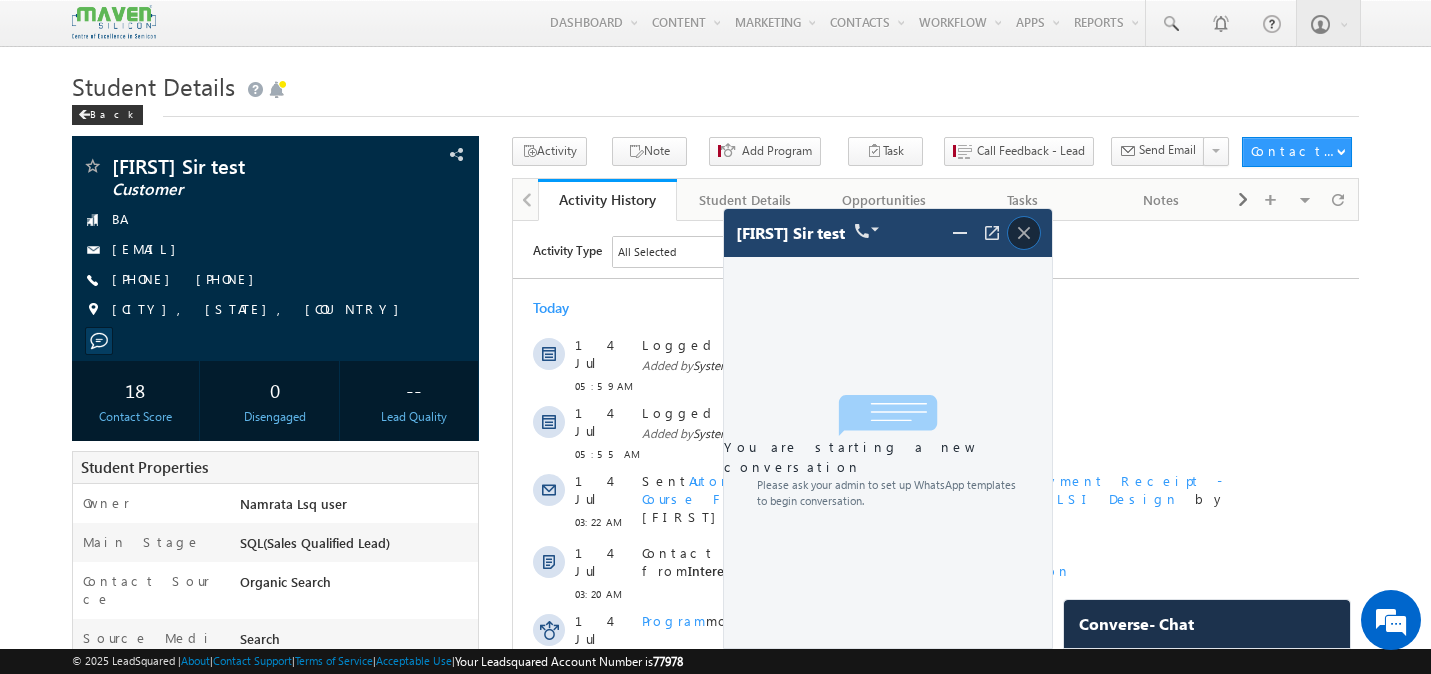 click at bounding box center (1024, 233) 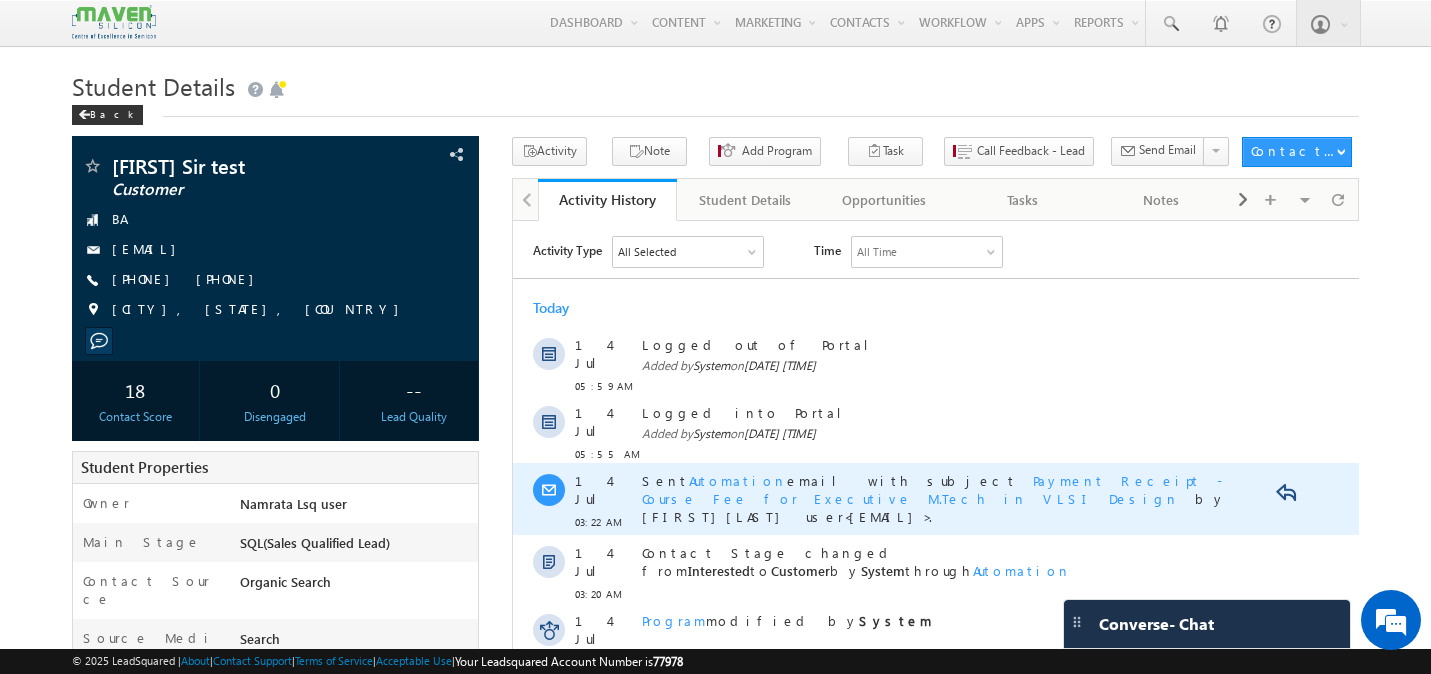 scroll, scrollTop: 0, scrollLeft: 0, axis: both 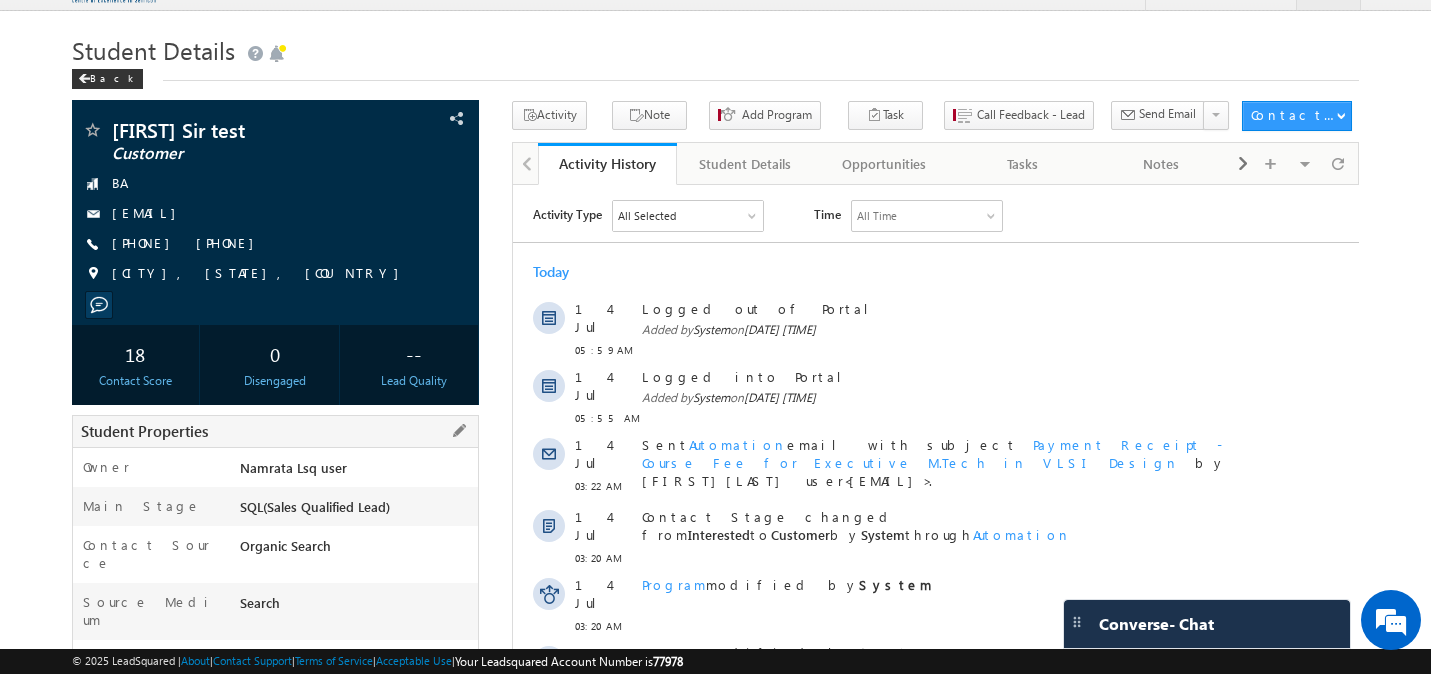drag, startPoint x: 392, startPoint y: 509, endPoint x: 239, endPoint y: 508, distance: 153.00327 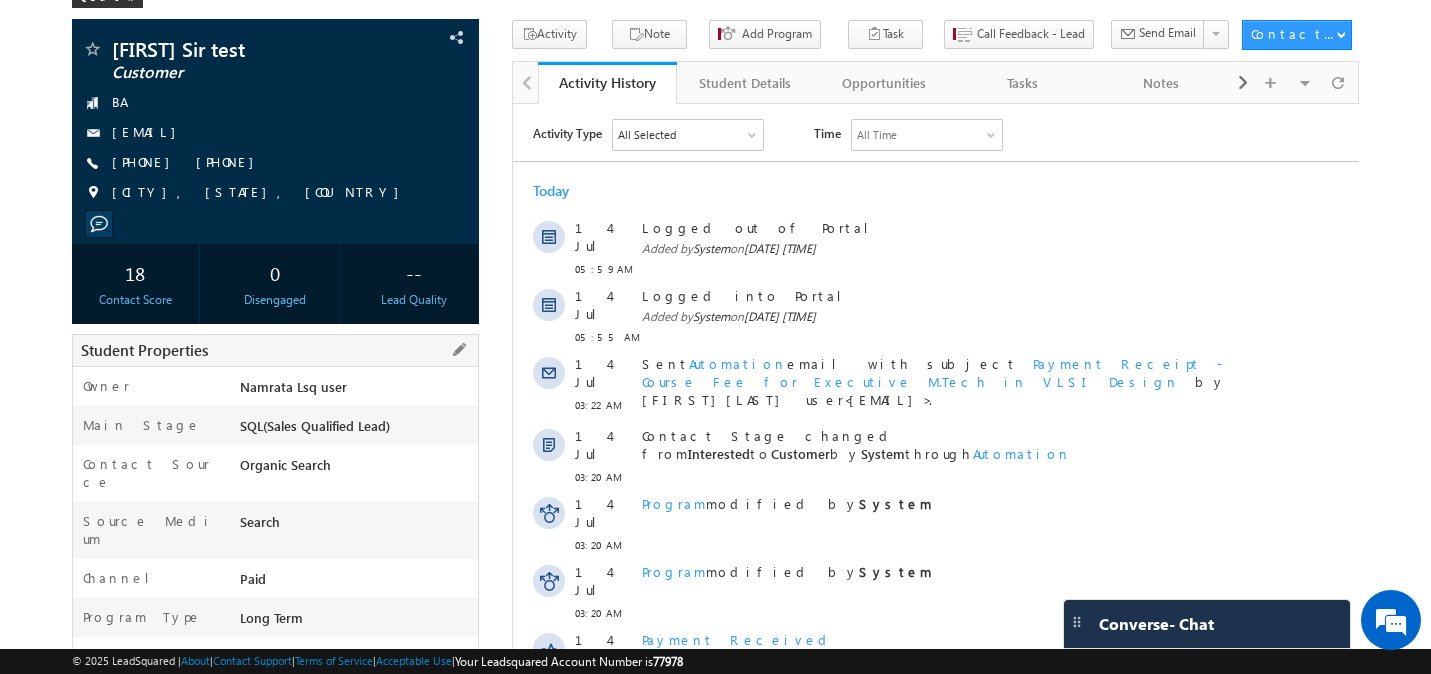 scroll, scrollTop: 118, scrollLeft: 0, axis: vertical 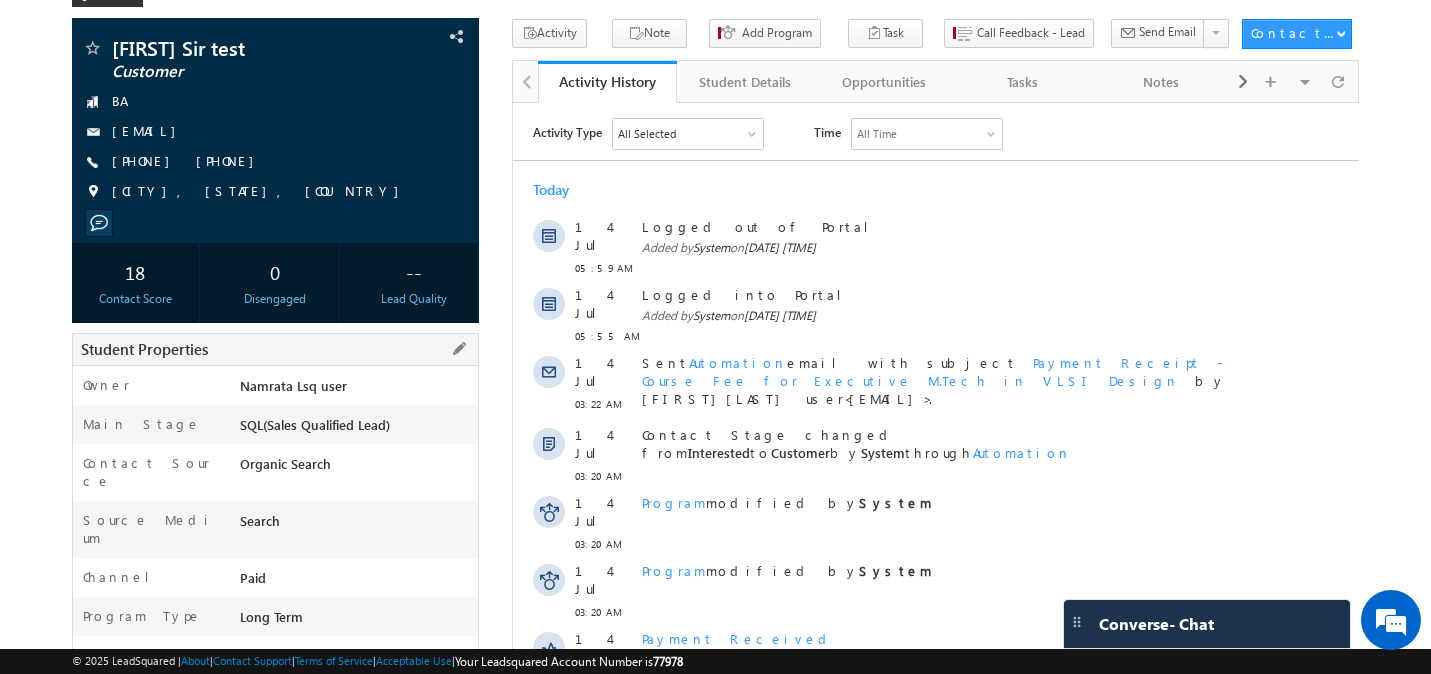 drag, startPoint x: 288, startPoint y: 549, endPoint x: 108, endPoint y: 459, distance: 201.24612 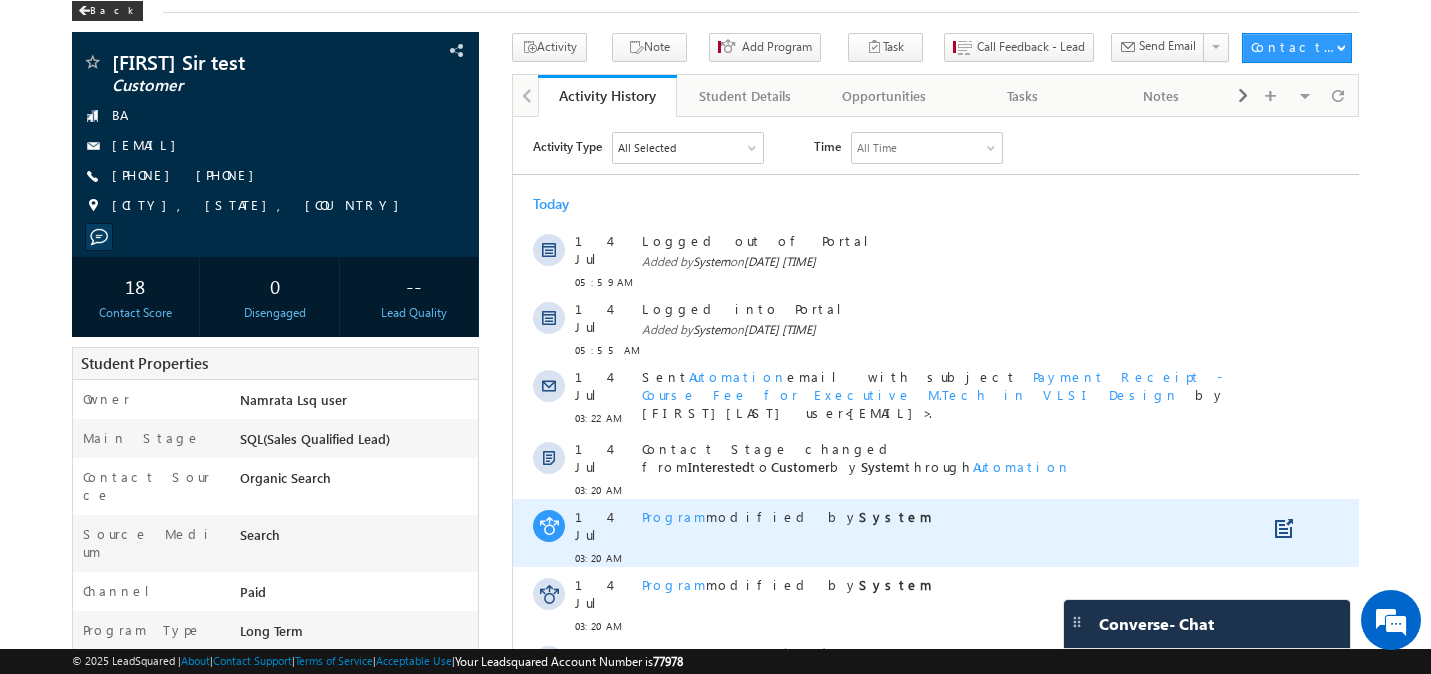 scroll, scrollTop: 102, scrollLeft: 0, axis: vertical 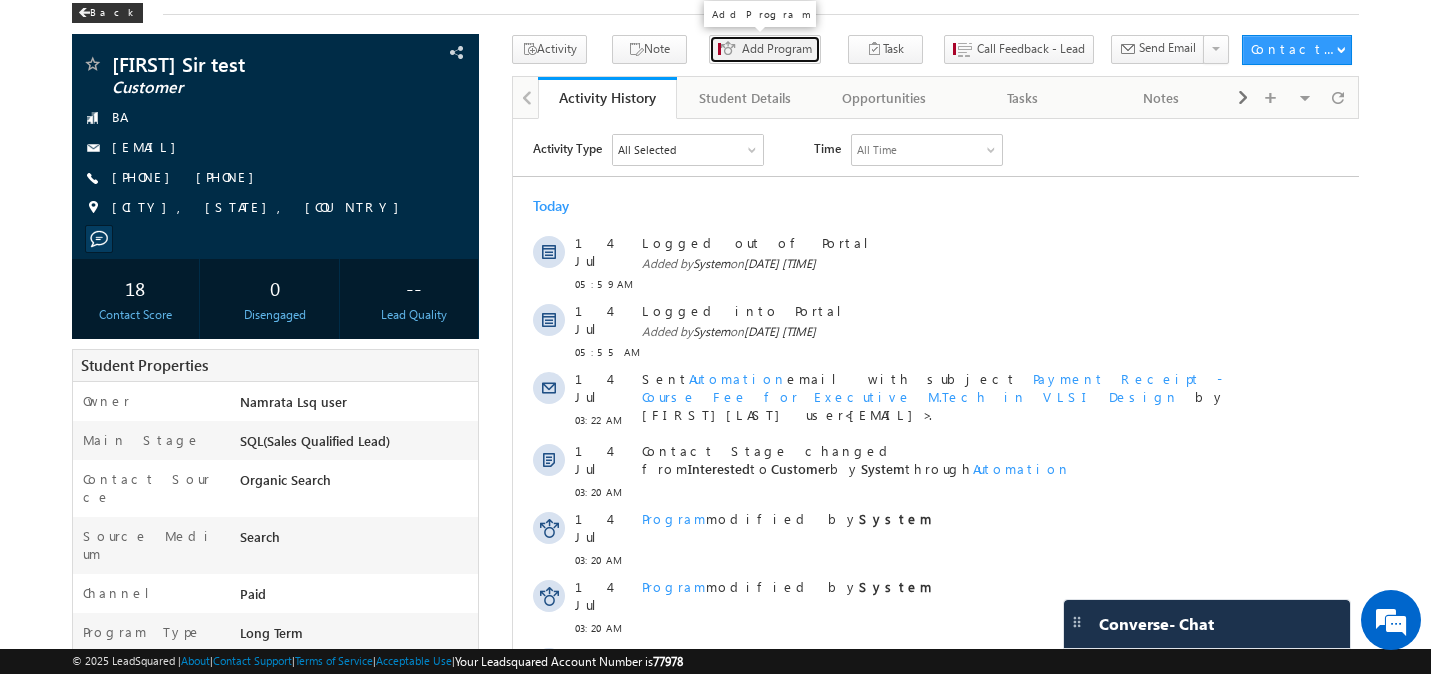 click on "Add Program" at bounding box center [777, 49] 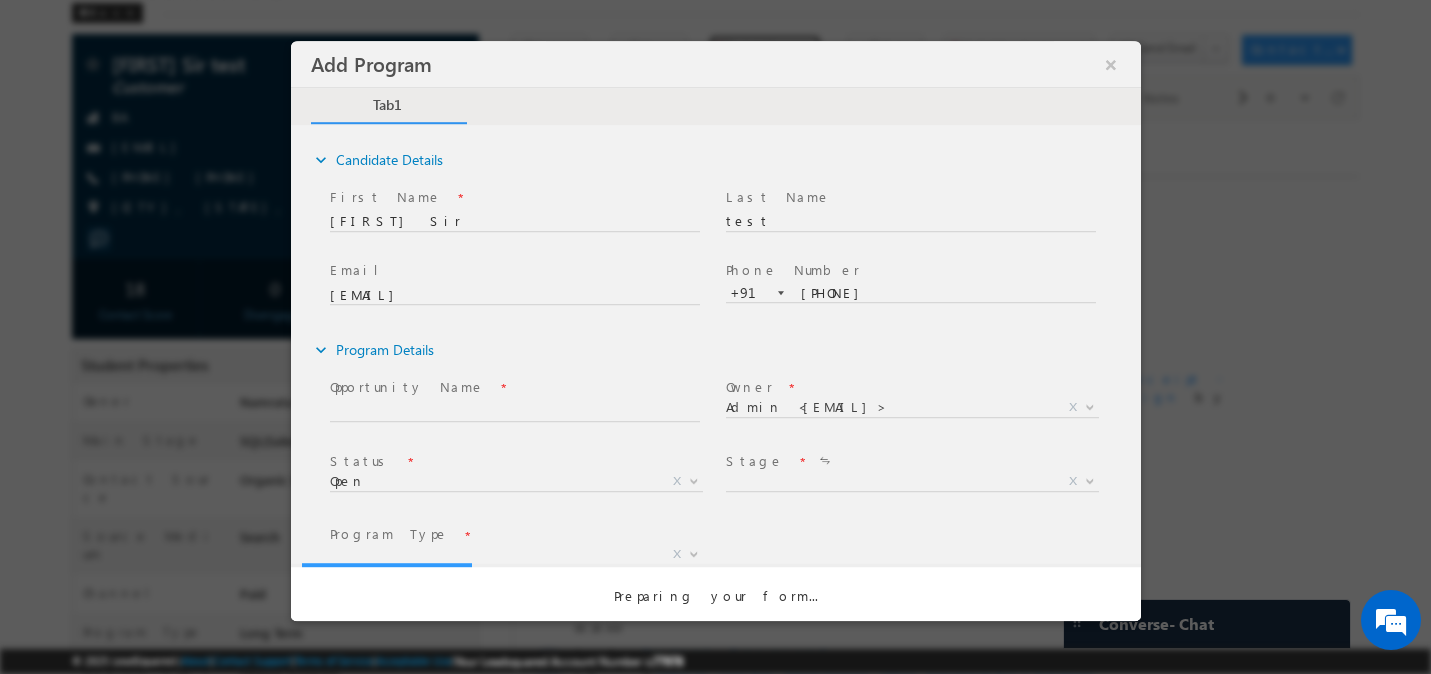 scroll, scrollTop: 0, scrollLeft: 0, axis: both 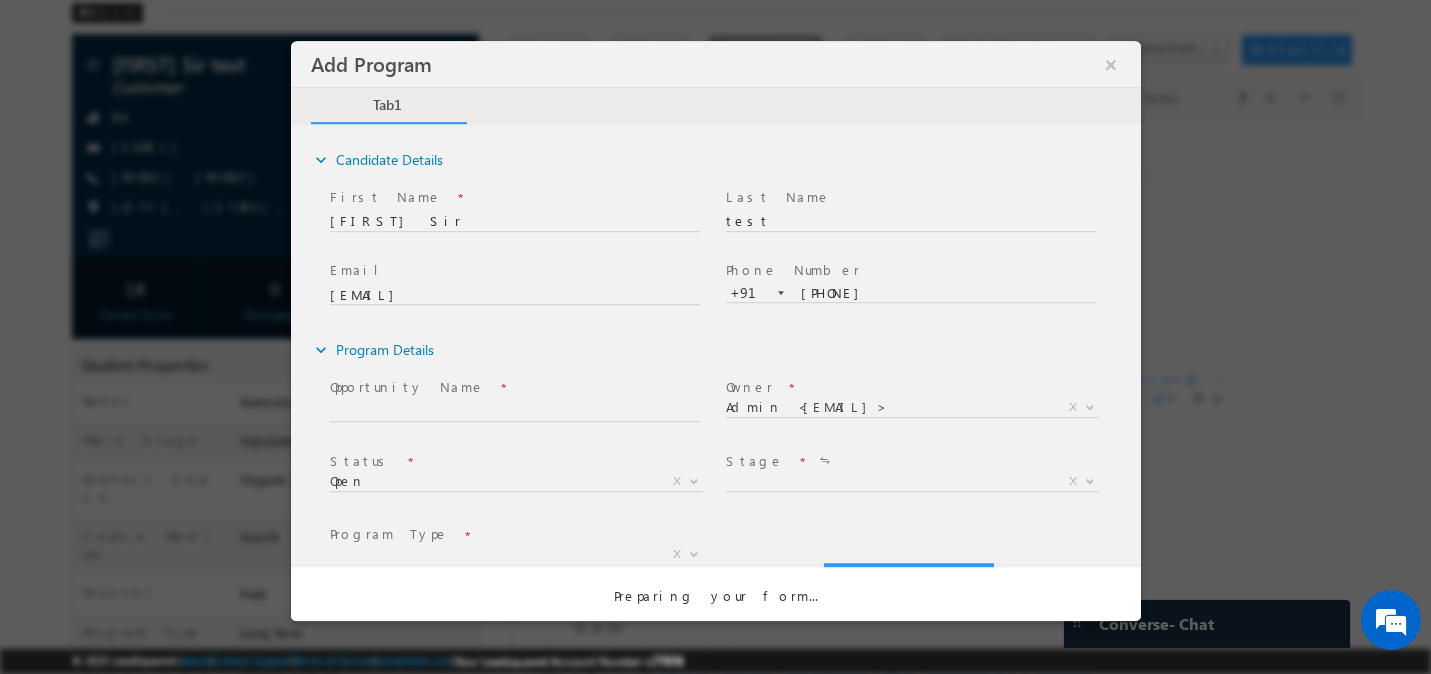 select on "Prospecting" 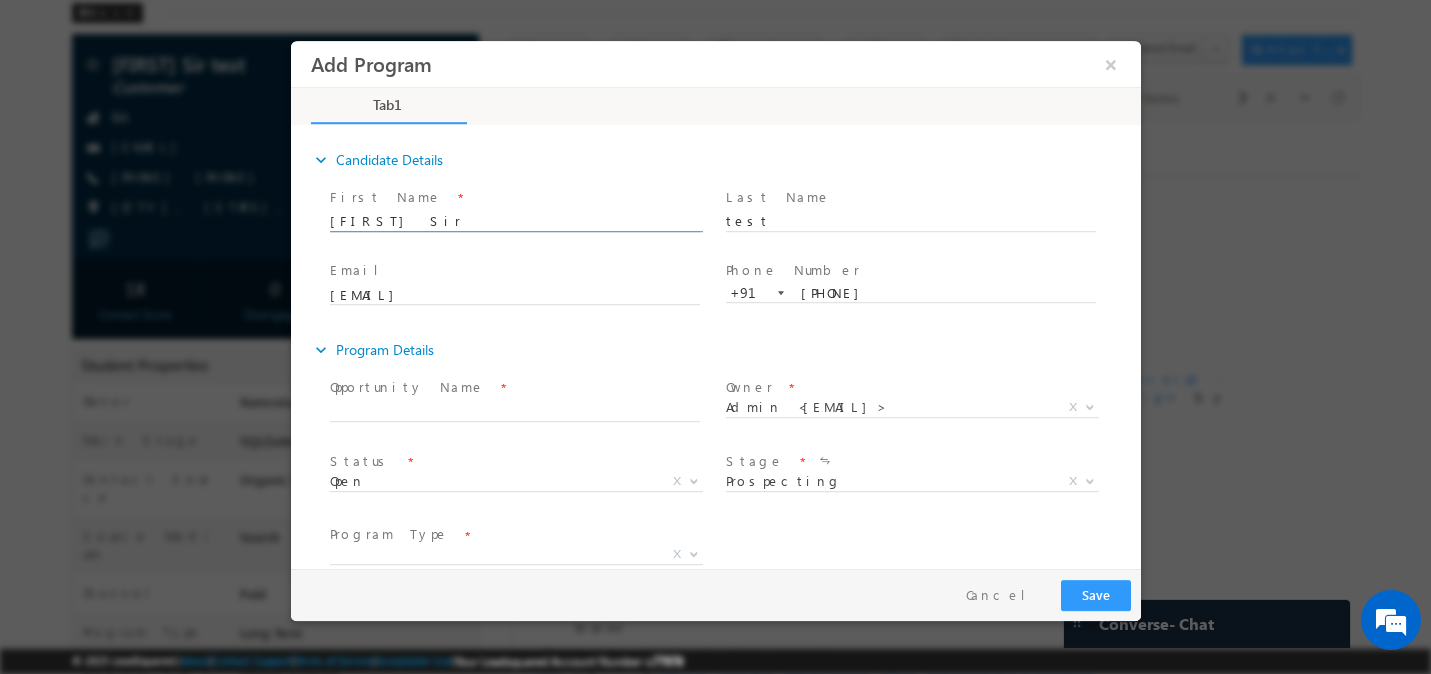 click on "[FIRST] Sir" at bounding box center (514, 222) 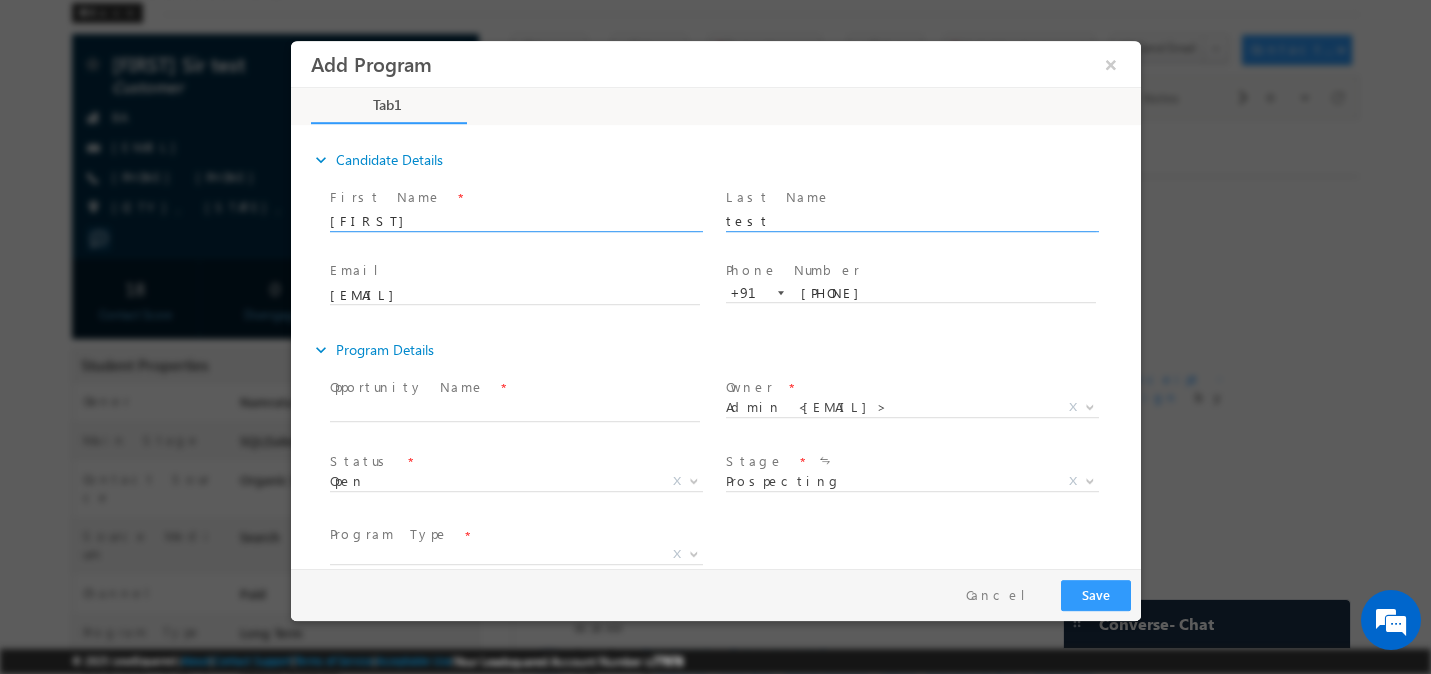 type on "[FIRST]" 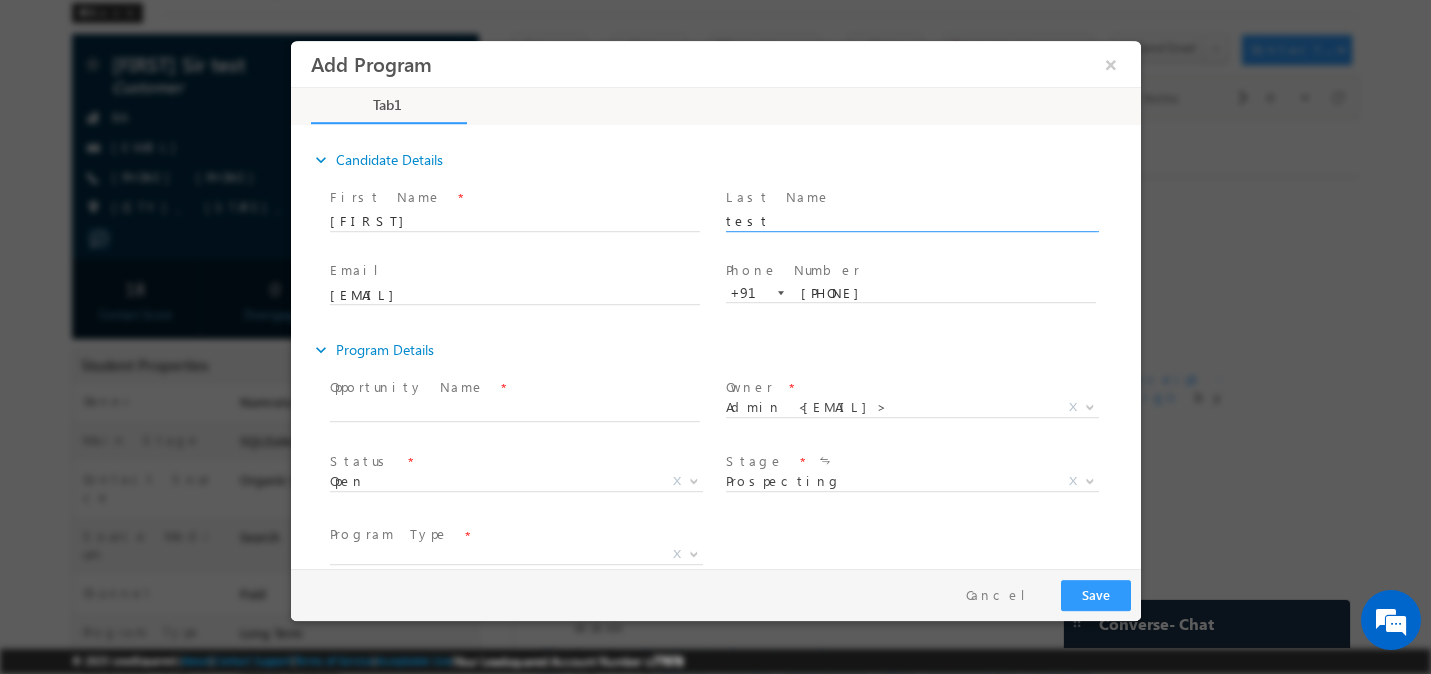 drag, startPoint x: 803, startPoint y: 217, endPoint x: 560, endPoint y: 186, distance: 244.96939 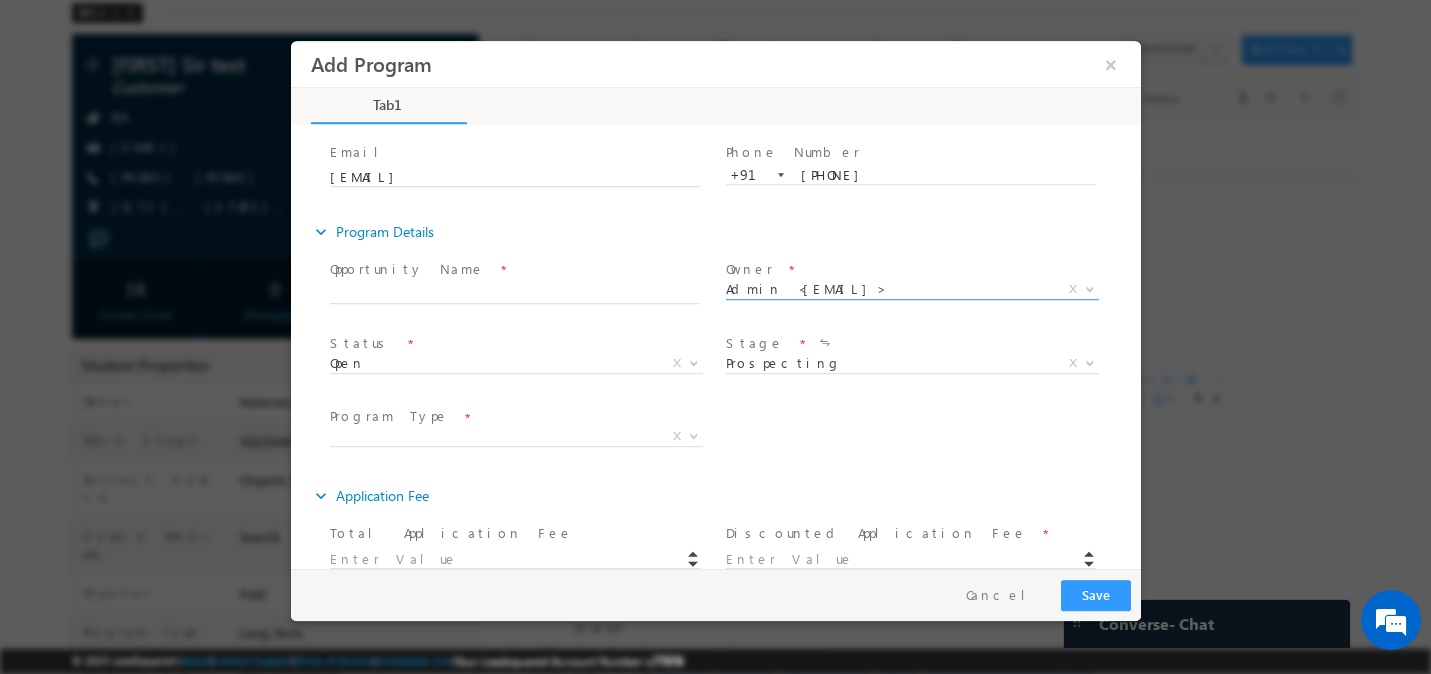 scroll, scrollTop: 123, scrollLeft: 0, axis: vertical 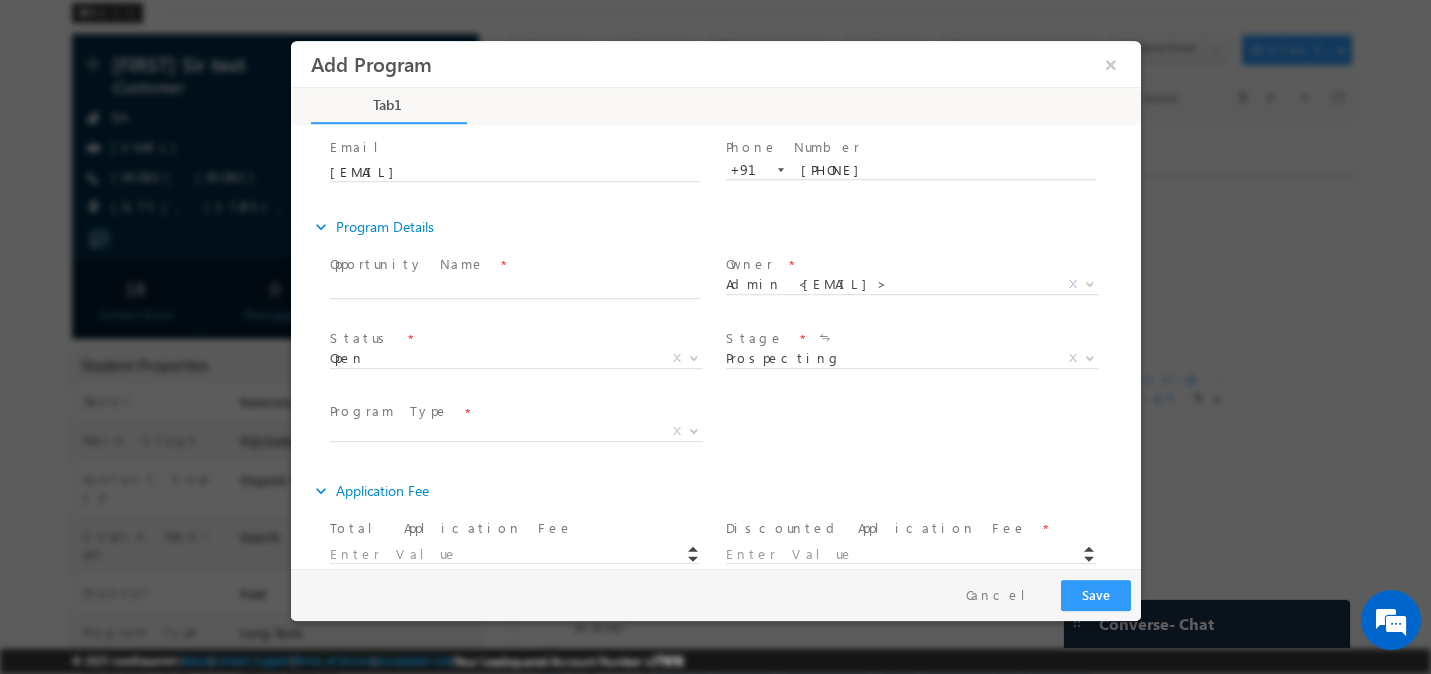 type on "S K U" 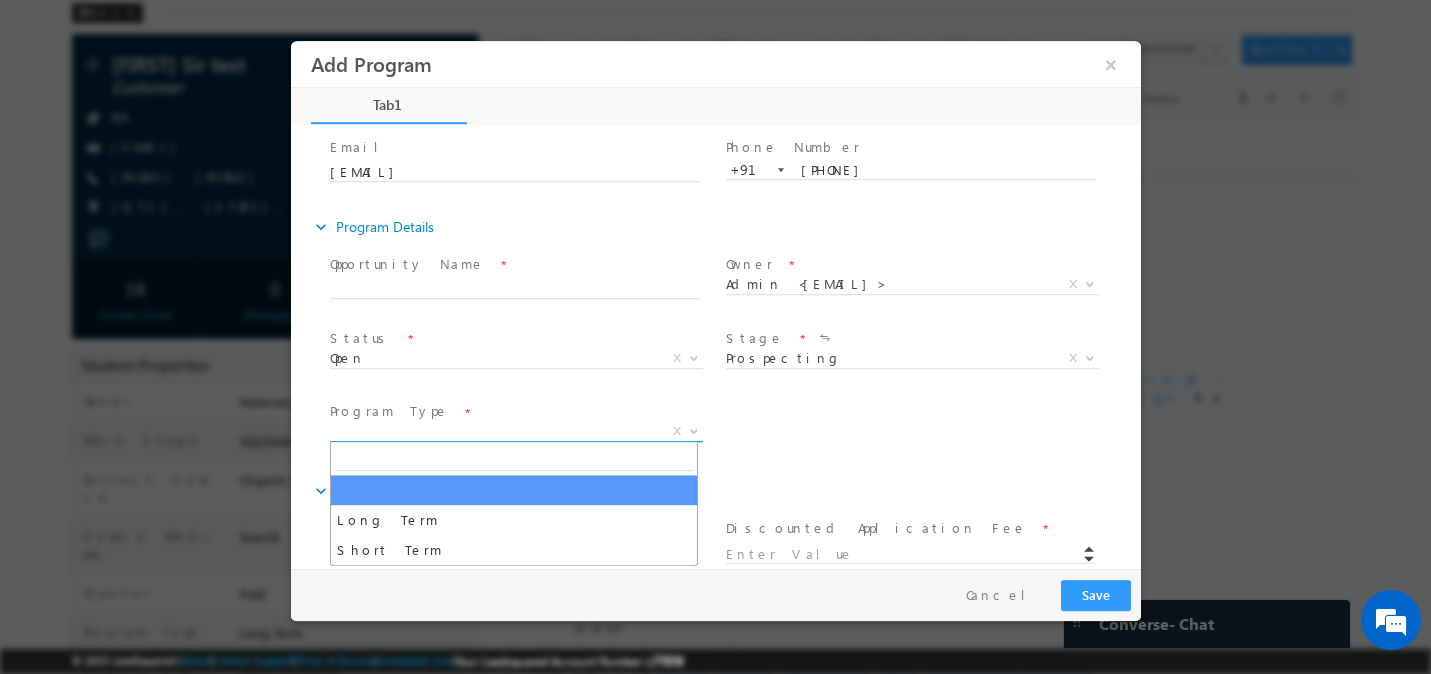click on "X" at bounding box center (515, 432) 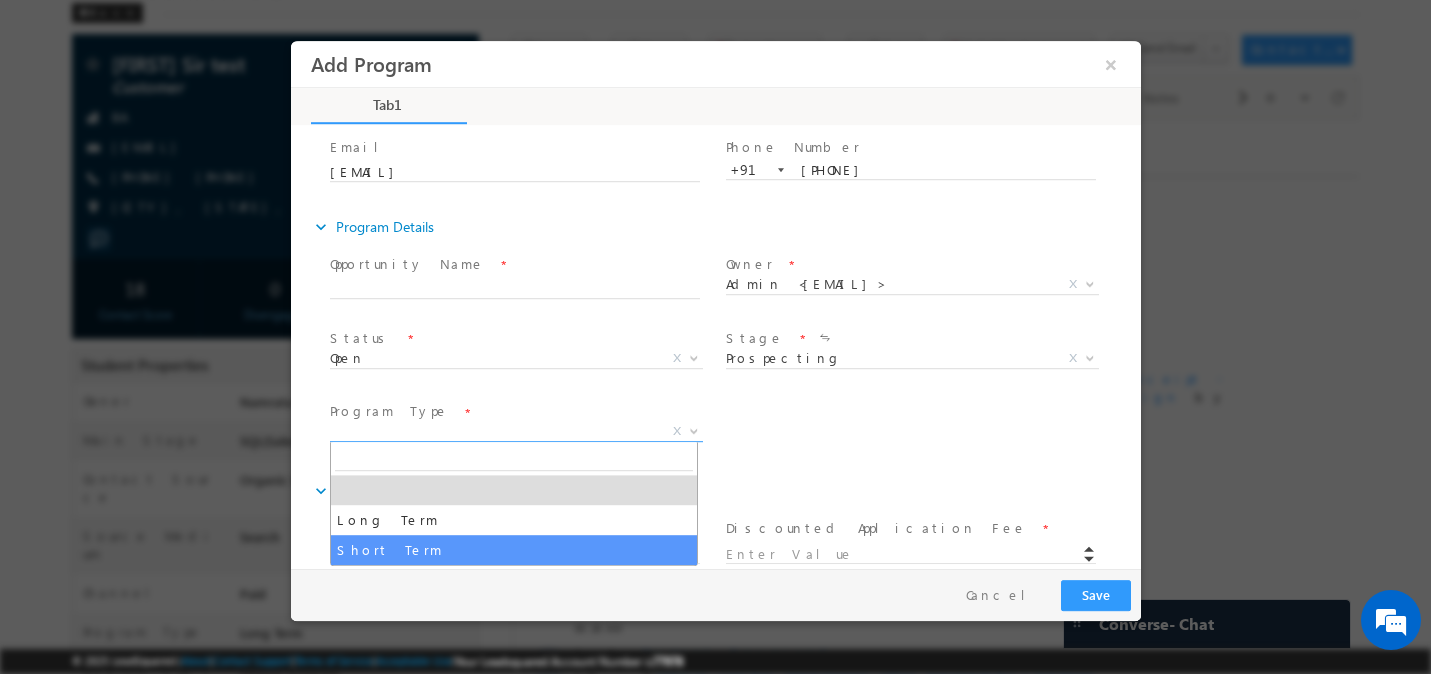 select on "Short Term" 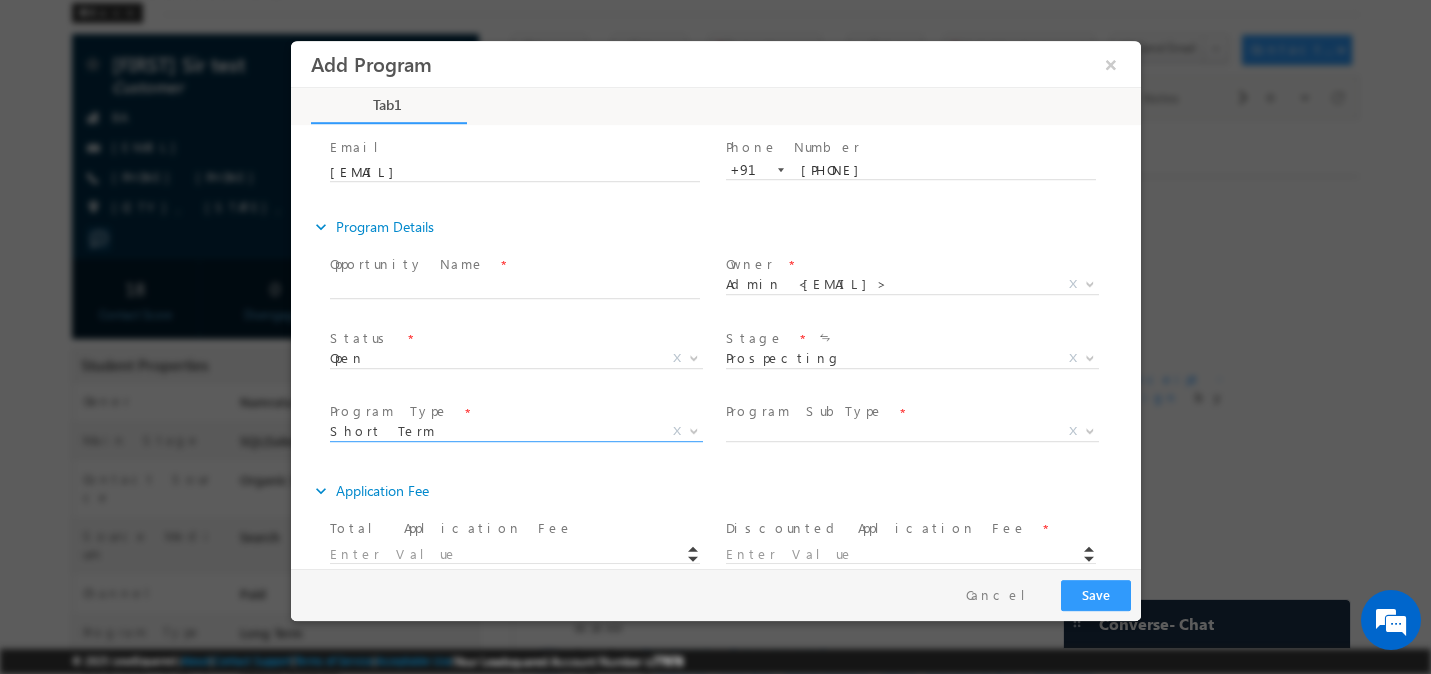 click on "Program SubType" at bounding box center (804, 411) 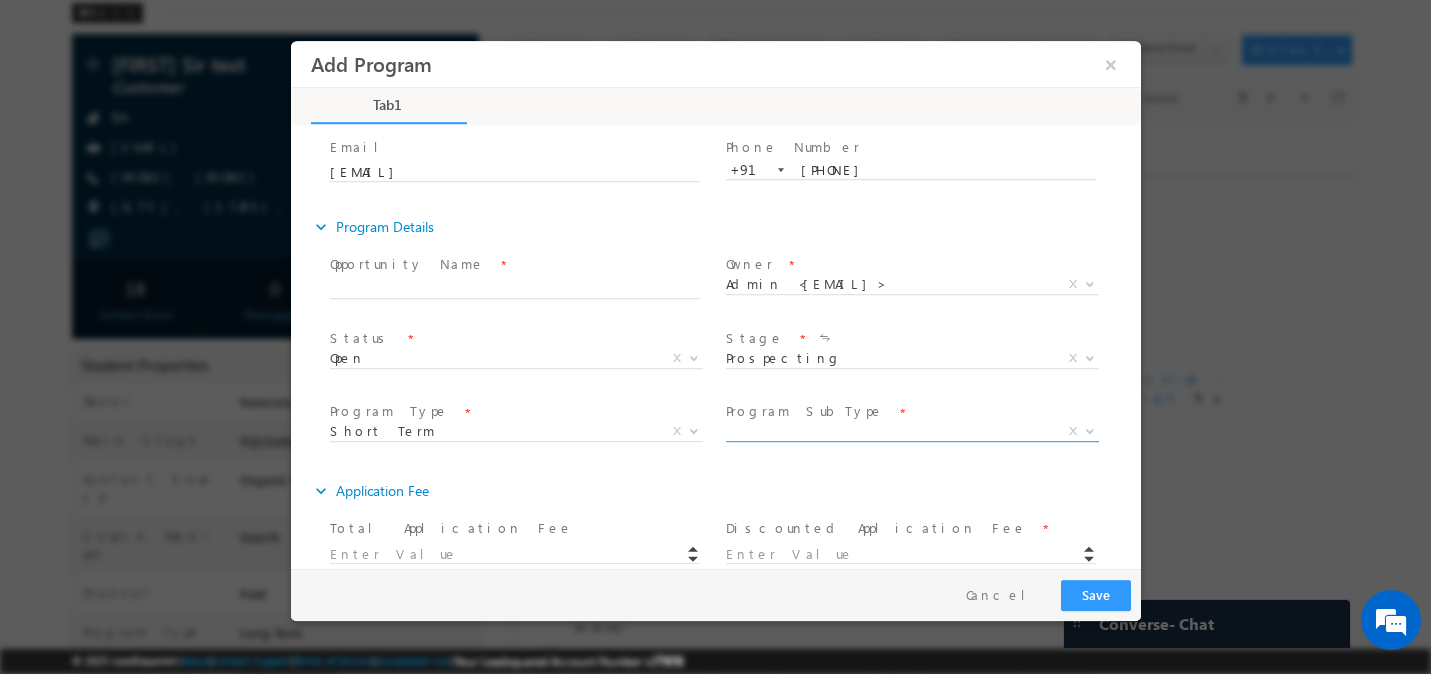 click on "X" at bounding box center [911, 432] 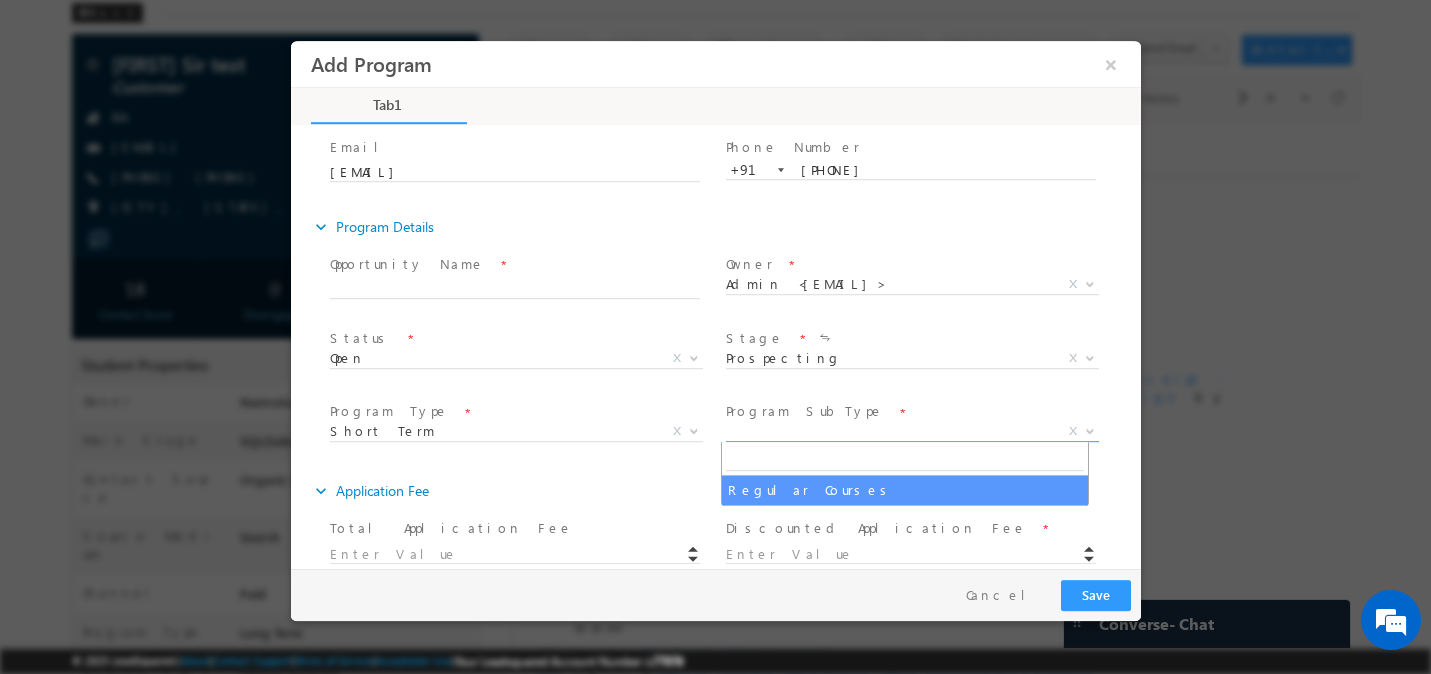 select on "Regular Courses" 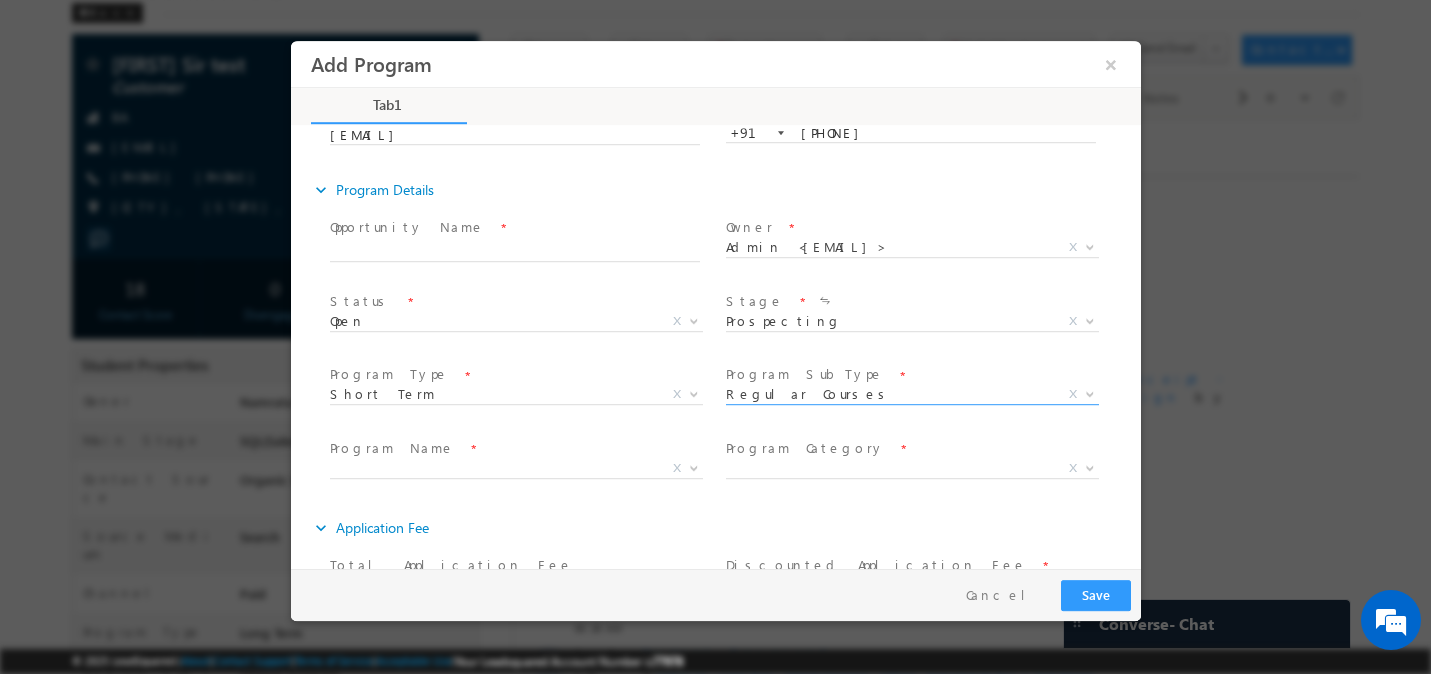 scroll, scrollTop: 180, scrollLeft: 0, axis: vertical 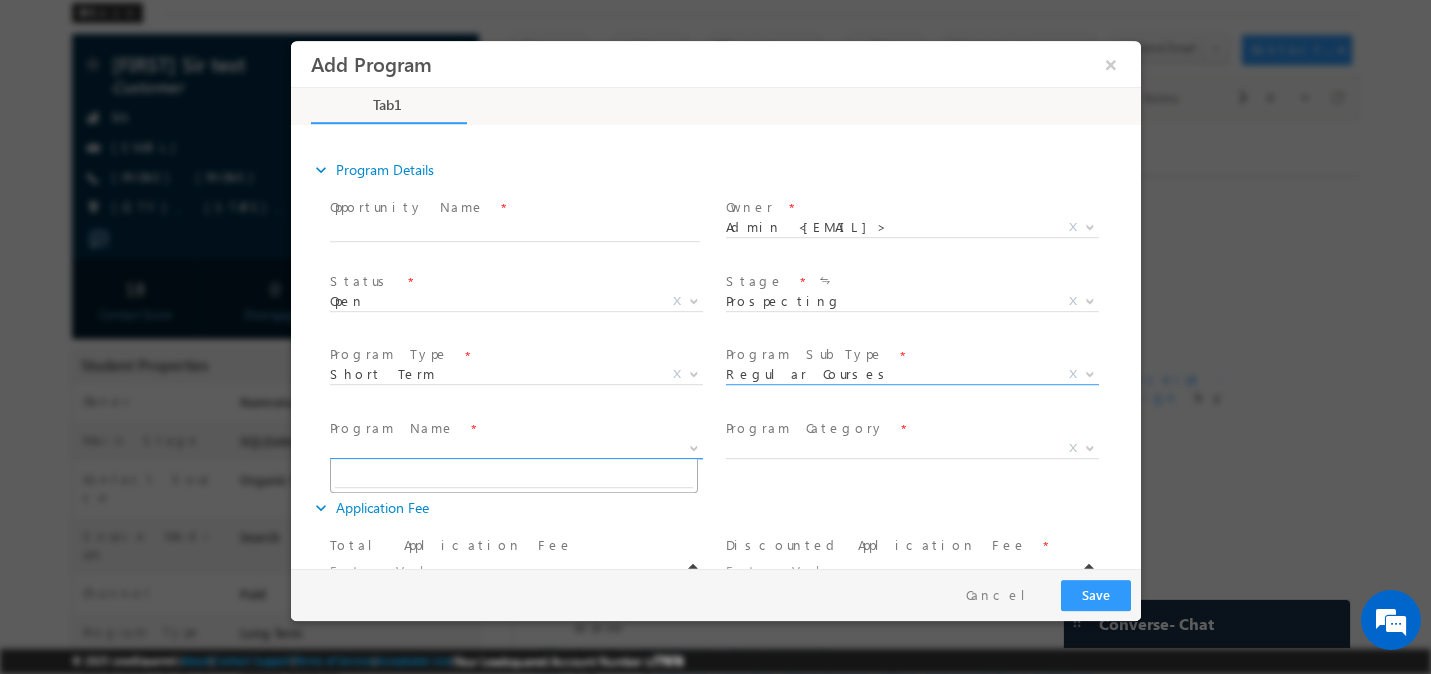 click on "X" at bounding box center (515, 449) 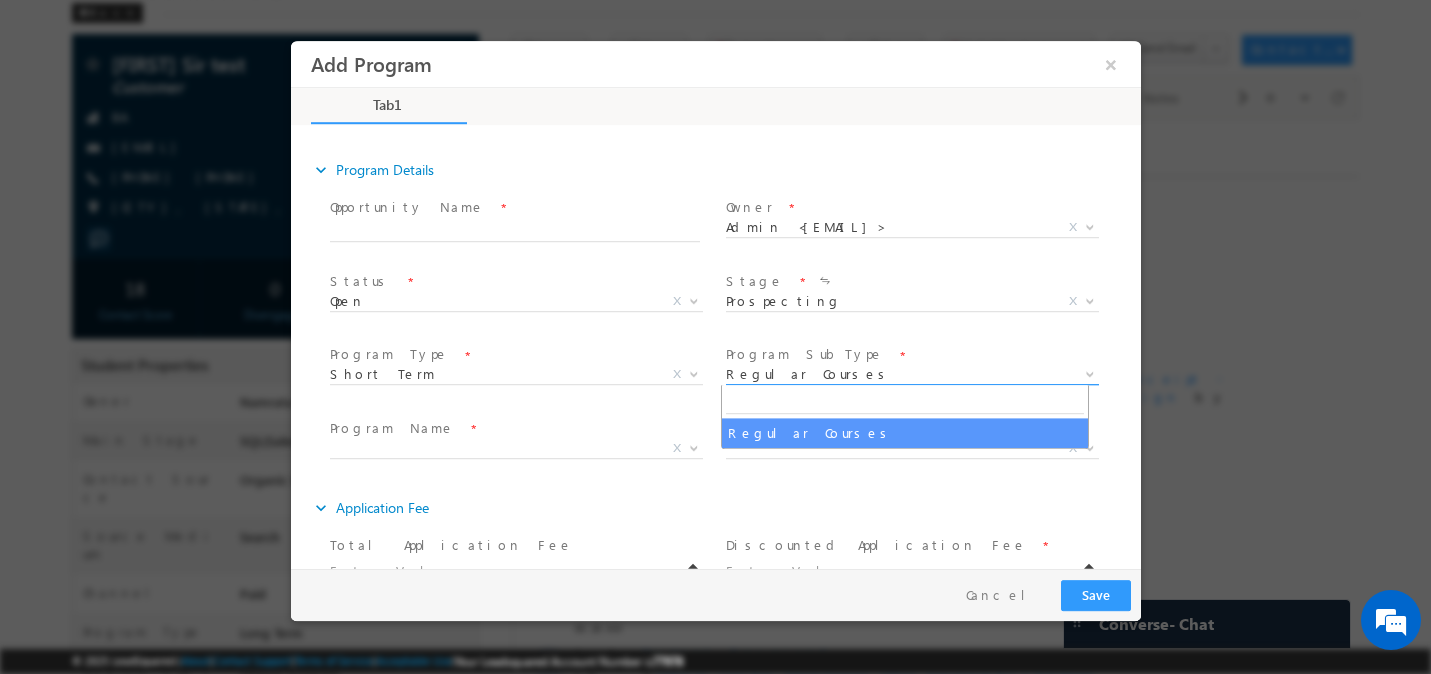 click on "Regular Courses" at bounding box center (887, 374) 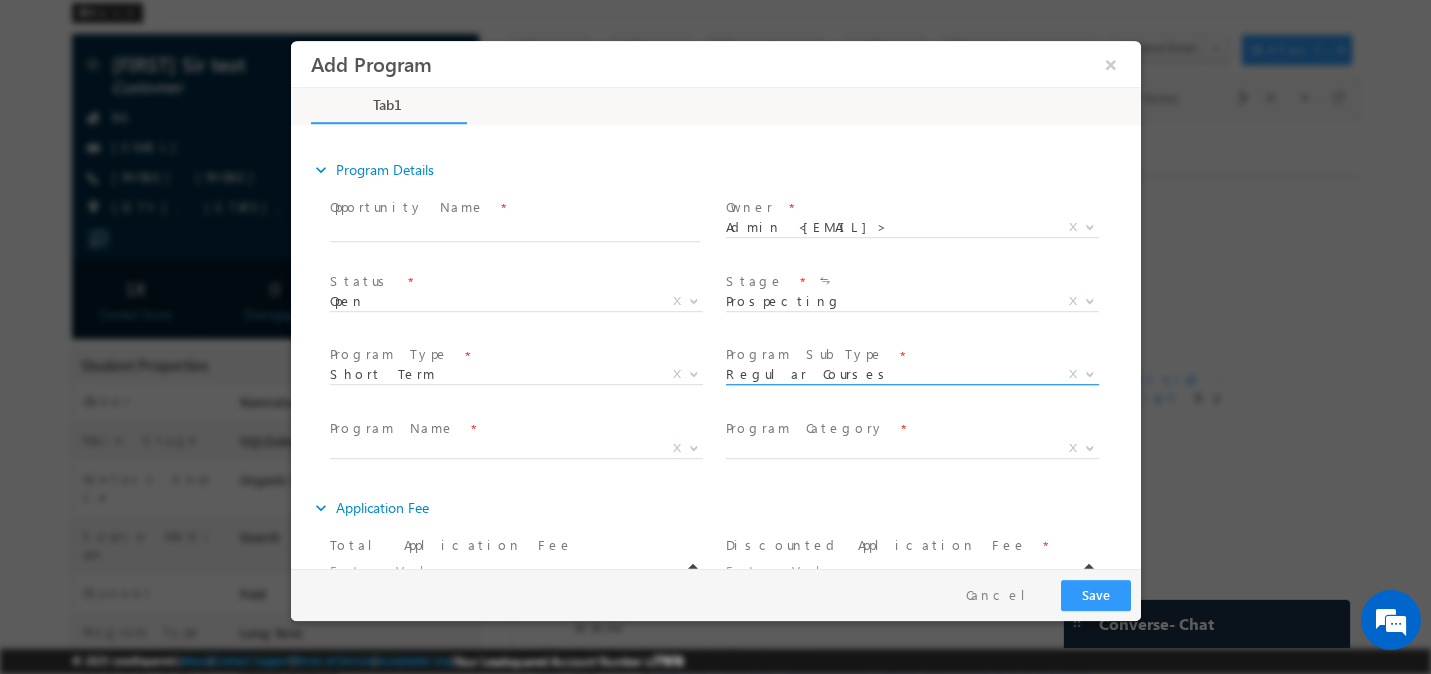 click on "Regular Courses" at bounding box center [887, 374] 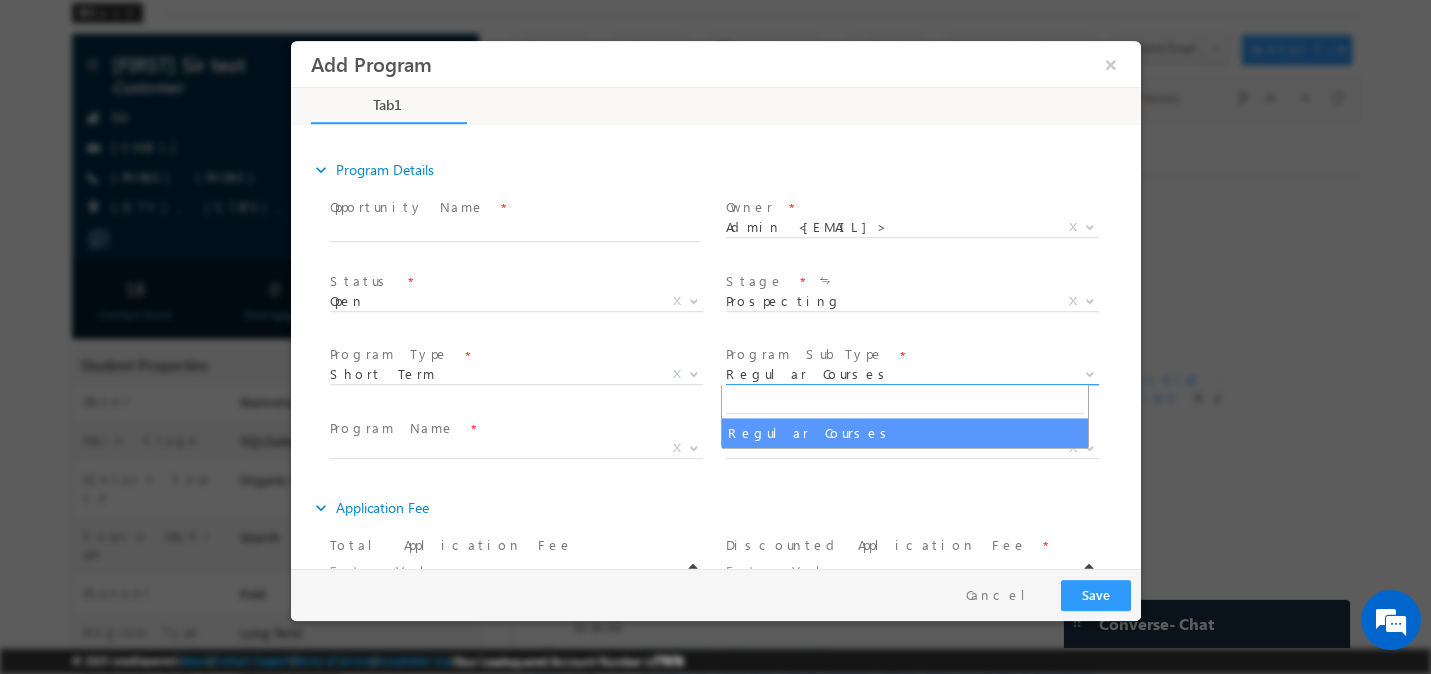 click on "Regular Courses" at bounding box center [887, 374] 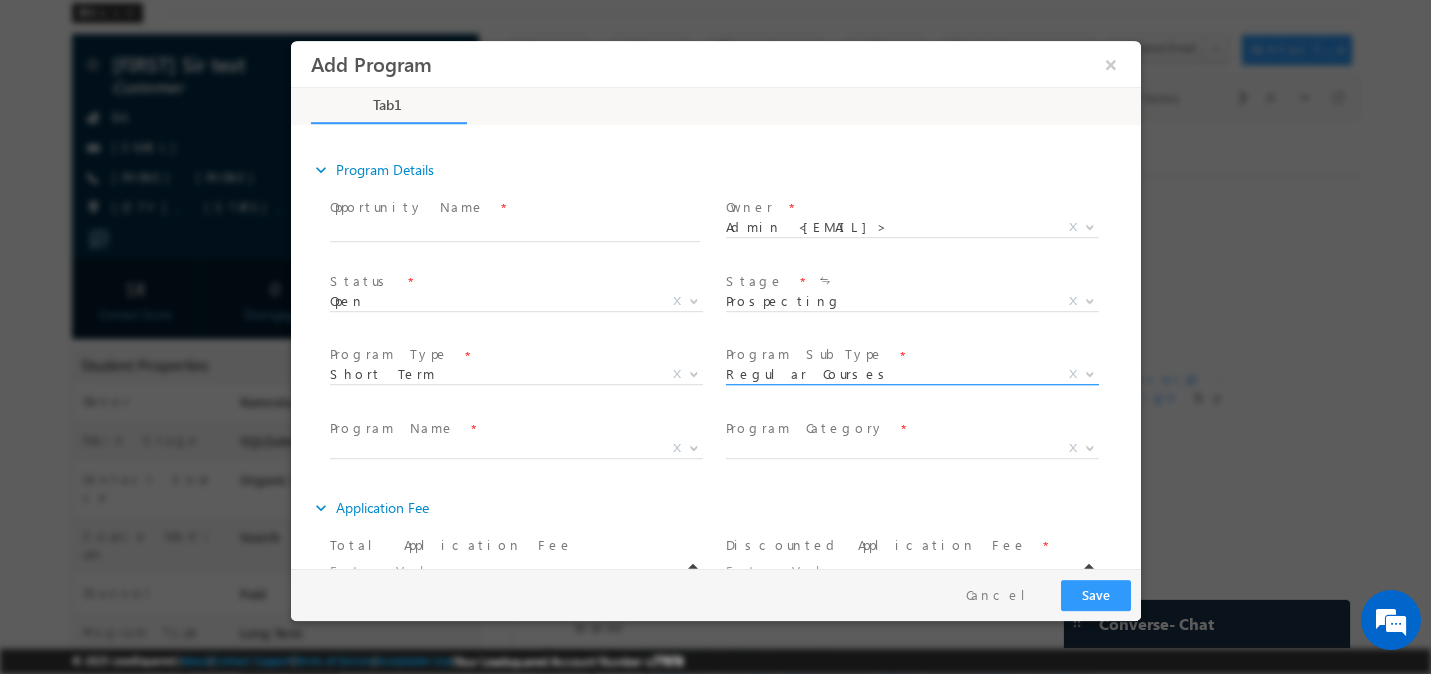 click on "Regular Courses" at bounding box center (887, 374) 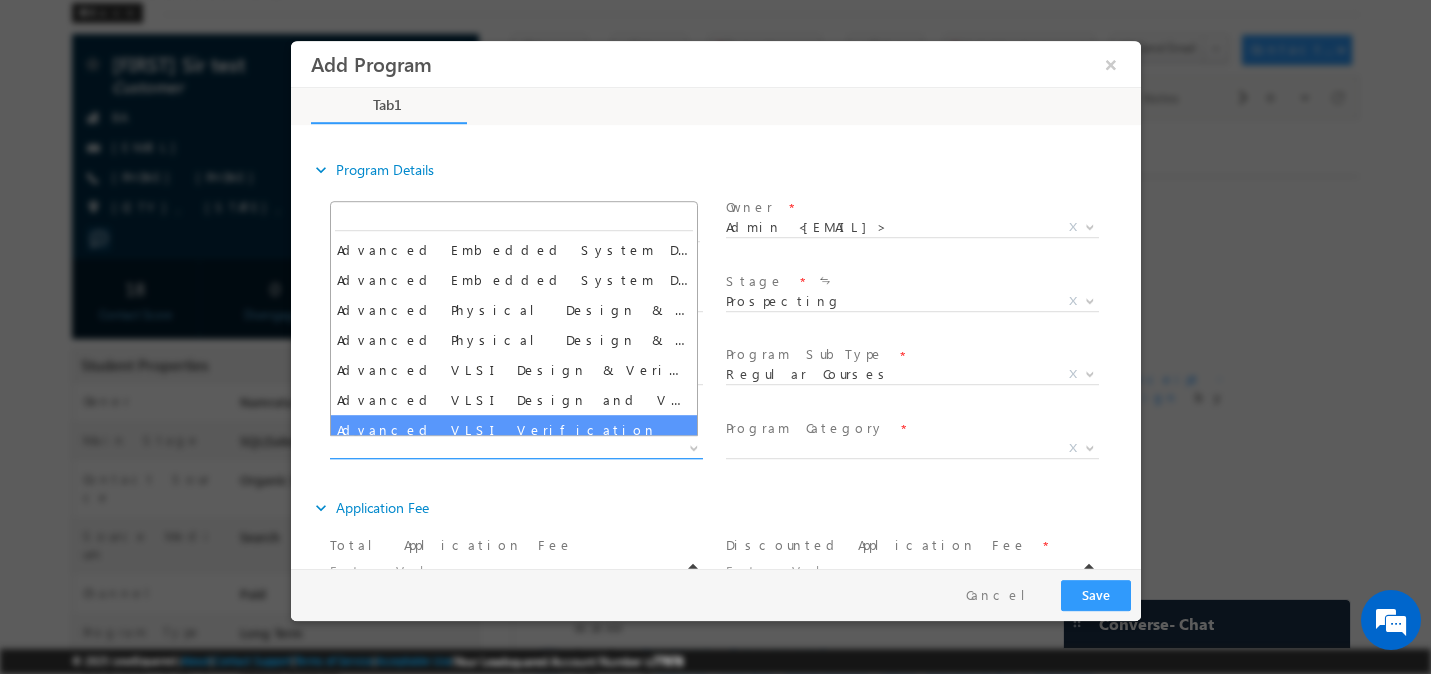 click on "X" at bounding box center (515, 449) 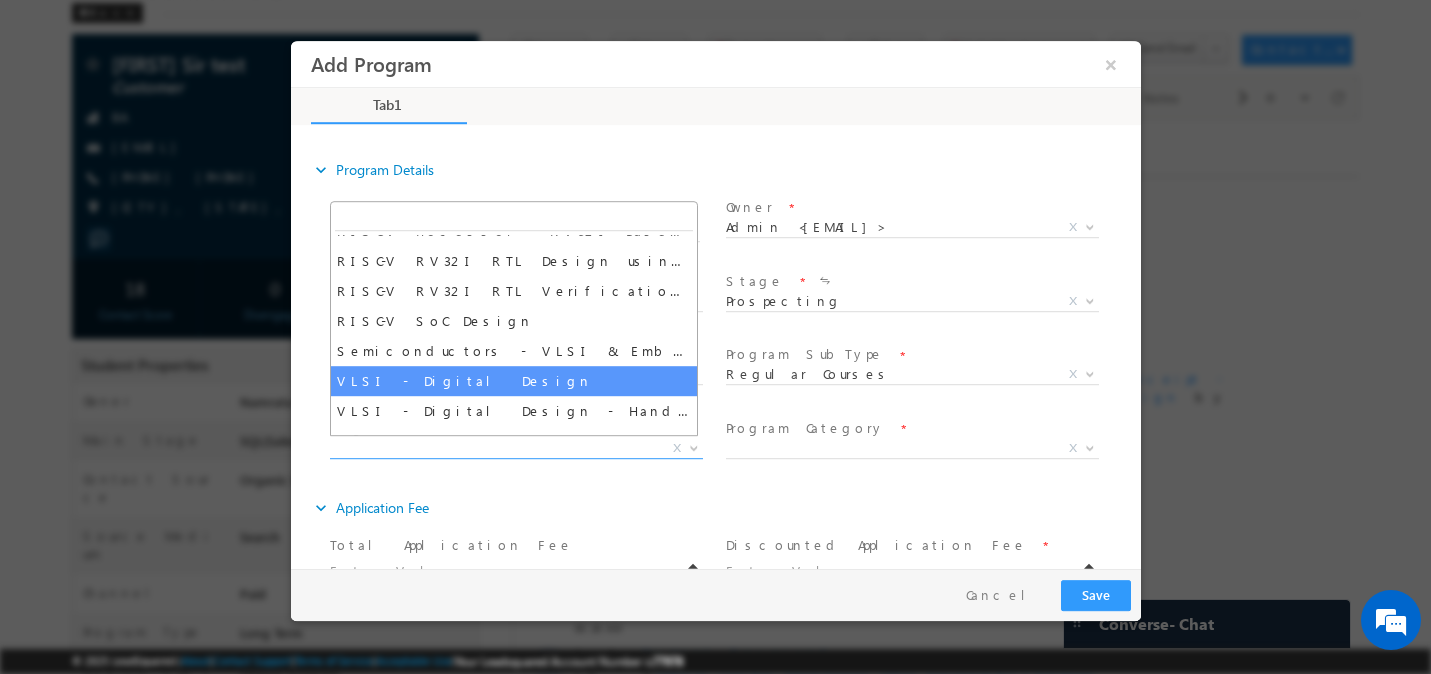 scroll, scrollTop: 0, scrollLeft: 0, axis: both 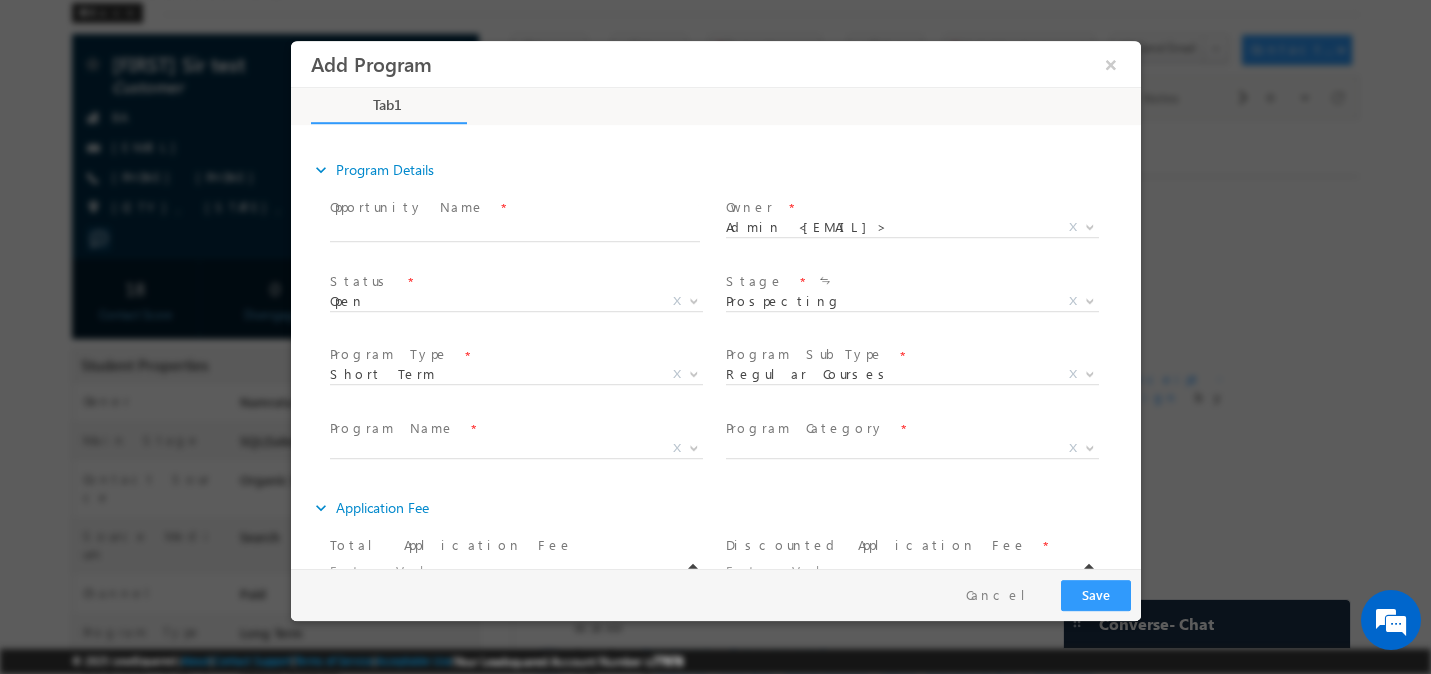 click on "Program SubType
*
Regular Courses Regular Courses X" at bounding box center (919, 378) 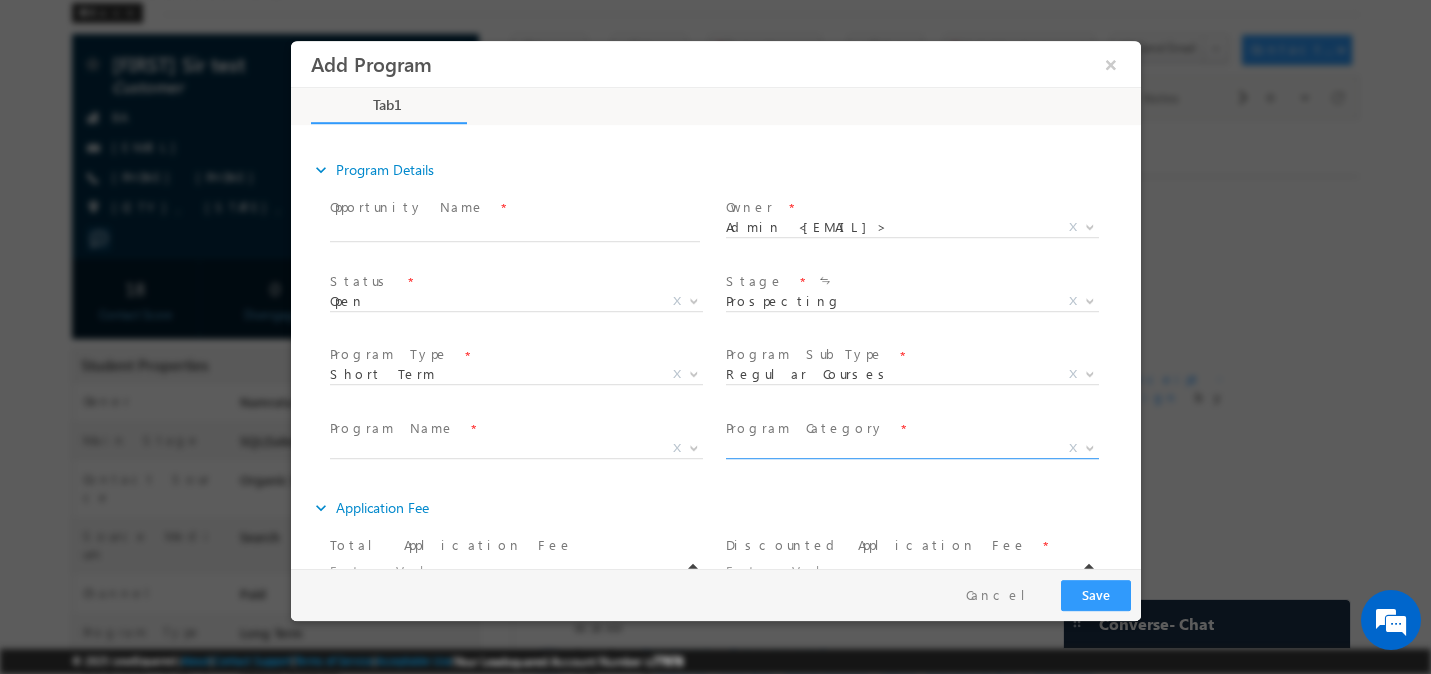 click on "X" at bounding box center [911, 449] 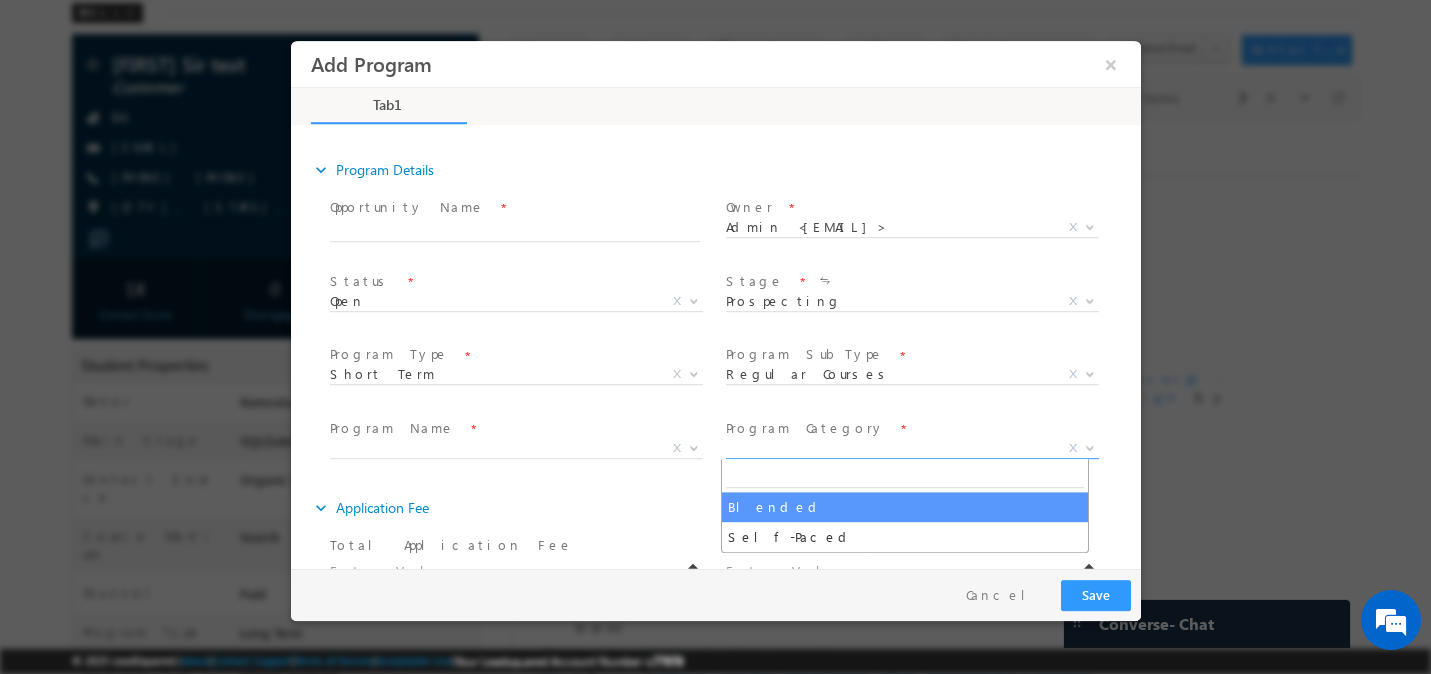select on "Blended" 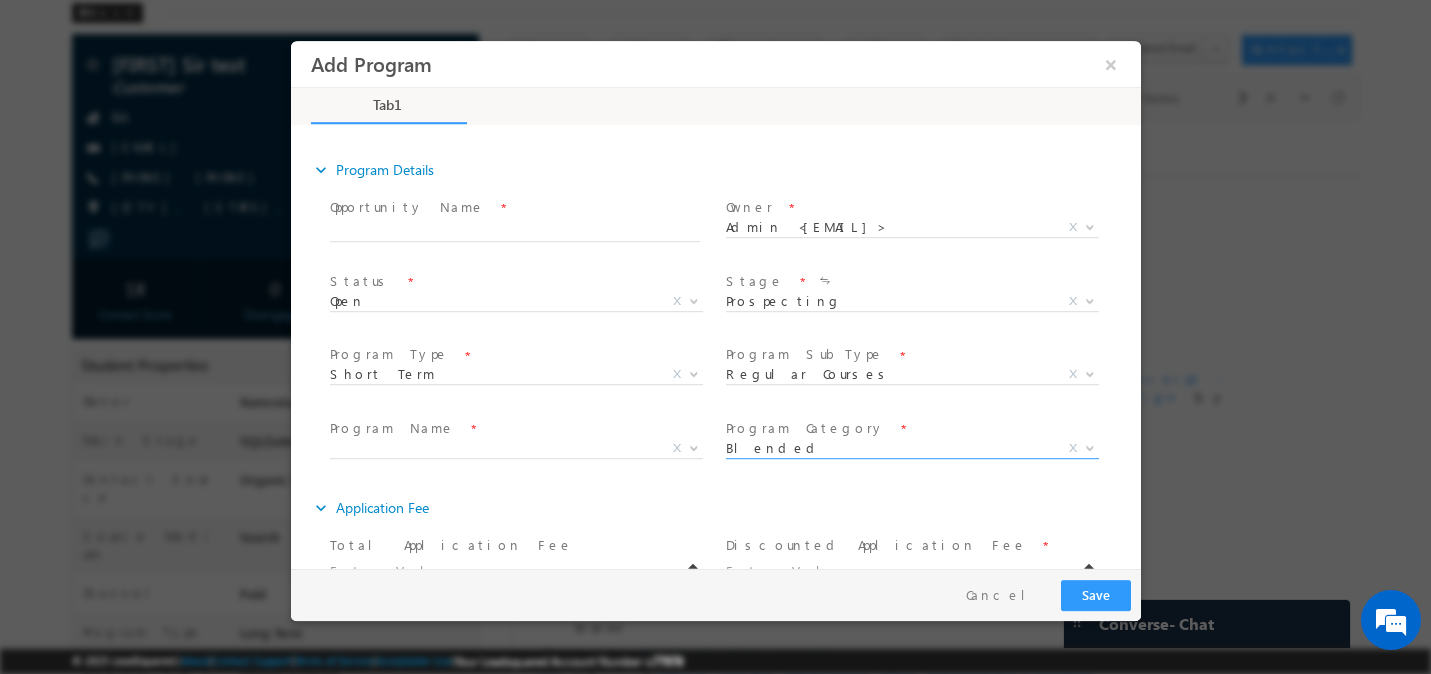 scroll, scrollTop: 299, scrollLeft: 0, axis: vertical 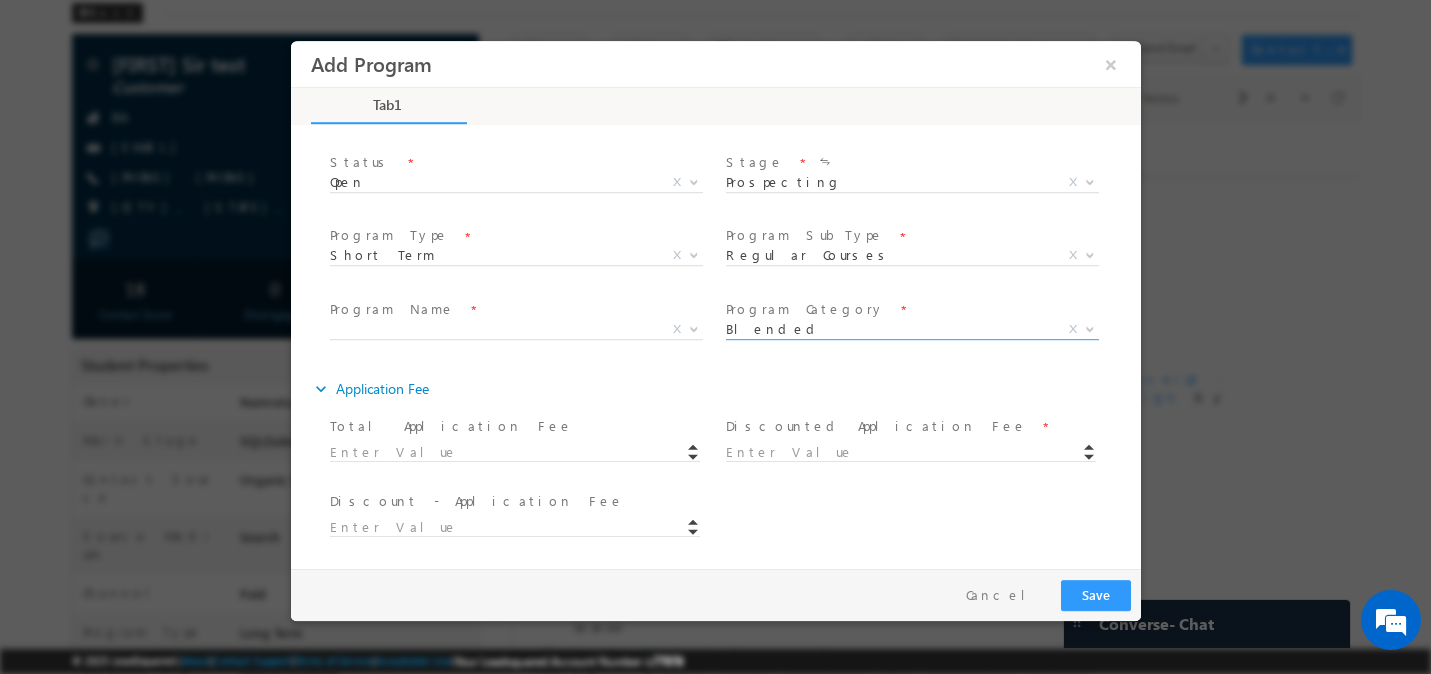 click at bounding box center (523, 451) 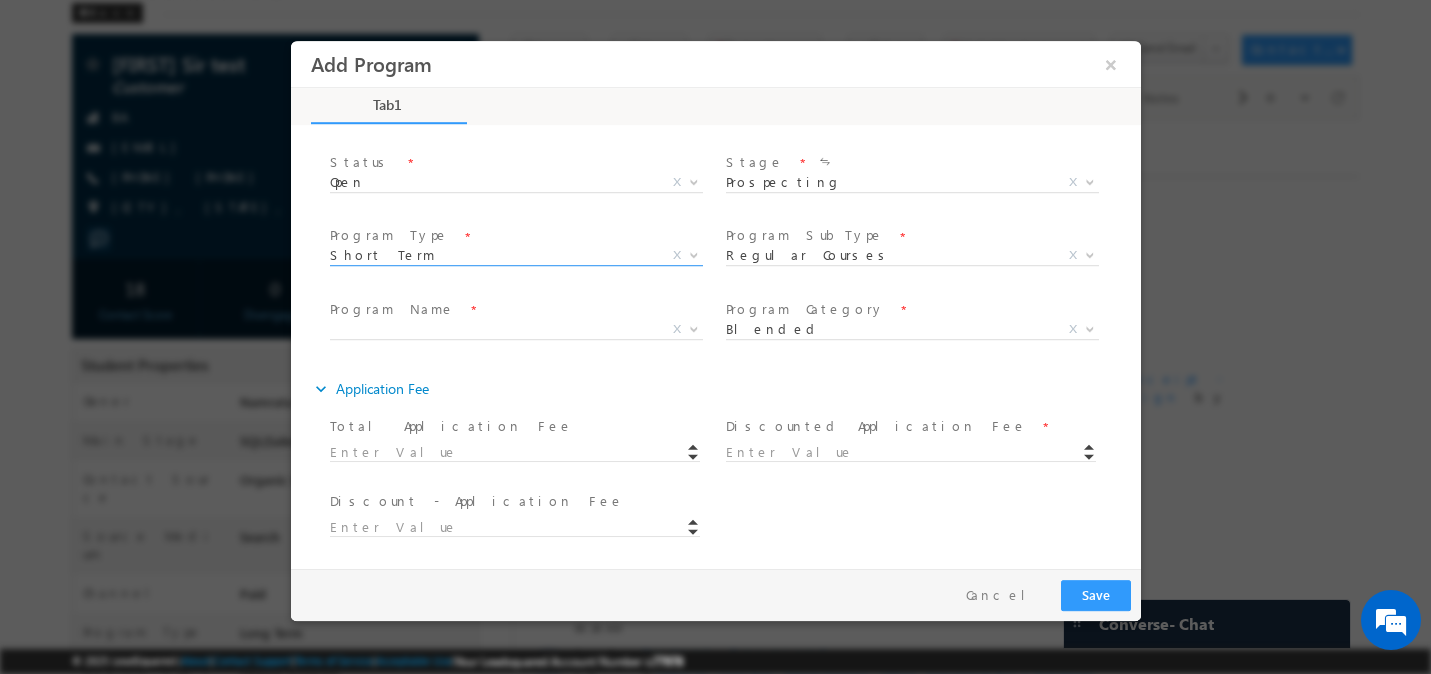 click on "Short Term" at bounding box center [491, 255] 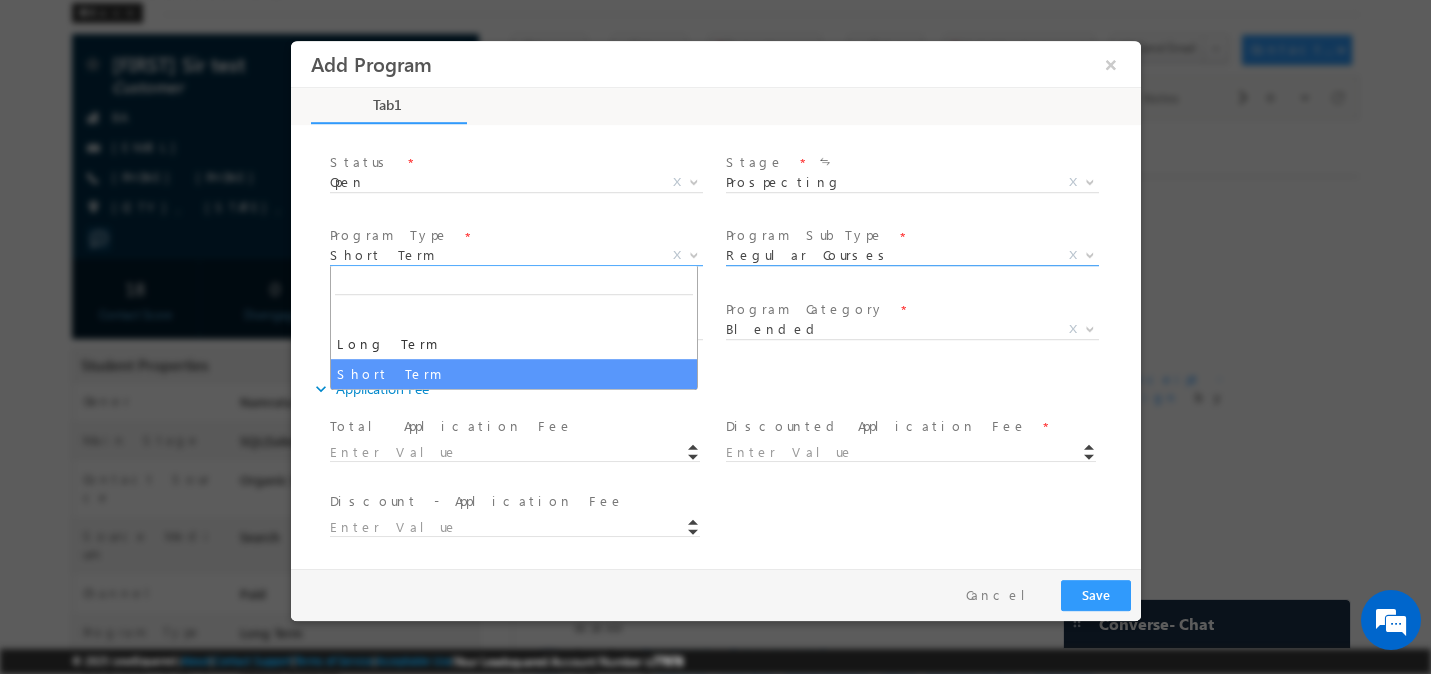 click on "Regular Courses" at bounding box center [887, 255] 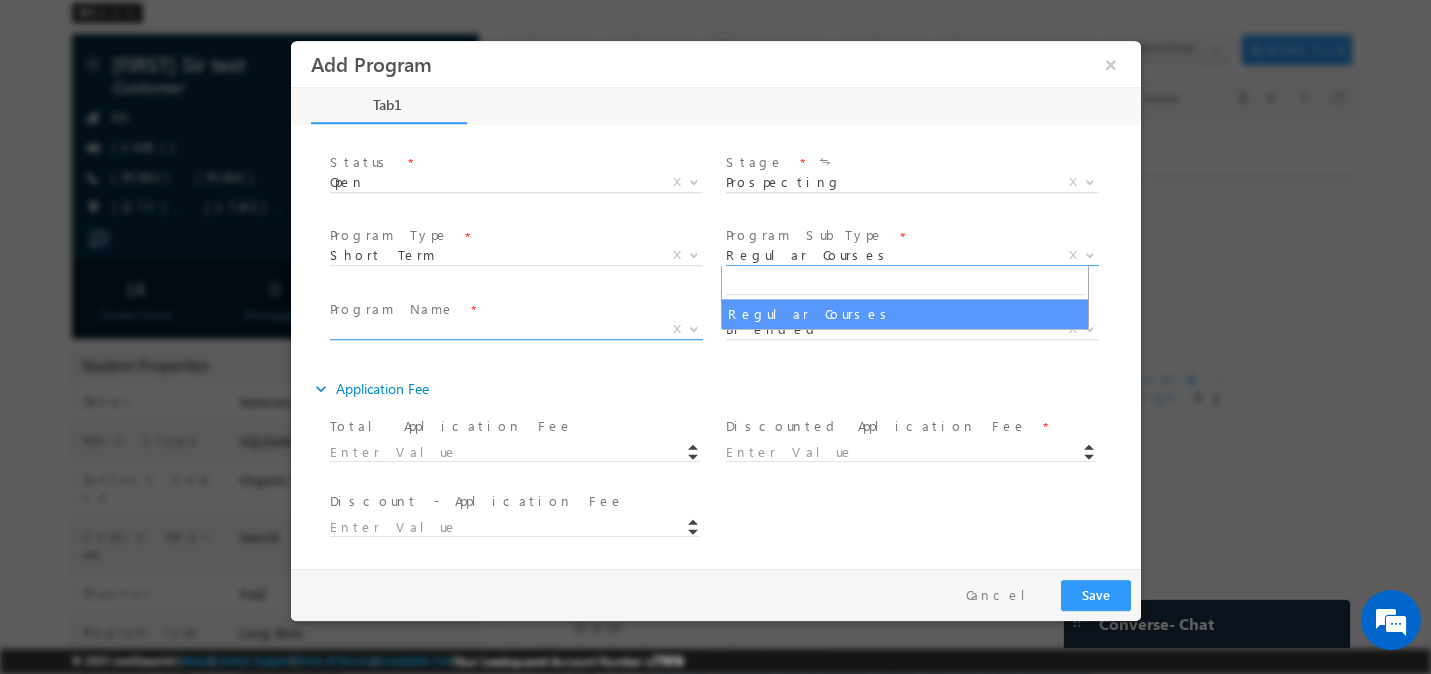 click at bounding box center [513, 354] 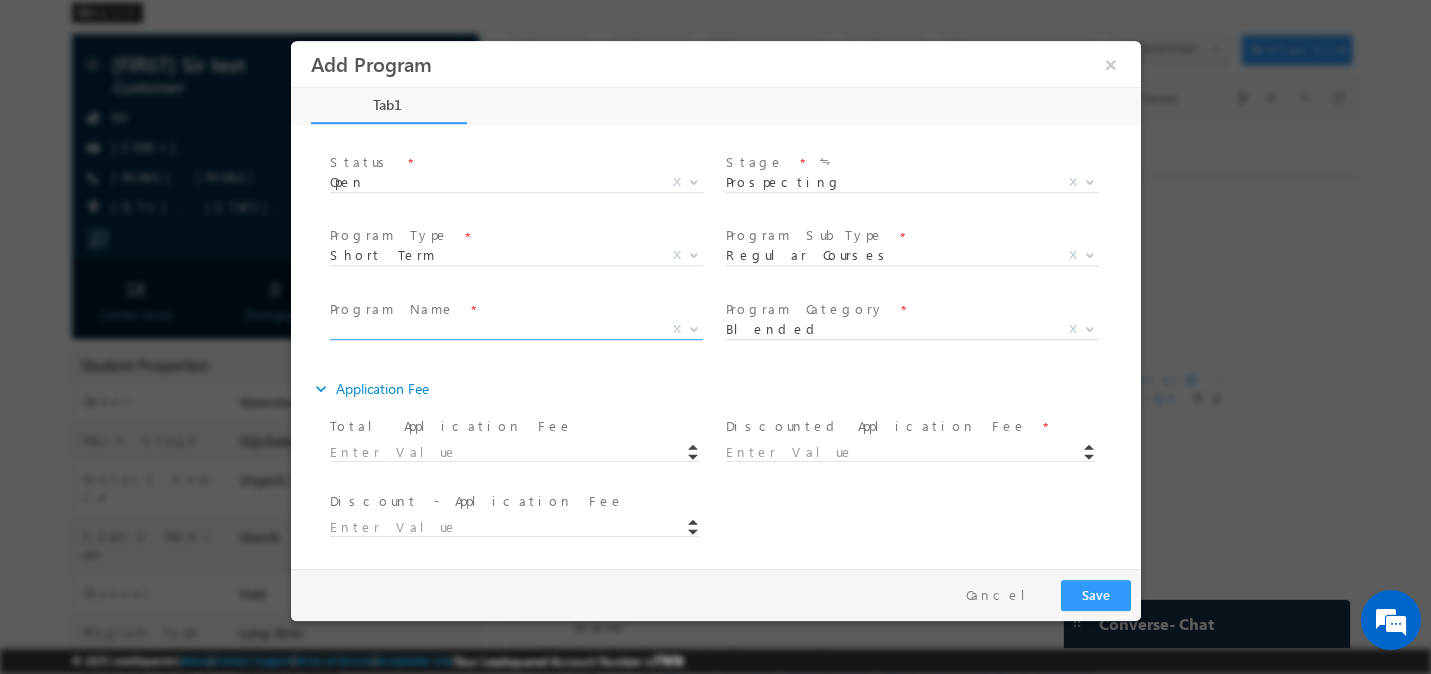 click on "X" at bounding box center [515, 330] 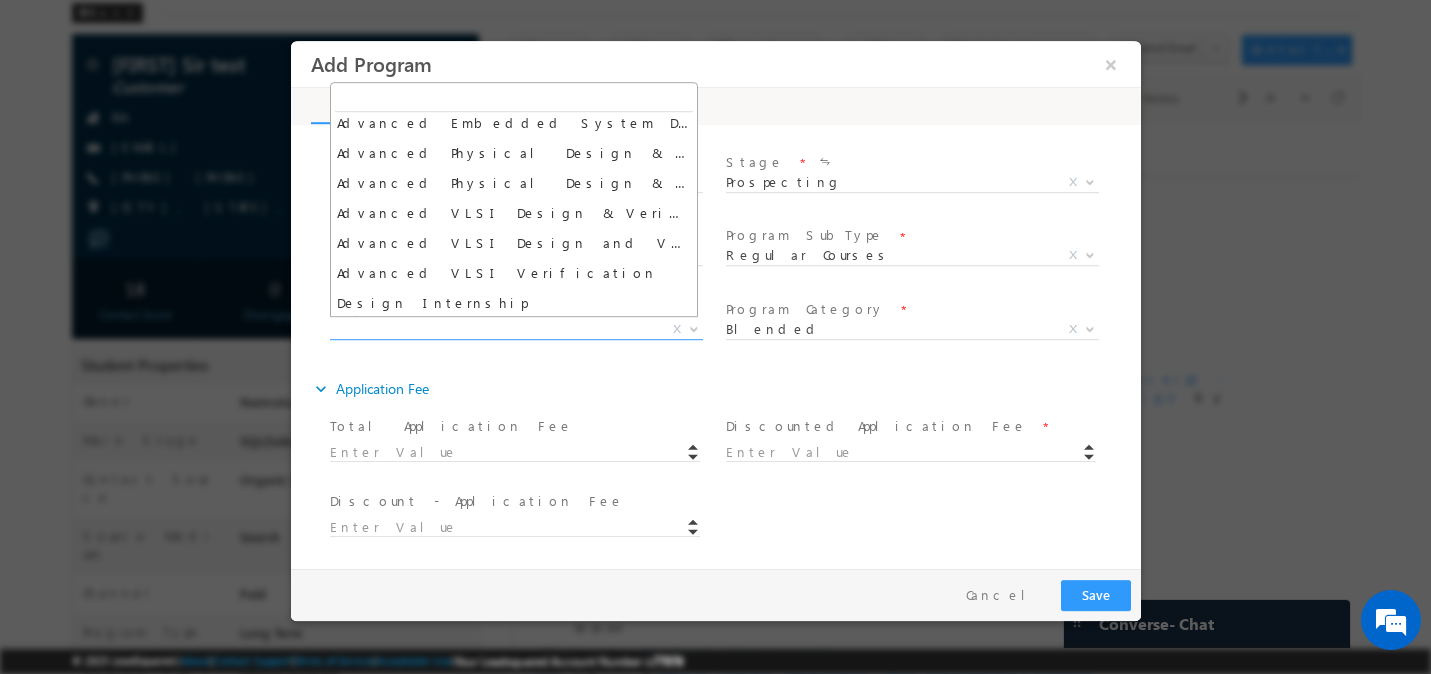 scroll, scrollTop: 0, scrollLeft: 0, axis: both 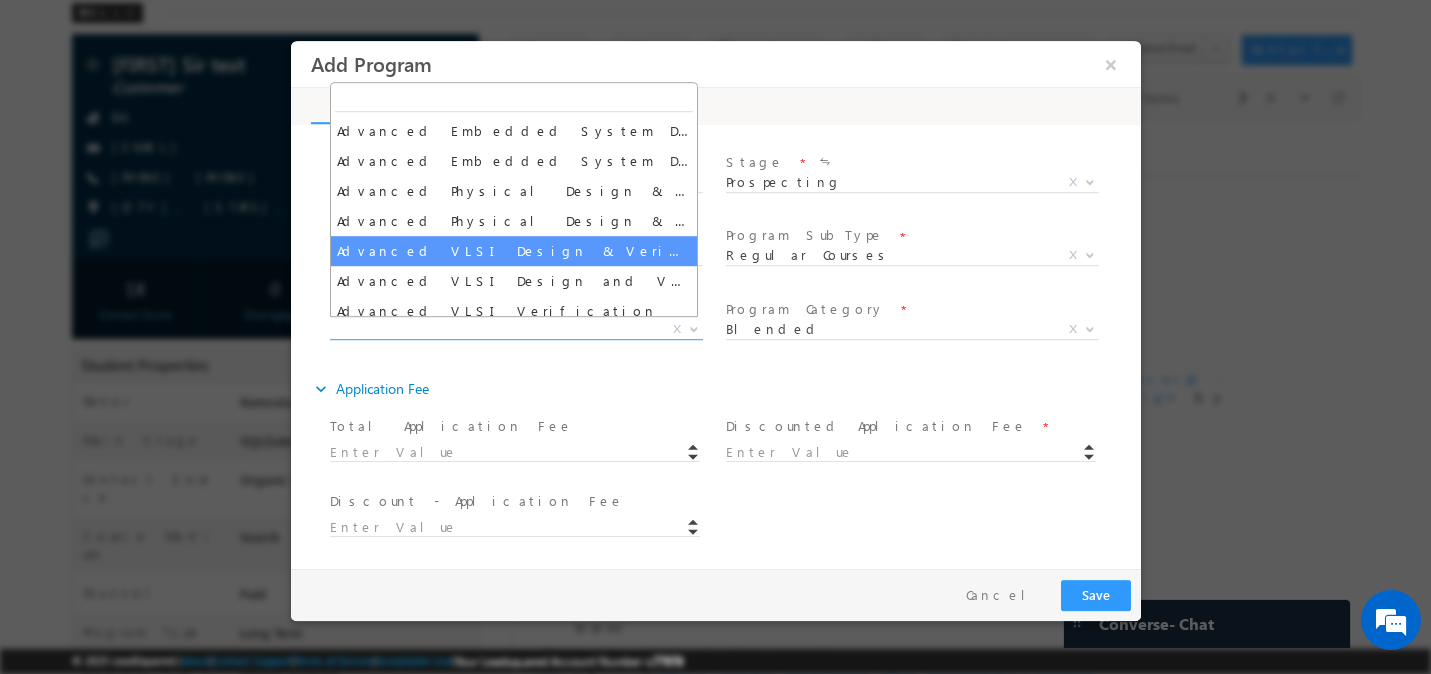 type on "[FIRST] - Short Term - Regular Courses - Blended - Advanced VLSI Design & Verification Course - Online" 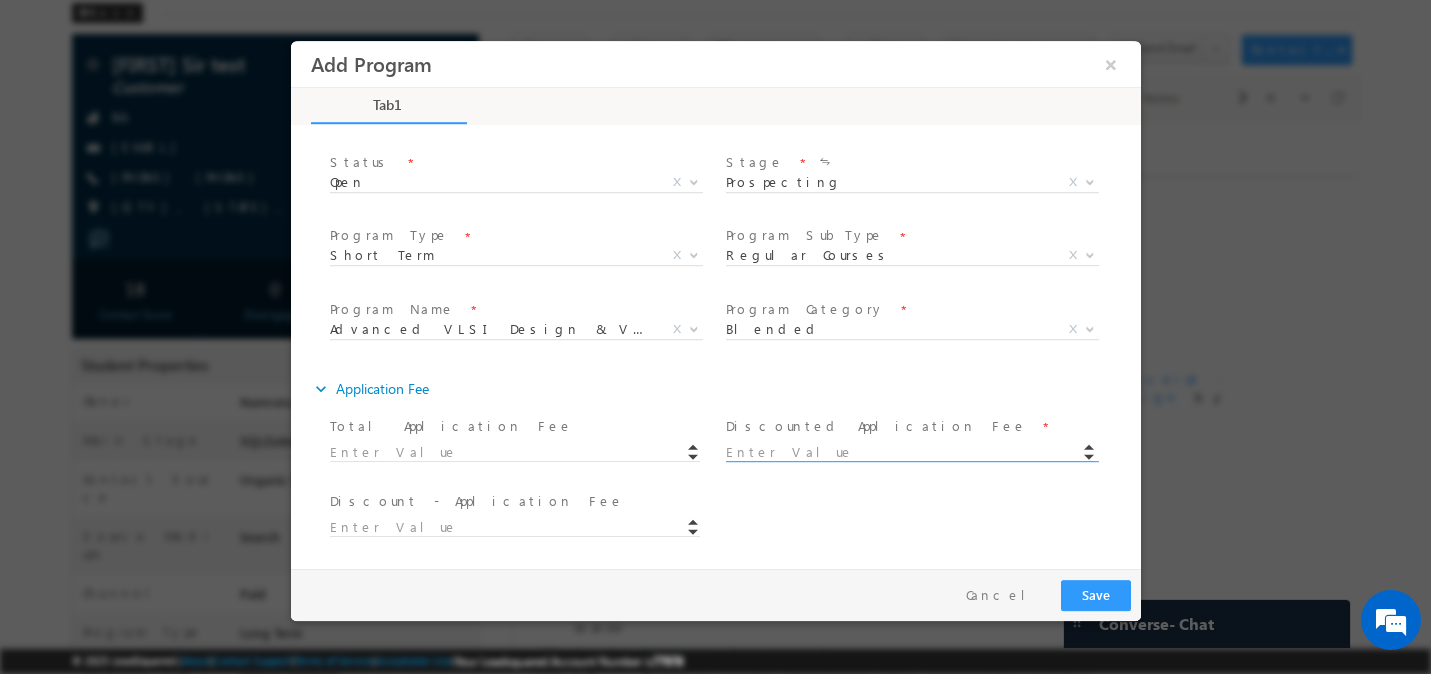 click at bounding box center [910, 453] 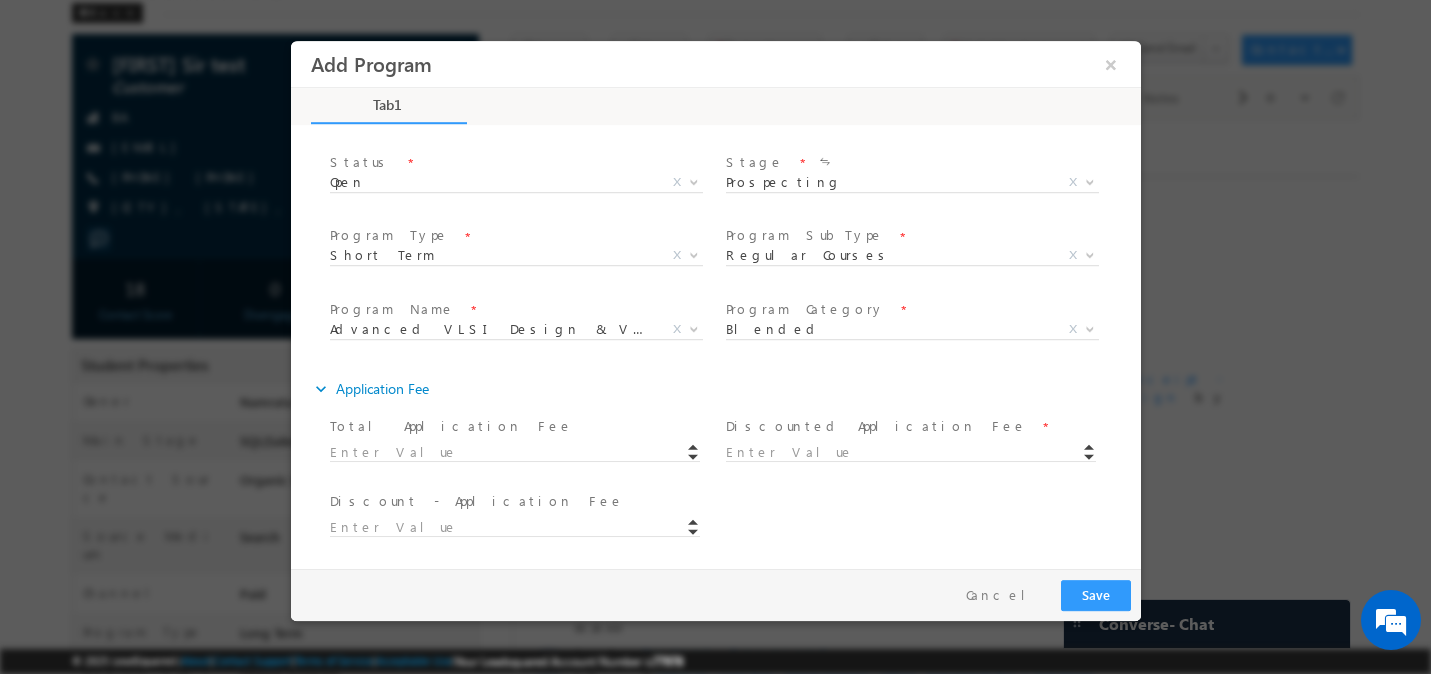 click at bounding box center (523, 451) 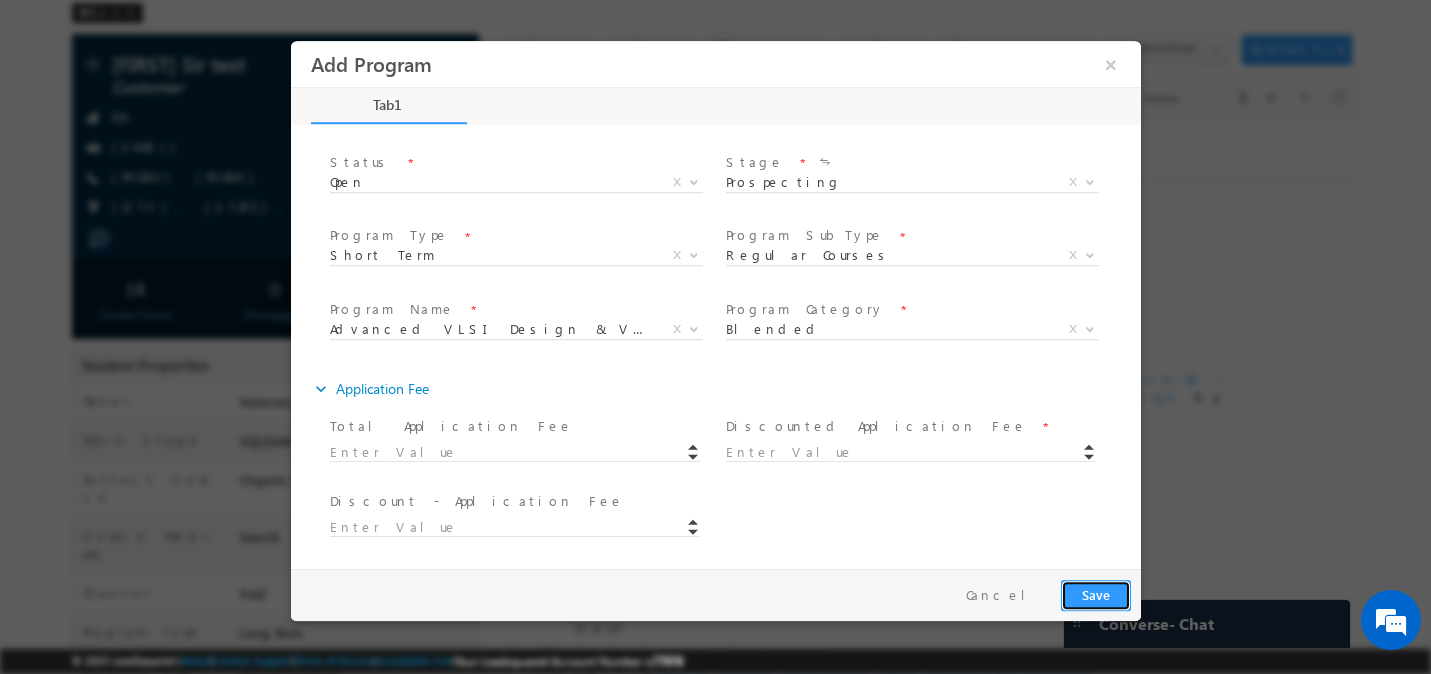 click on "Save" at bounding box center (1095, 595) 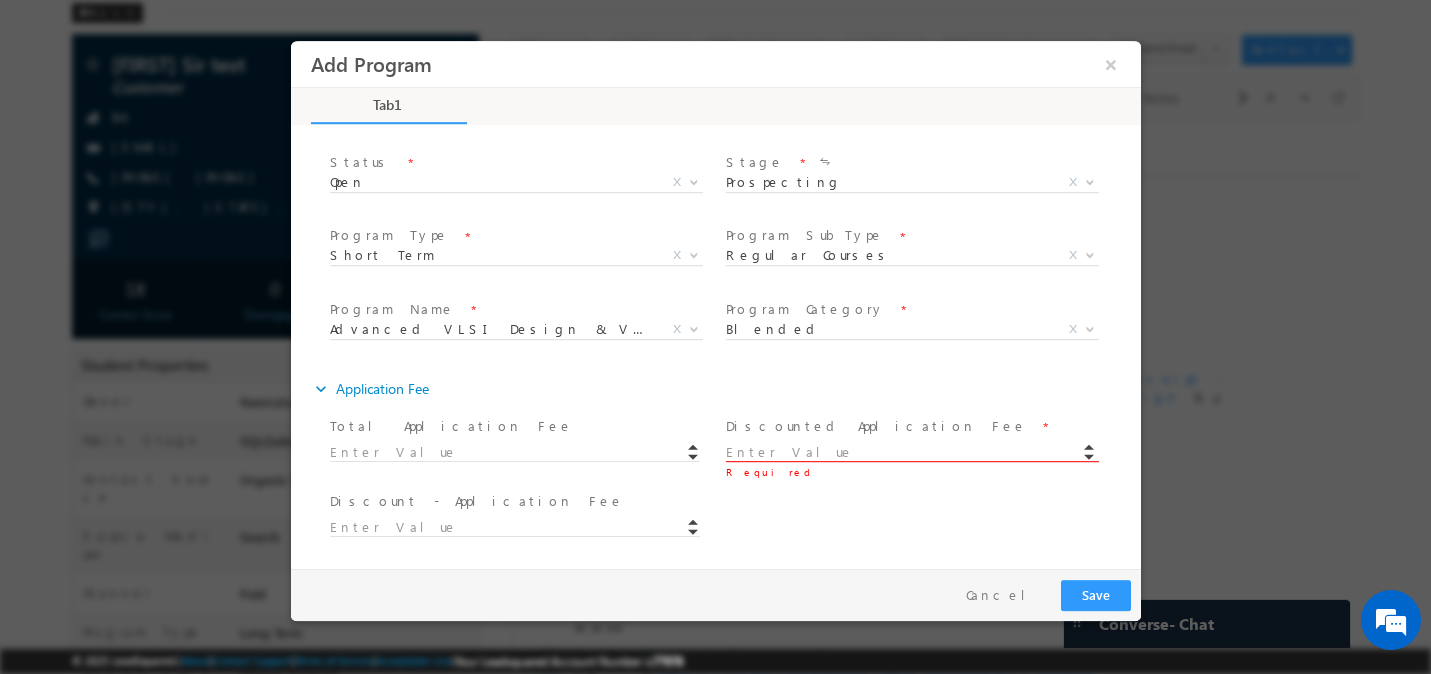 scroll, scrollTop: 299, scrollLeft: 0, axis: vertical 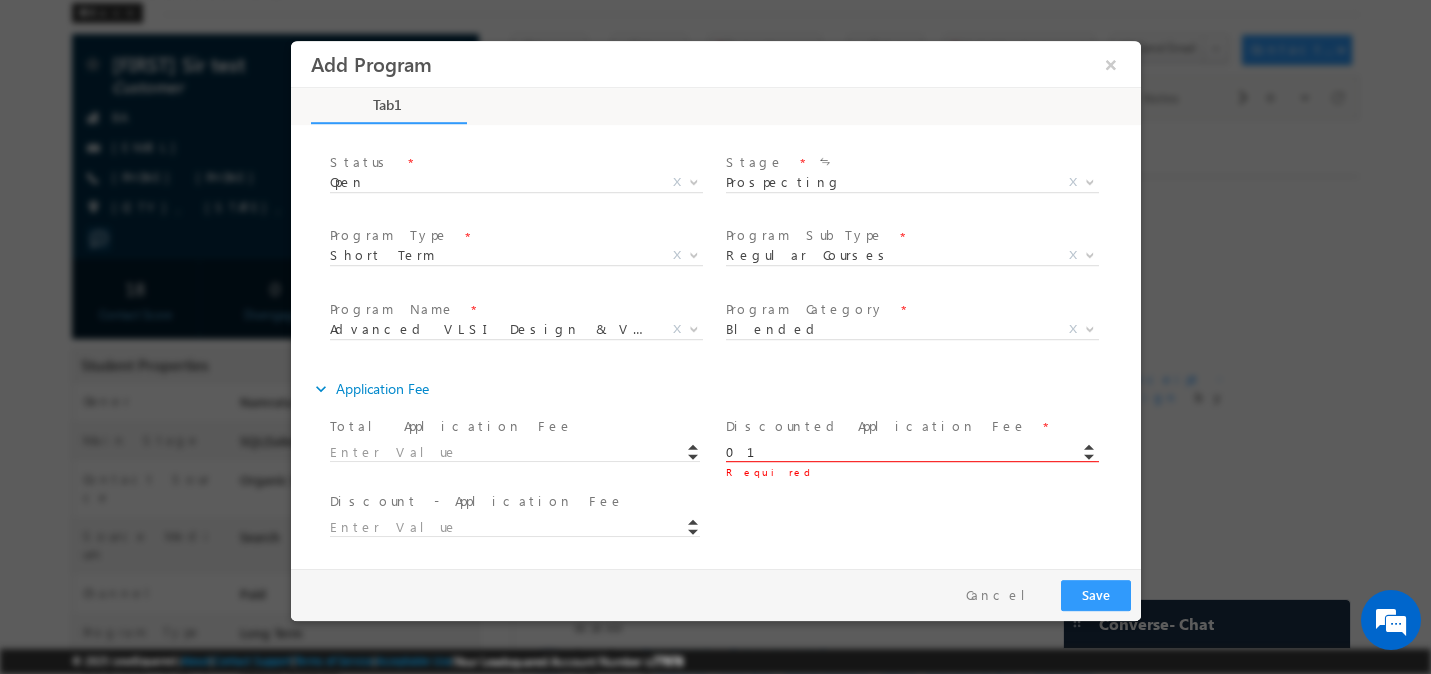 type on "0" 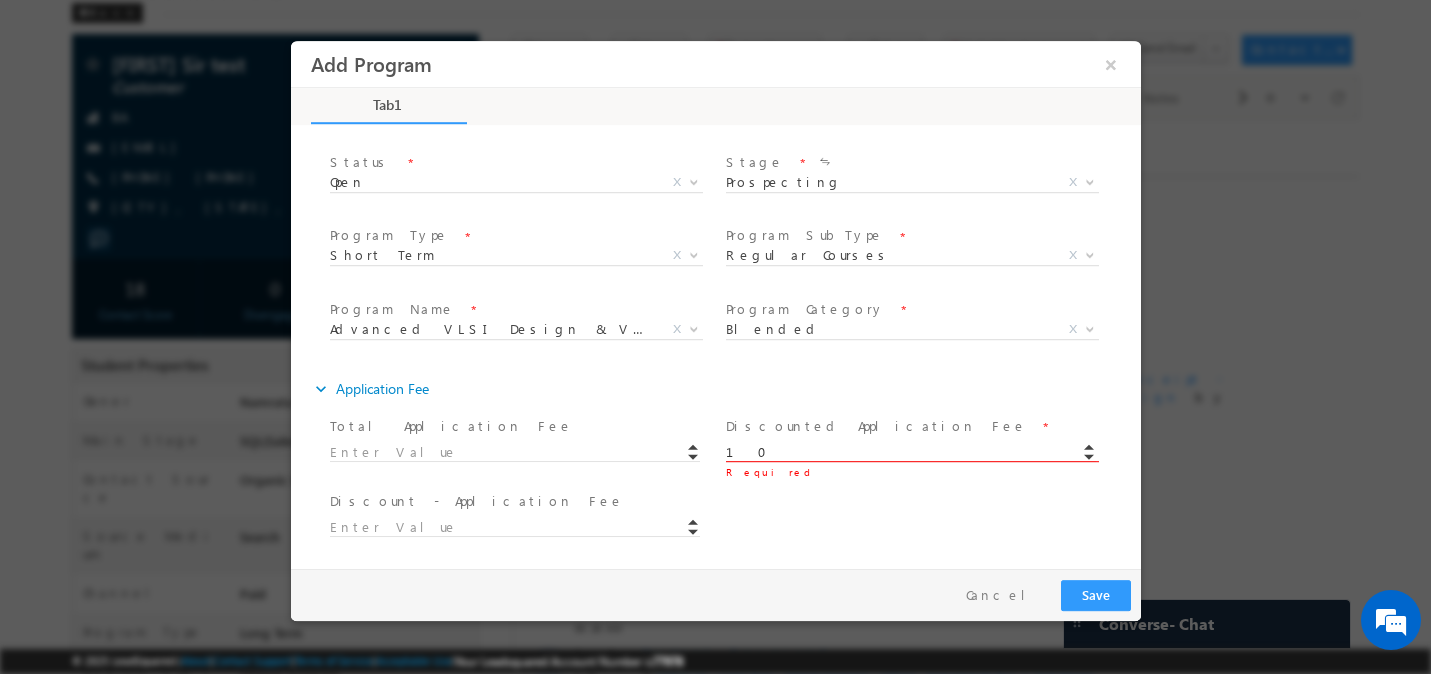 type on "10.00" 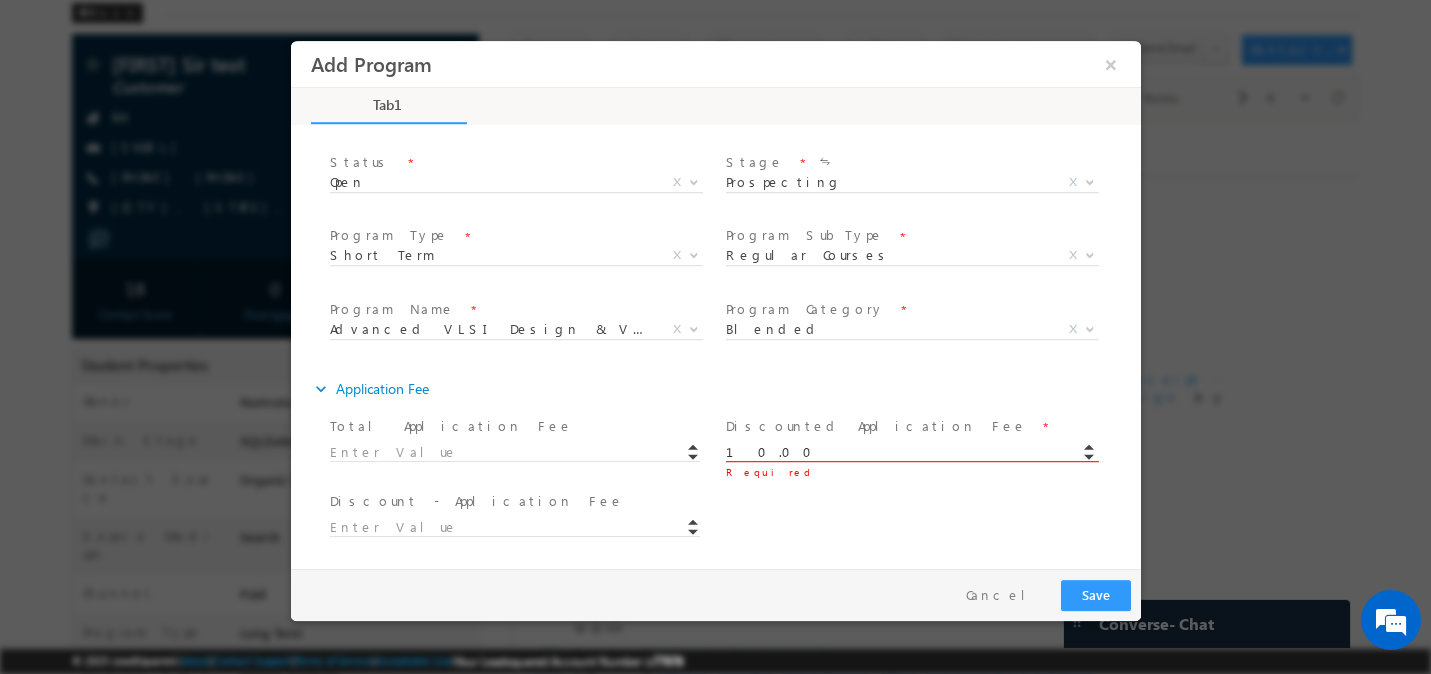 click on "Discount - Application Fee
*" at bounding box center (732, 524) 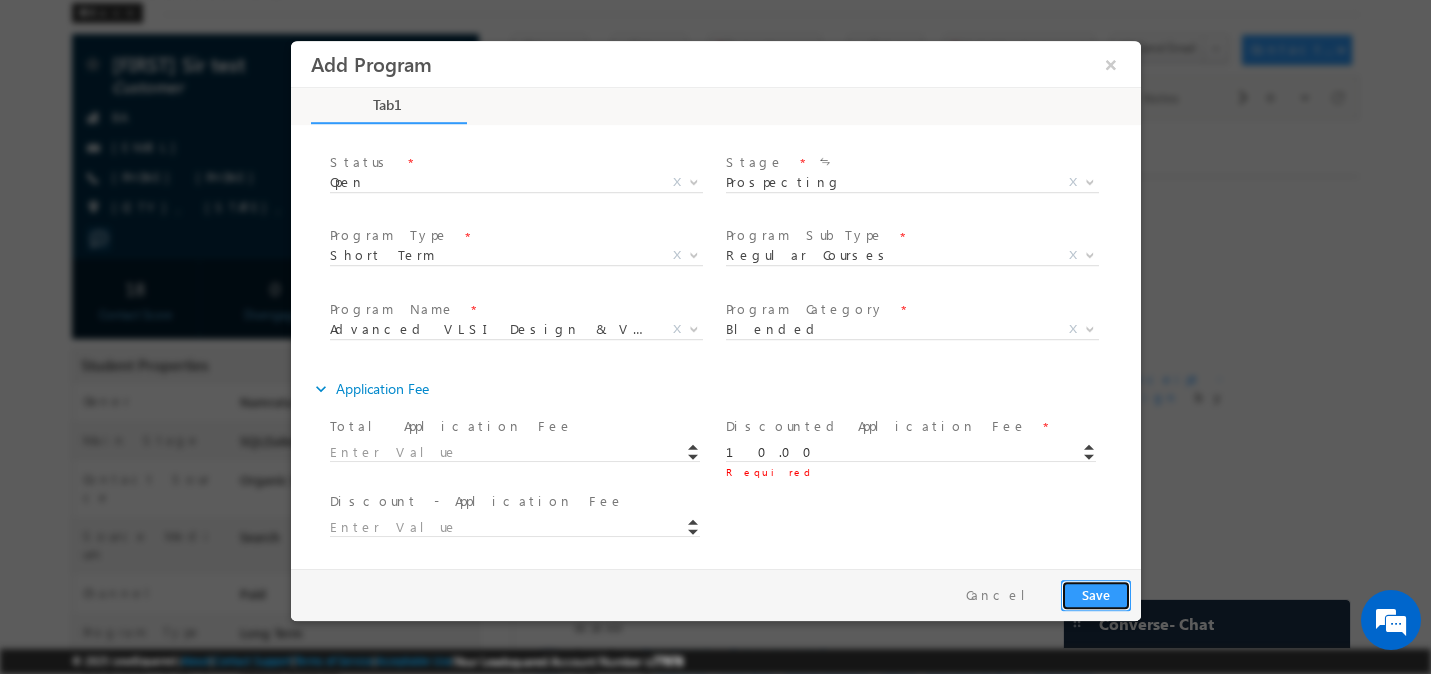 click on "Save" at bounding box center (1095, 595) 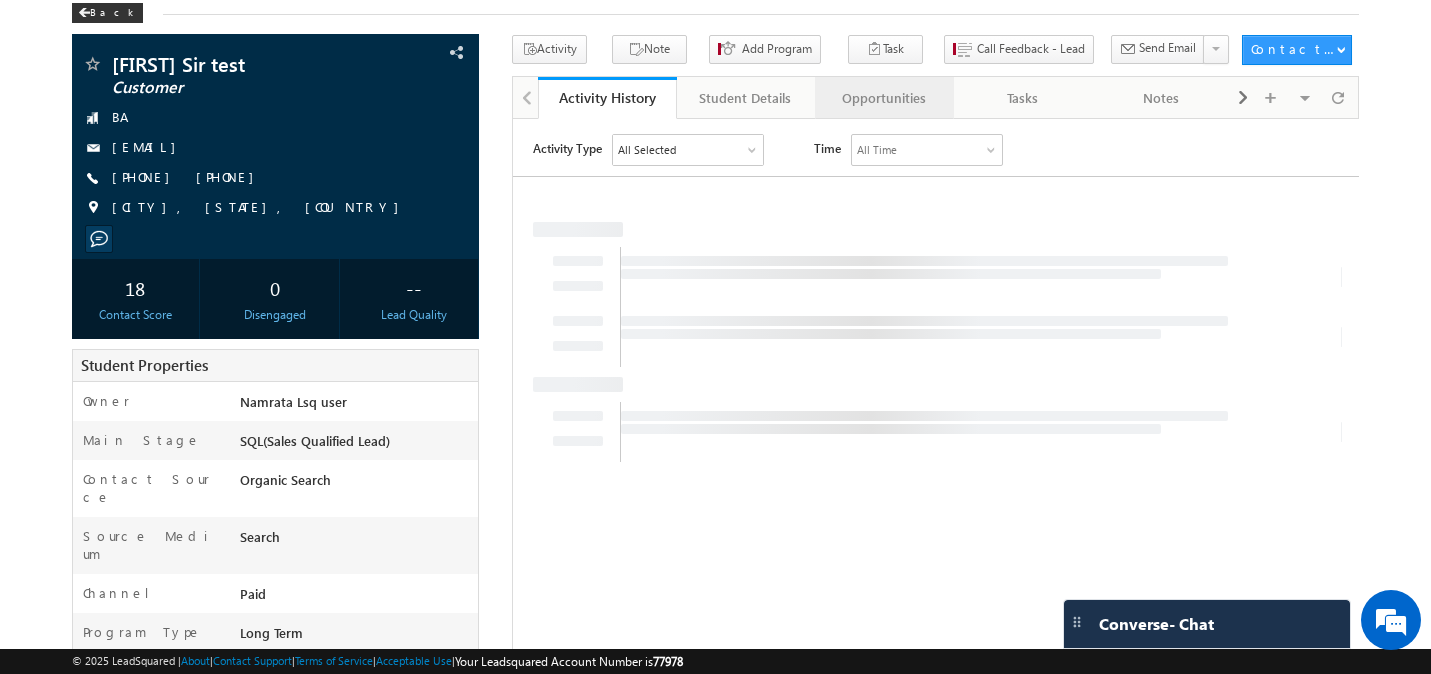 click on "Opportunities" at bounding box center (883, 98) 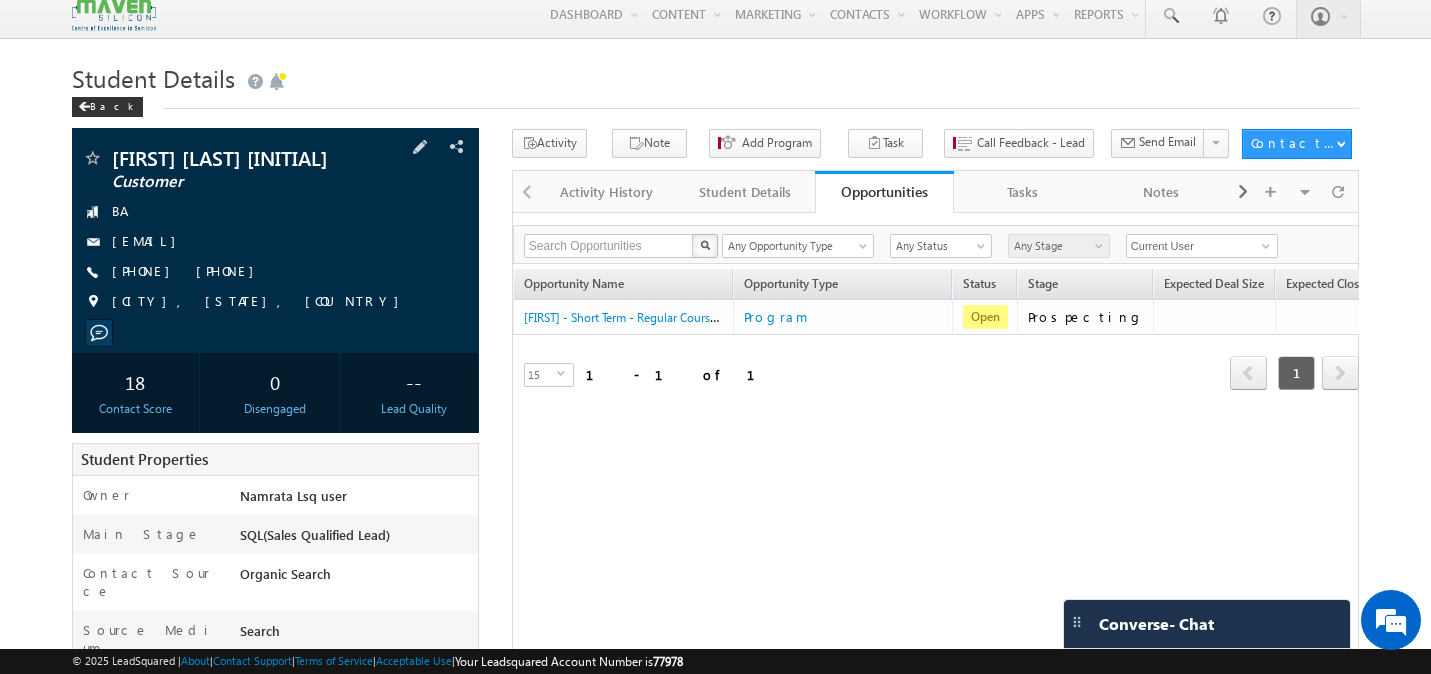 scroll, scrollTop: 0, scrollLeft: 0, axis: both 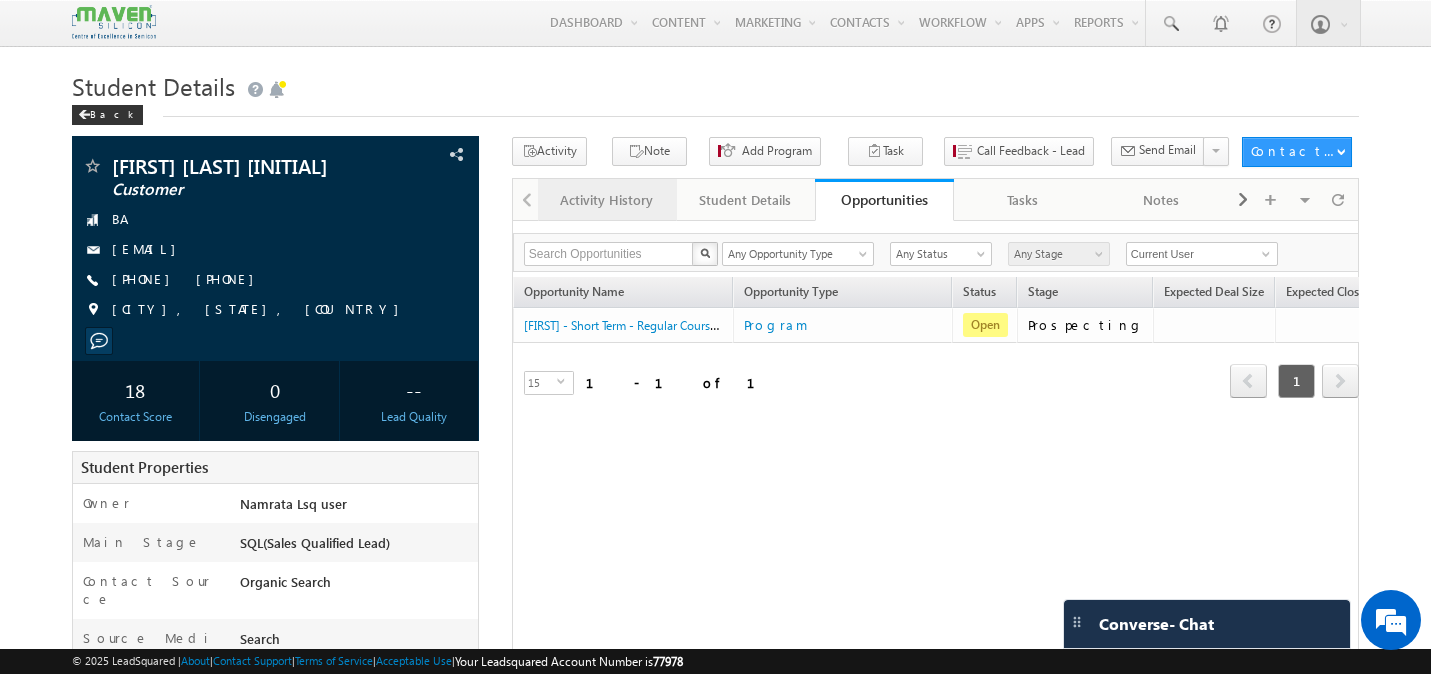 click on "Activity History" at bounding box center [606, 200] 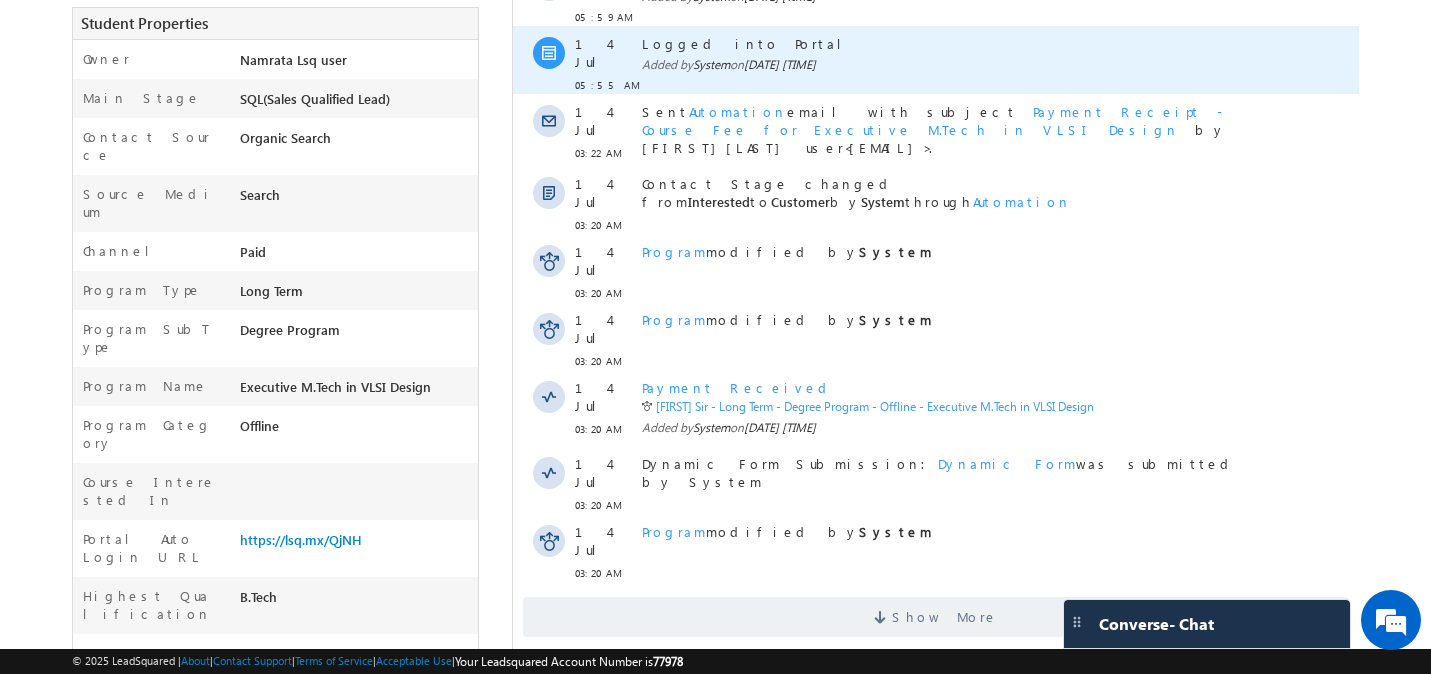 scroll, scrollTop: 0, scrollLeft: 0, axis: both 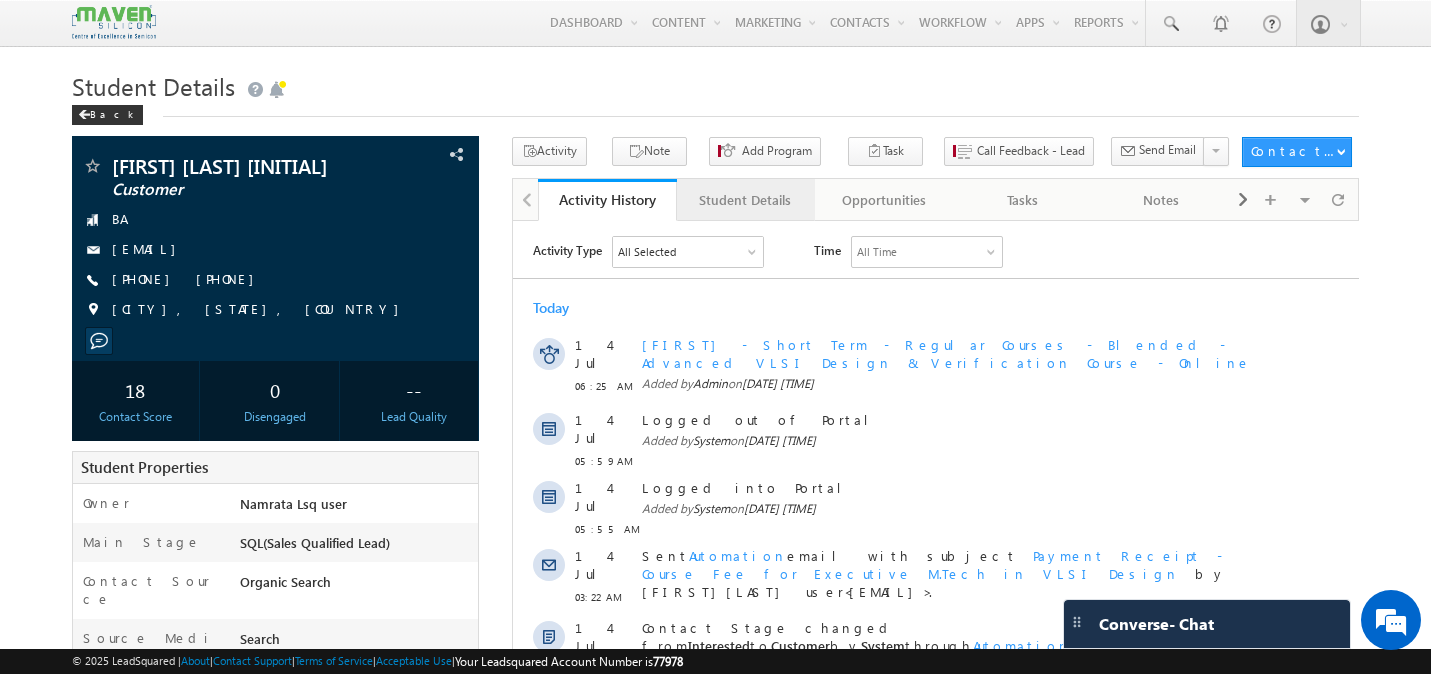 click on "Student Details" at bounding box center (745, 200) 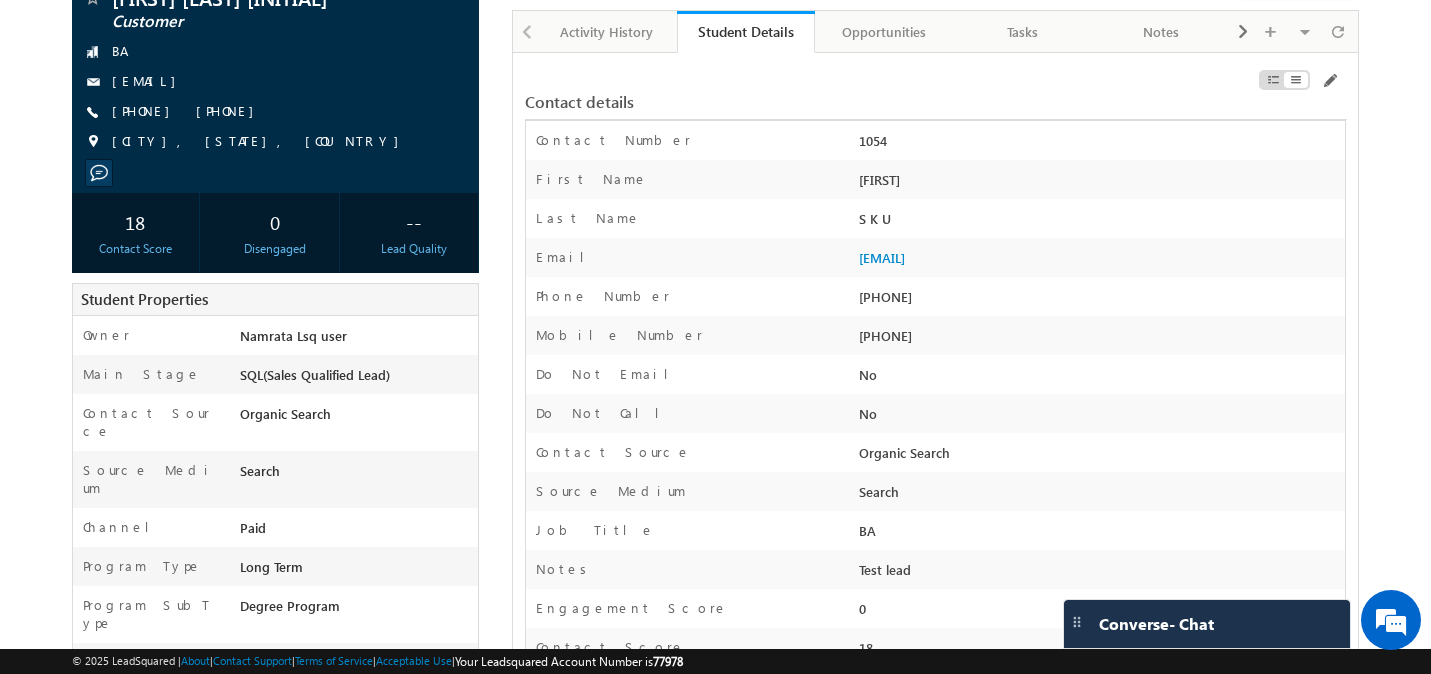 scroll, scrollTop: 0, scrollLeft: 0, axis: both 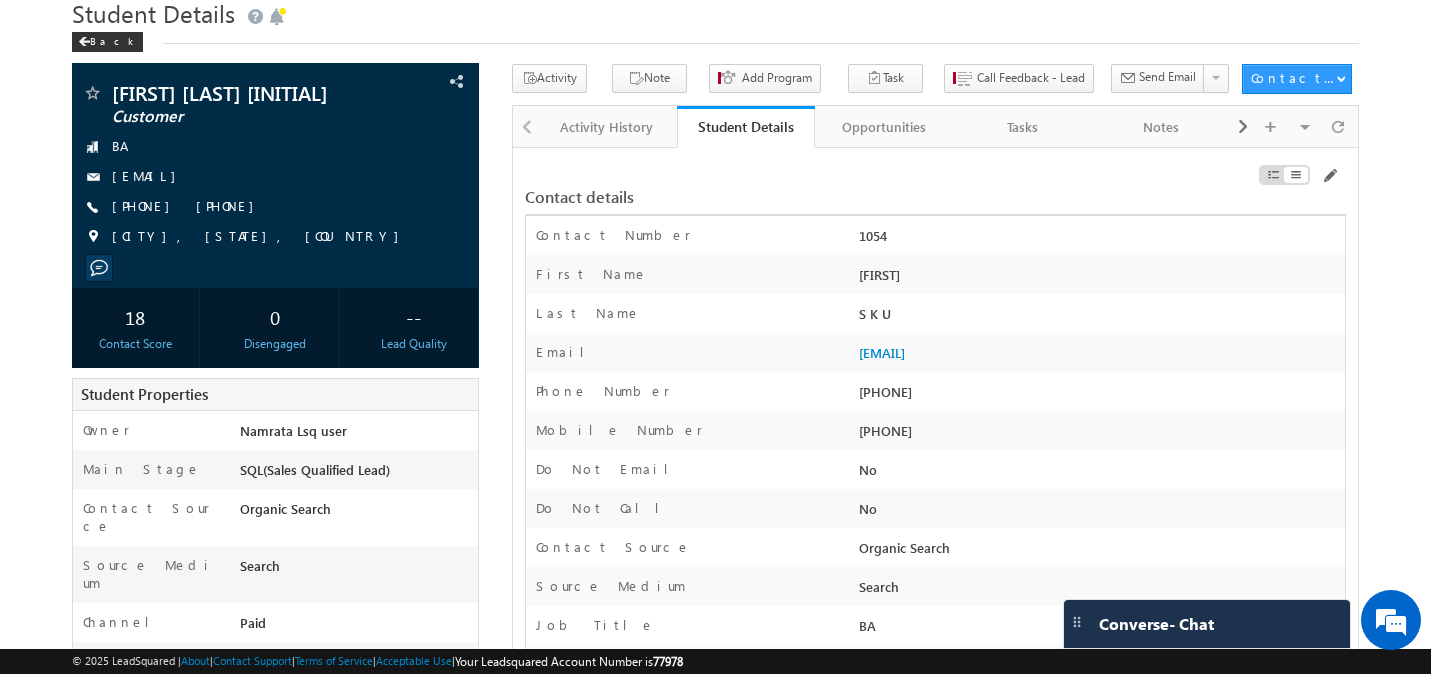 click on "Contact details
Contact Number
1054
First Name
[FIRST]" at bounding box center (936, 1190) 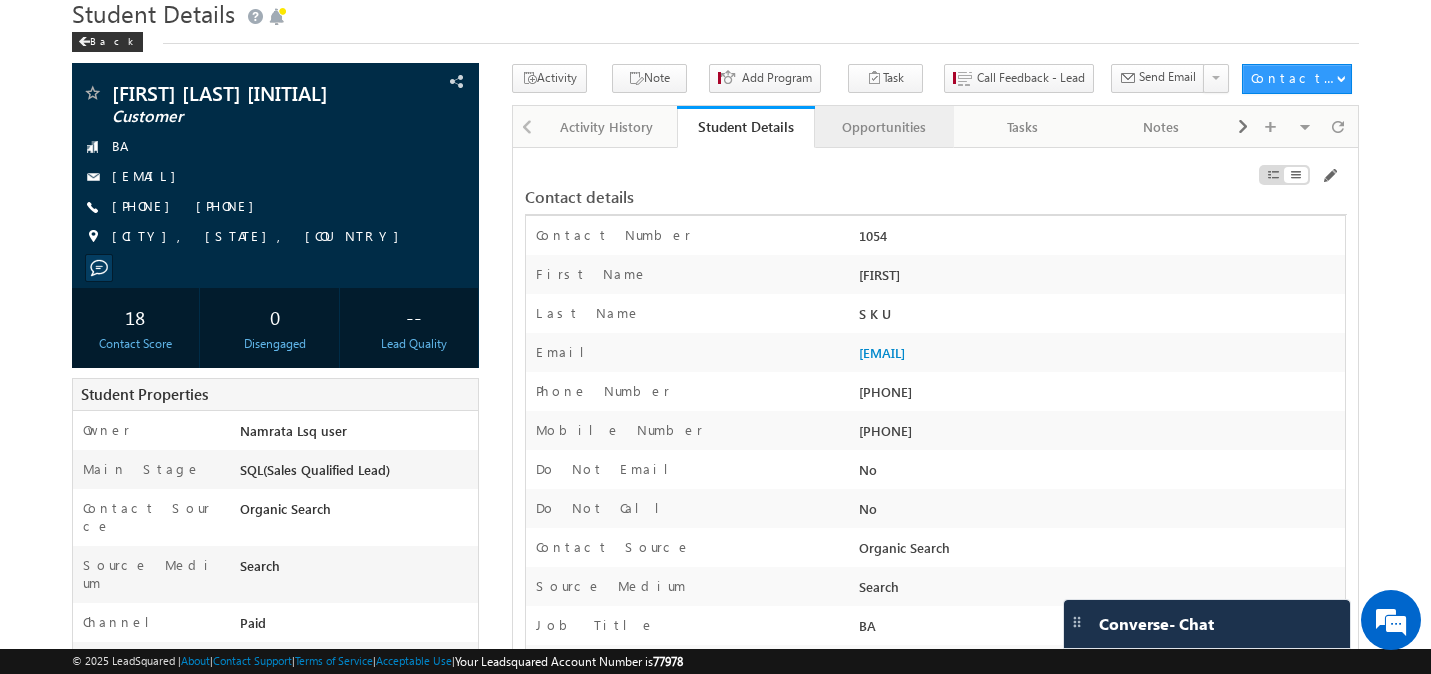click on "Opportunities" at bounding box center (883, 127) 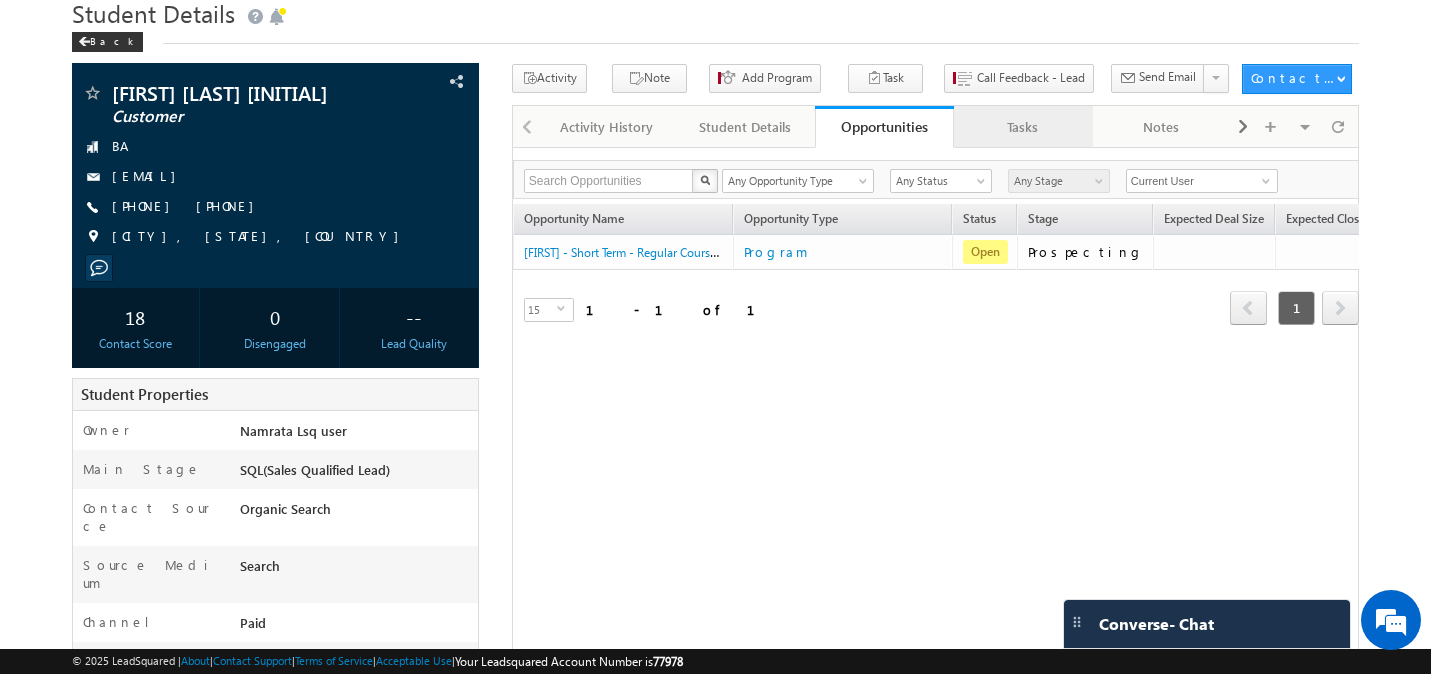 click on "Tasks" at bounding box center [1022, 127] 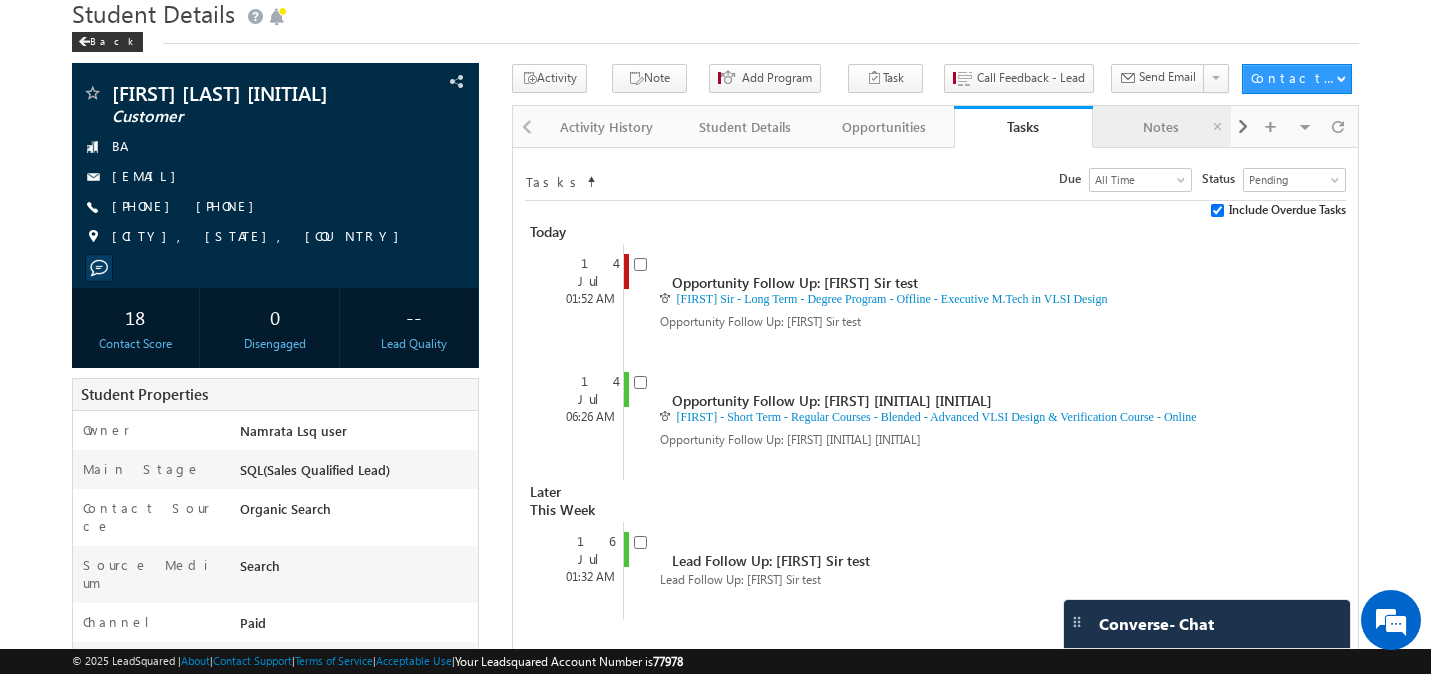 click on "Notes" at bounding box center [1161, 127] 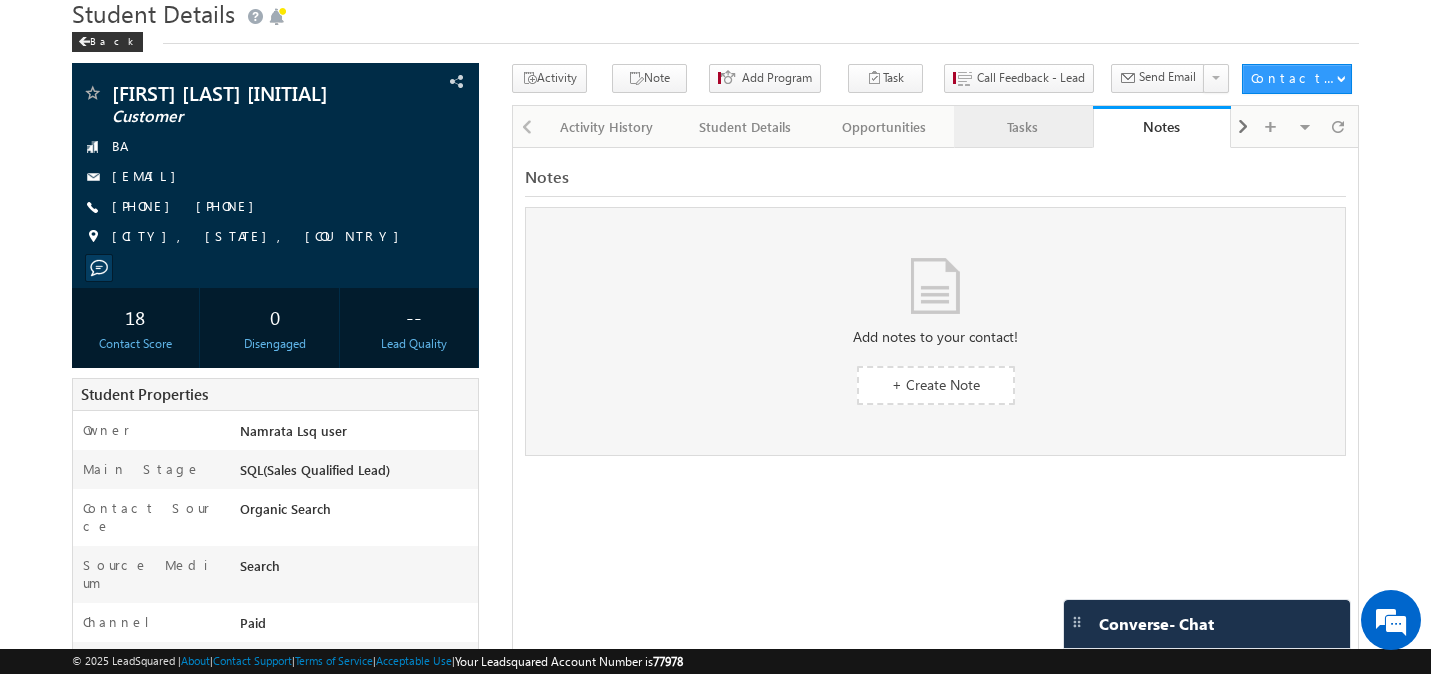 click on "Tasks" at bounding box center [1022, 127] 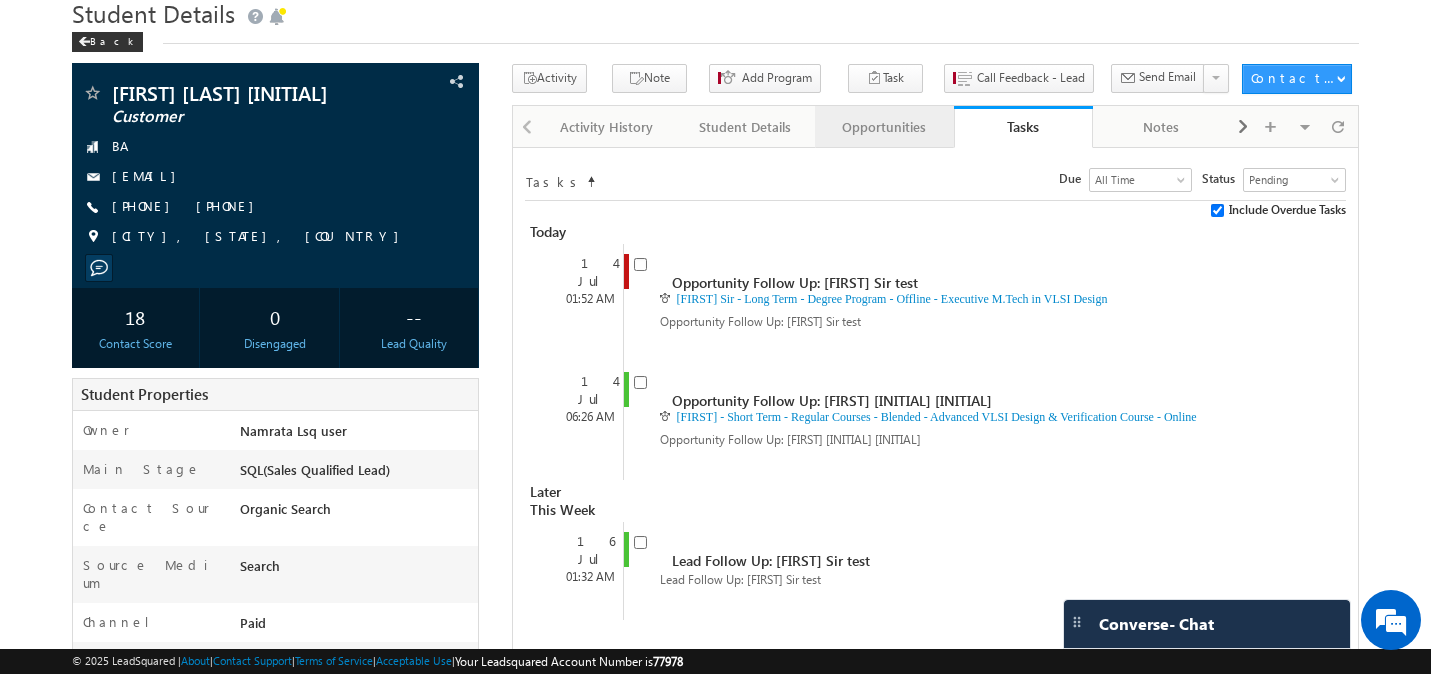click on "Opportunities" at bounding box center [883, 127] 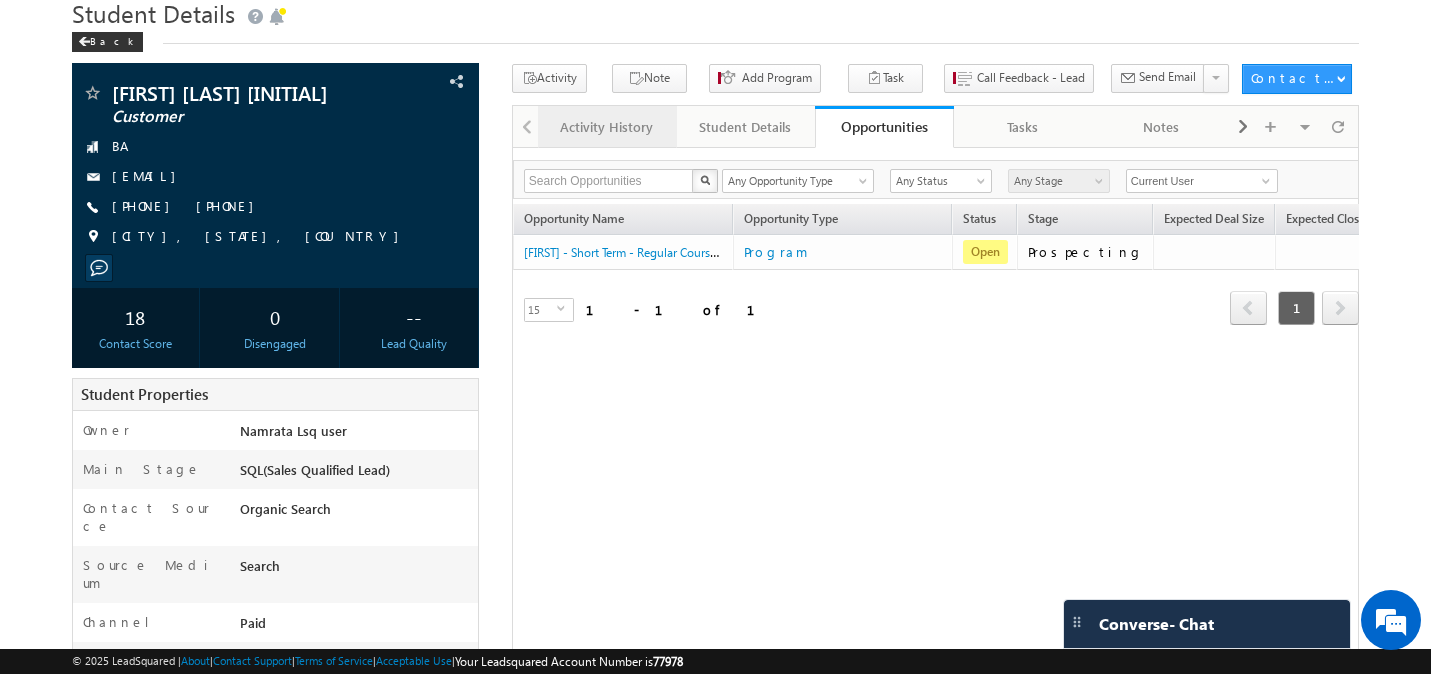 click on "Activity History" at bounding box center (606, 127) 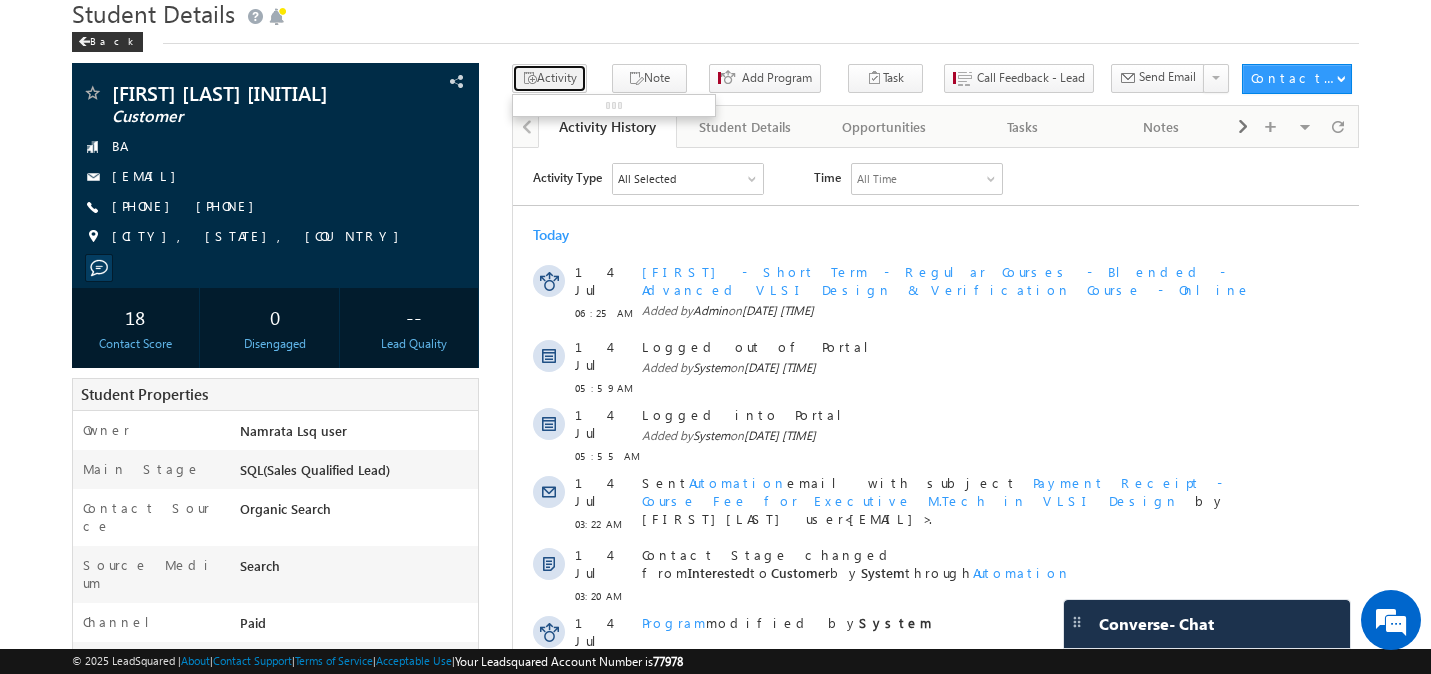 click on "Activity" at bounding box center [549, 78] 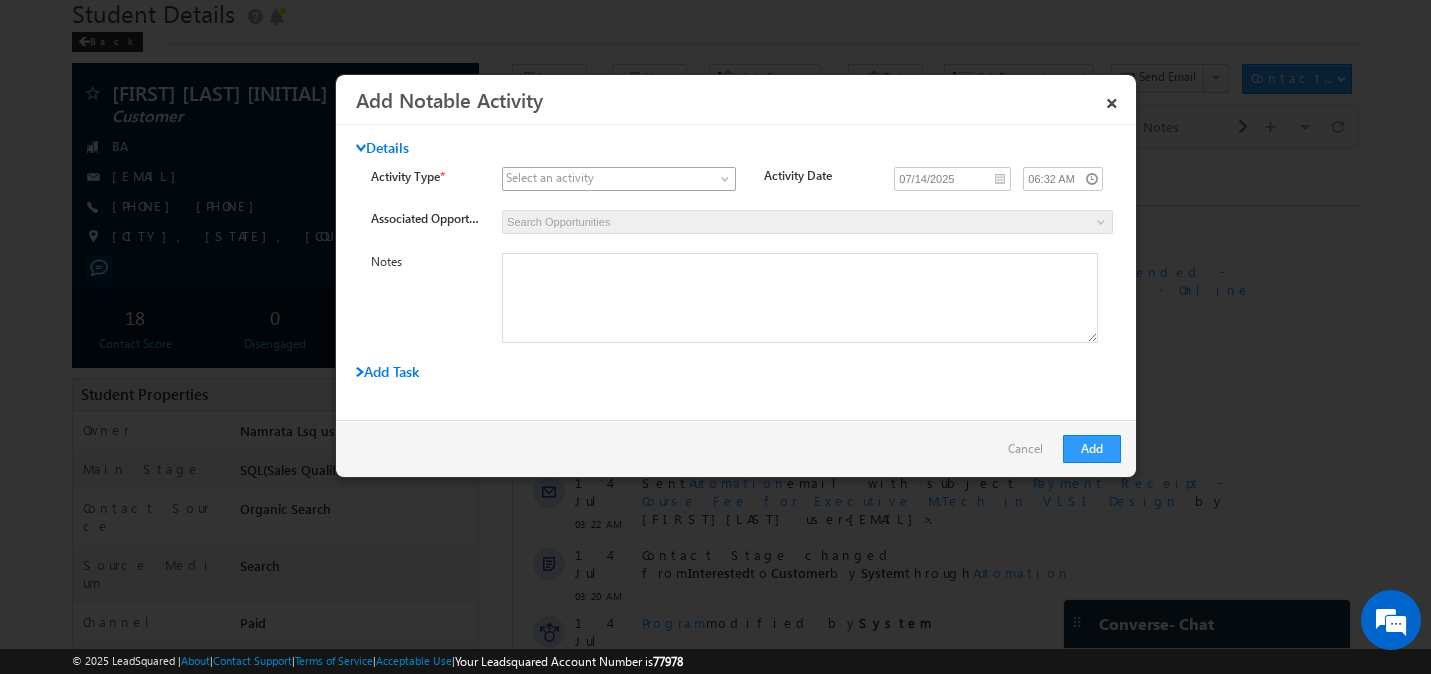 click at bounding box center [727, 183] 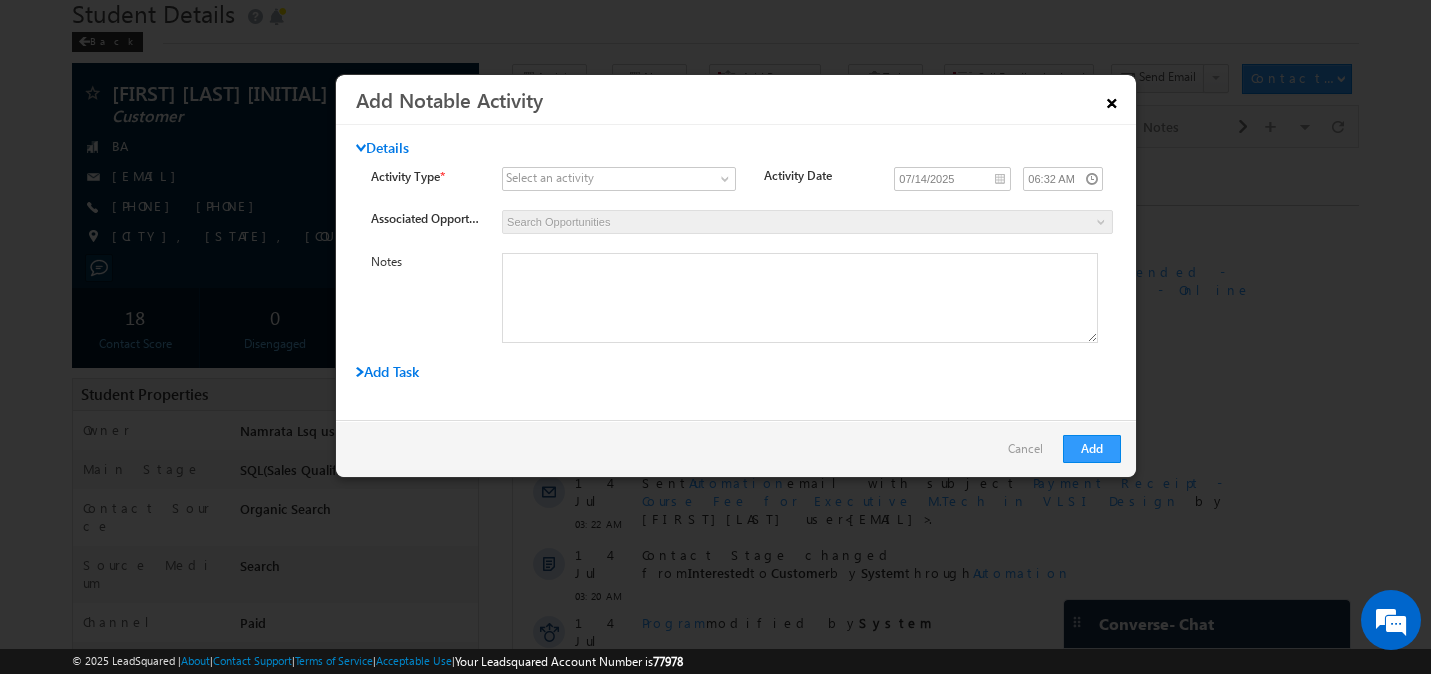 click on "×" at bounding box center [1112, 99] 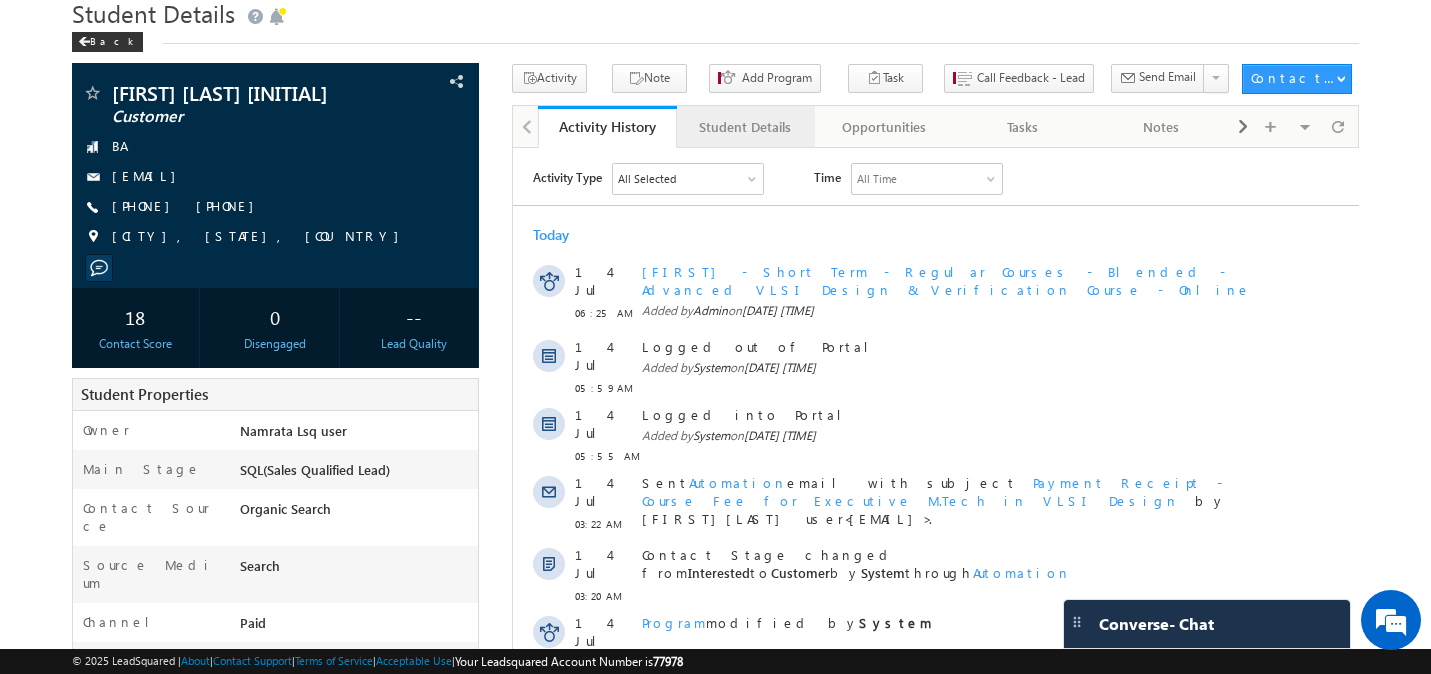 click on "Student Details" at bounding box center [745, 127] 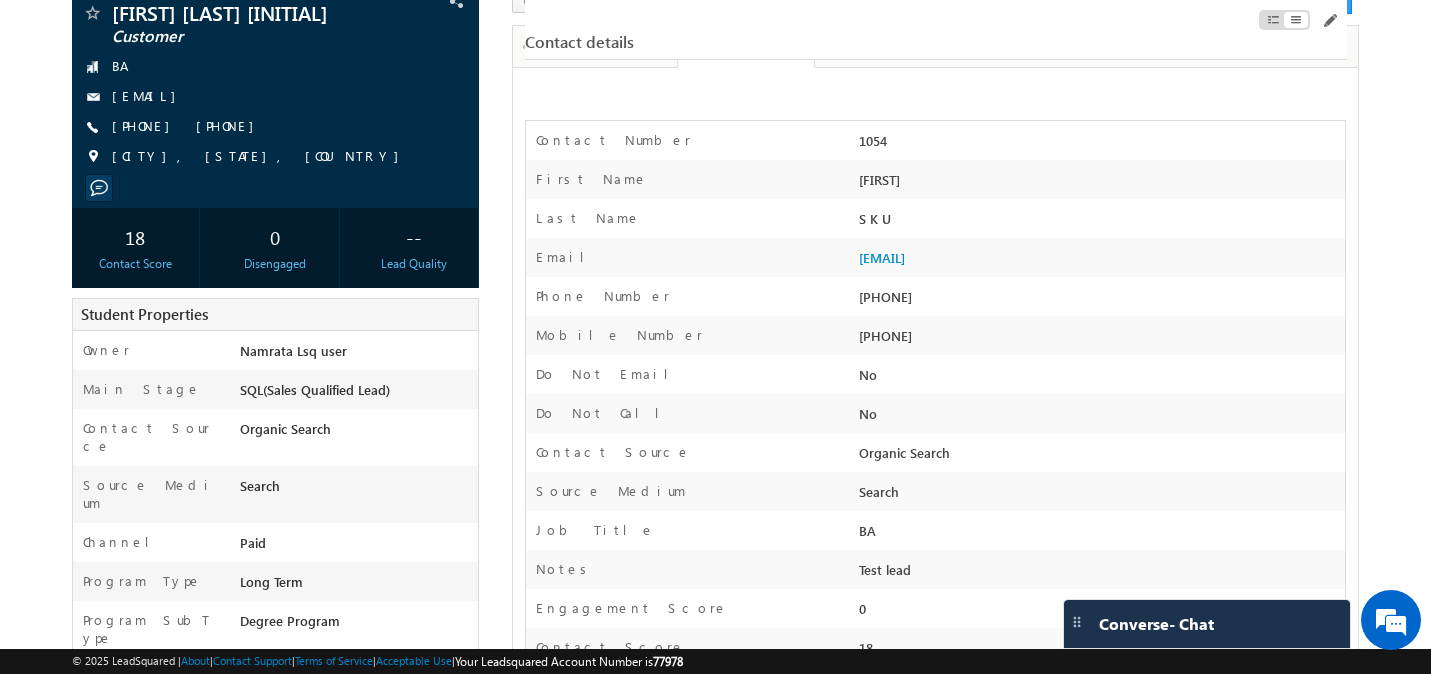 scroll, scrollTop: 0, scrollLeft: 0, axis: both 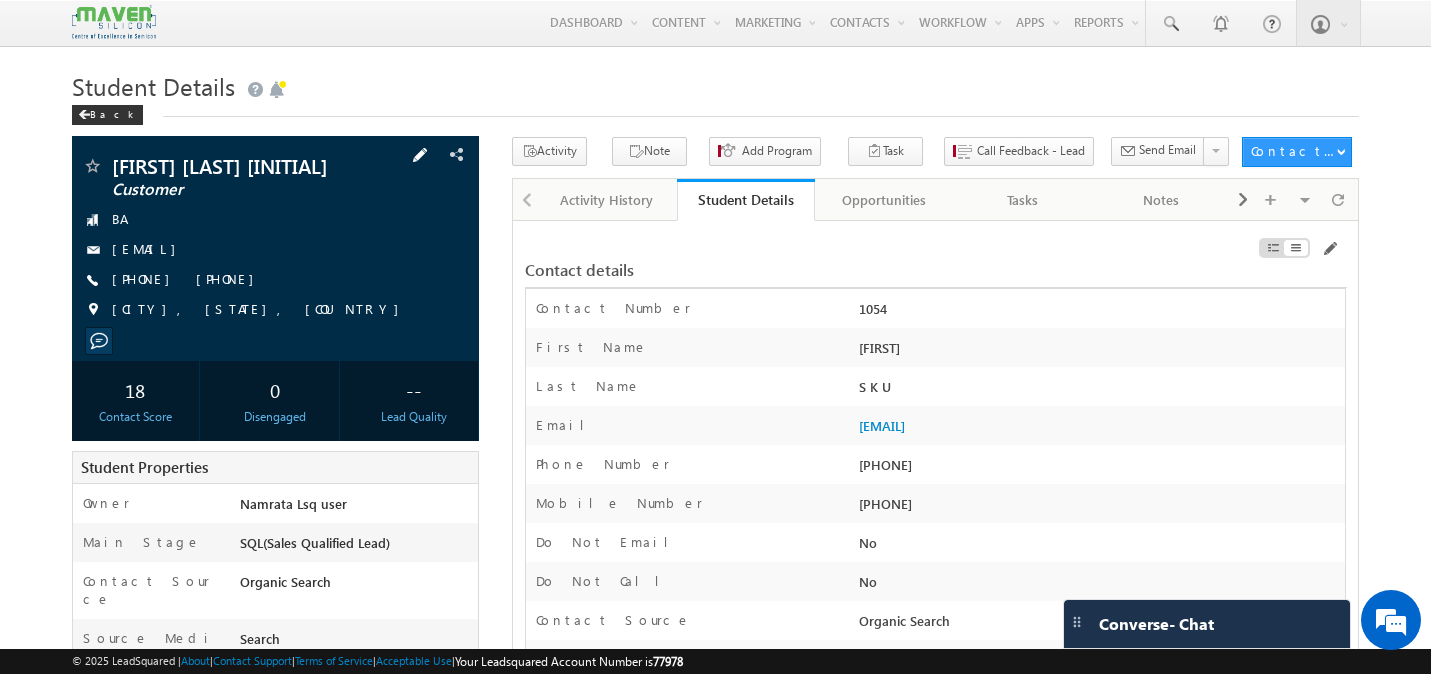 click at bounding box center [420, 155] 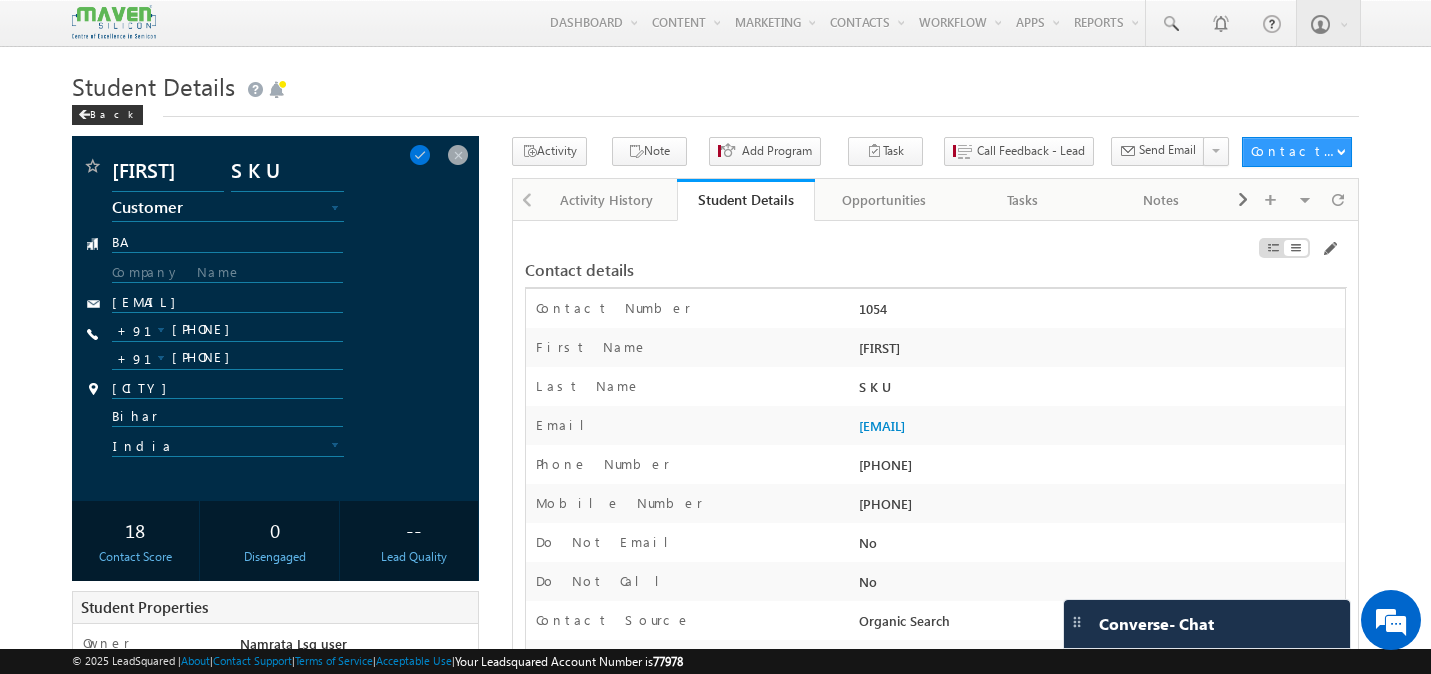 click on "Customer" at bounding box center (210, 207) 